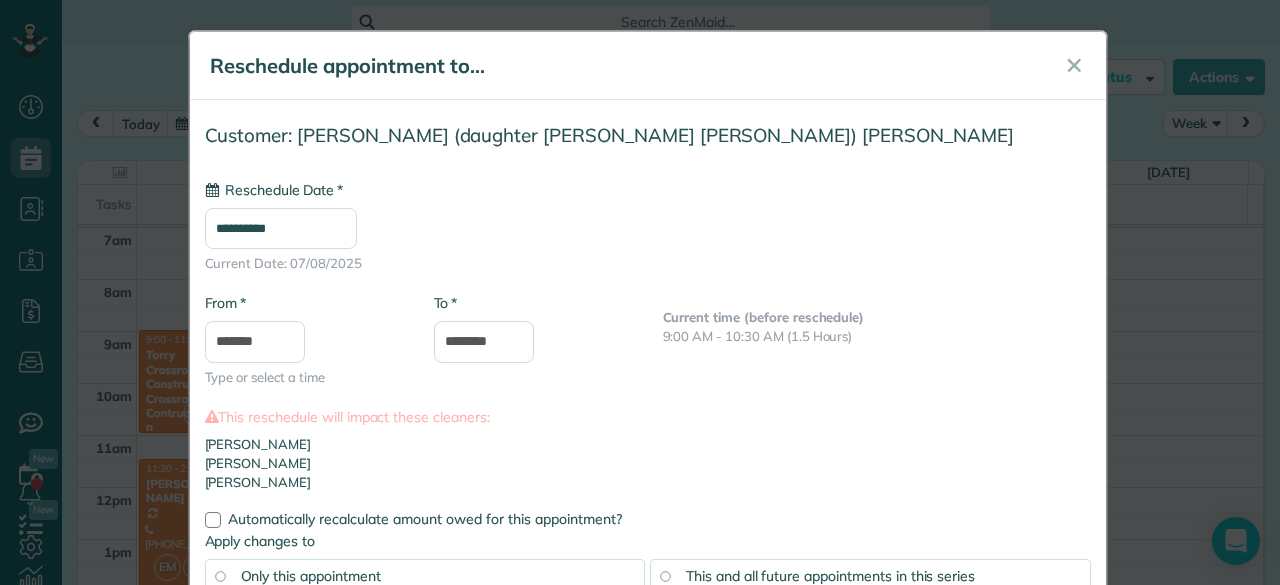 scroll, scrollTop: 0, scrollLeft: 0, axis: both 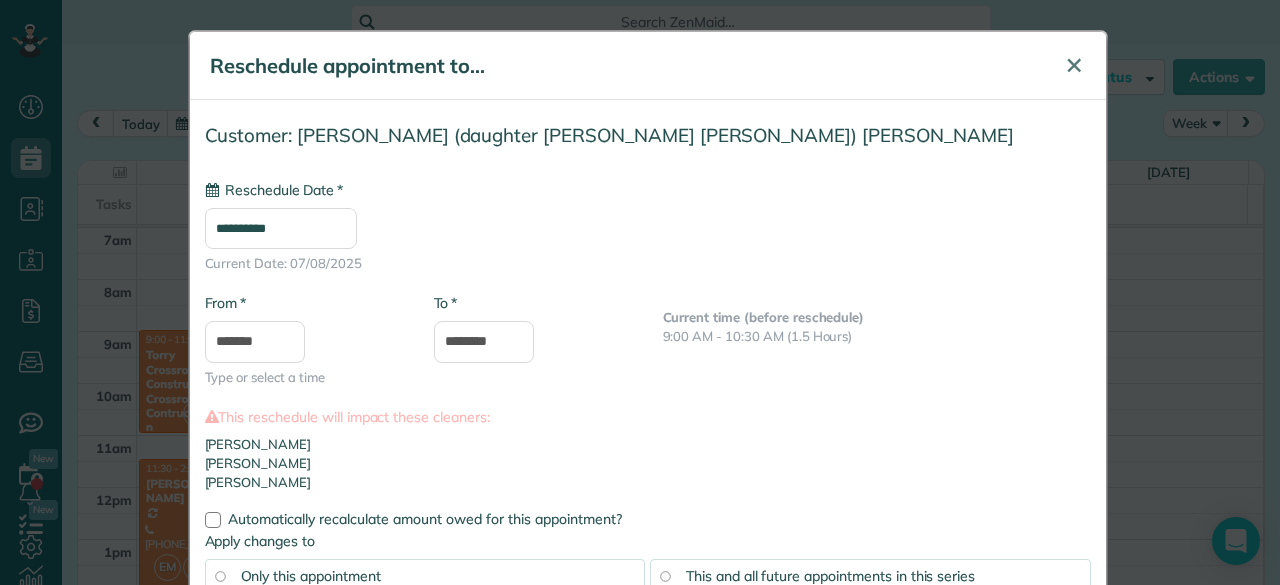 click on "✕" at bounding box center (1074, 66) 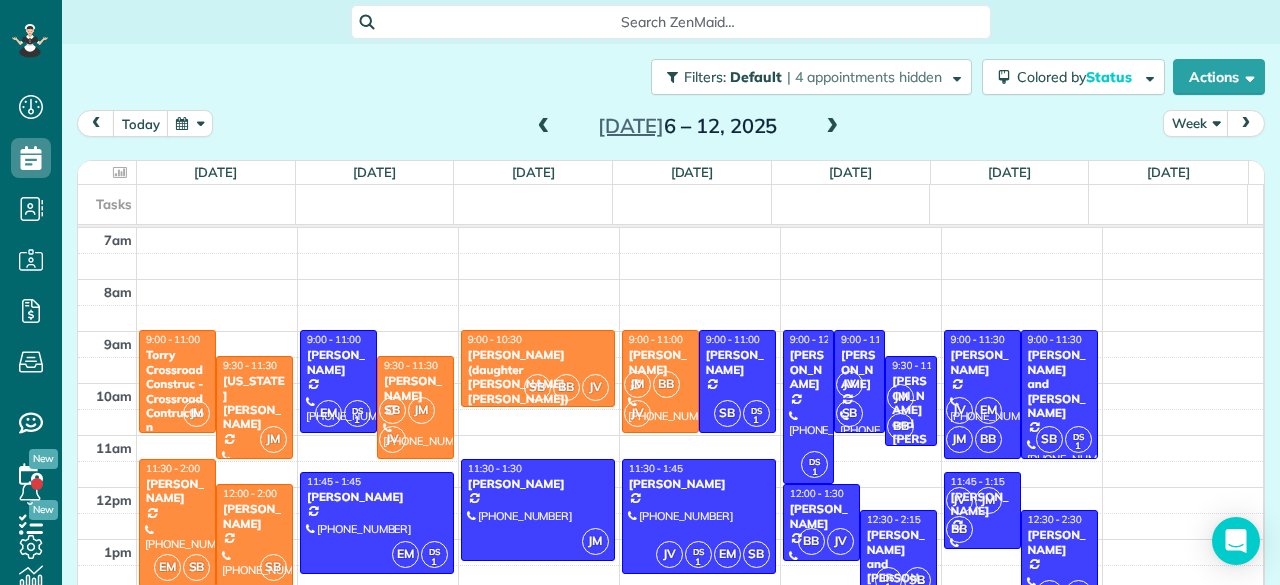 click at bounding box center [544, 127] 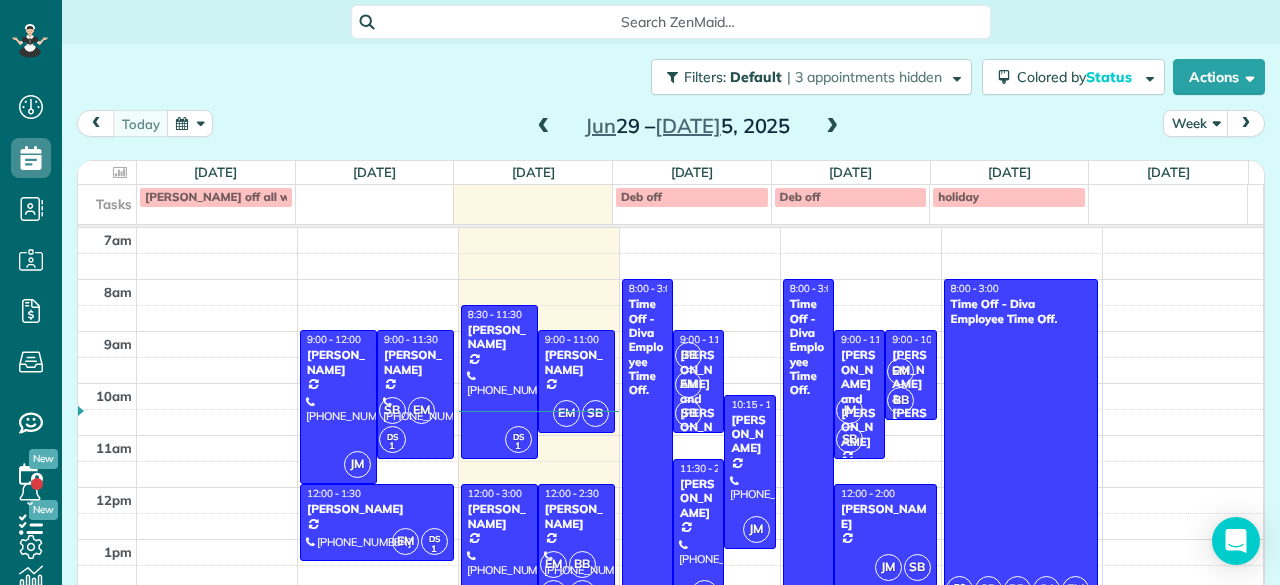 click at bounding box center [544, 127] 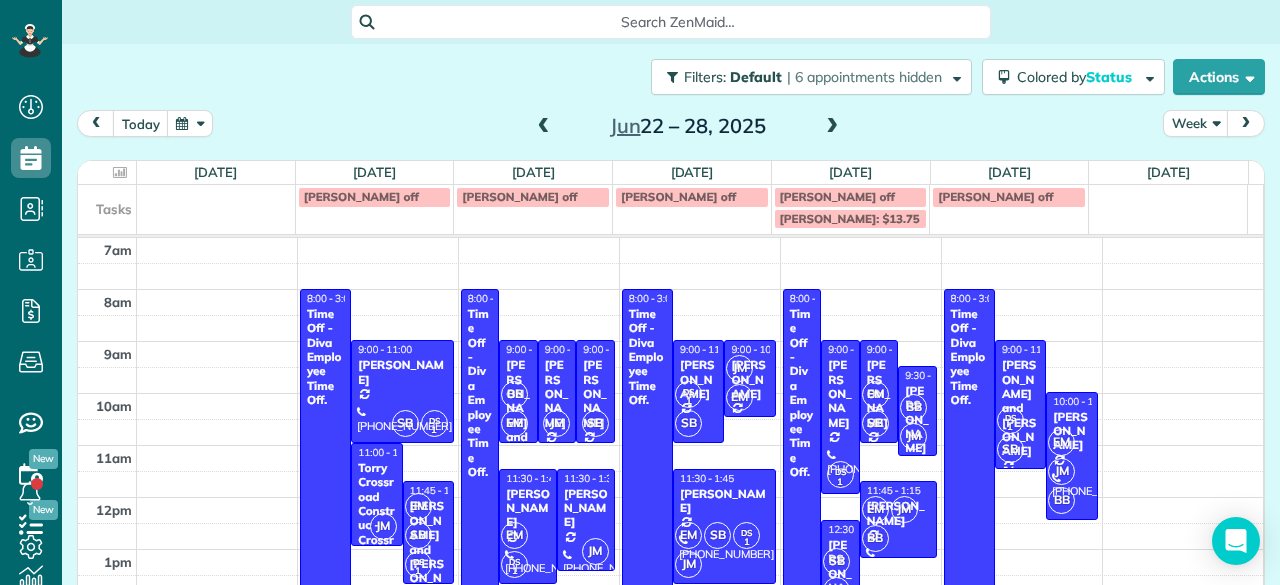 click at bounding box center [544, 127] 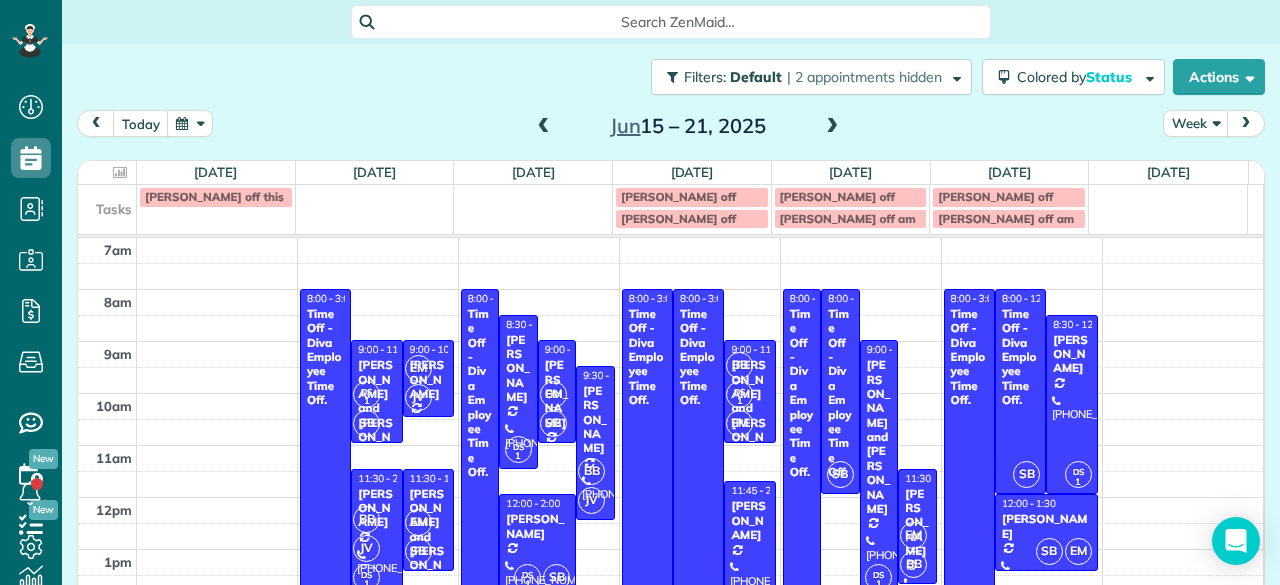 click at bounding box center [544, 127] 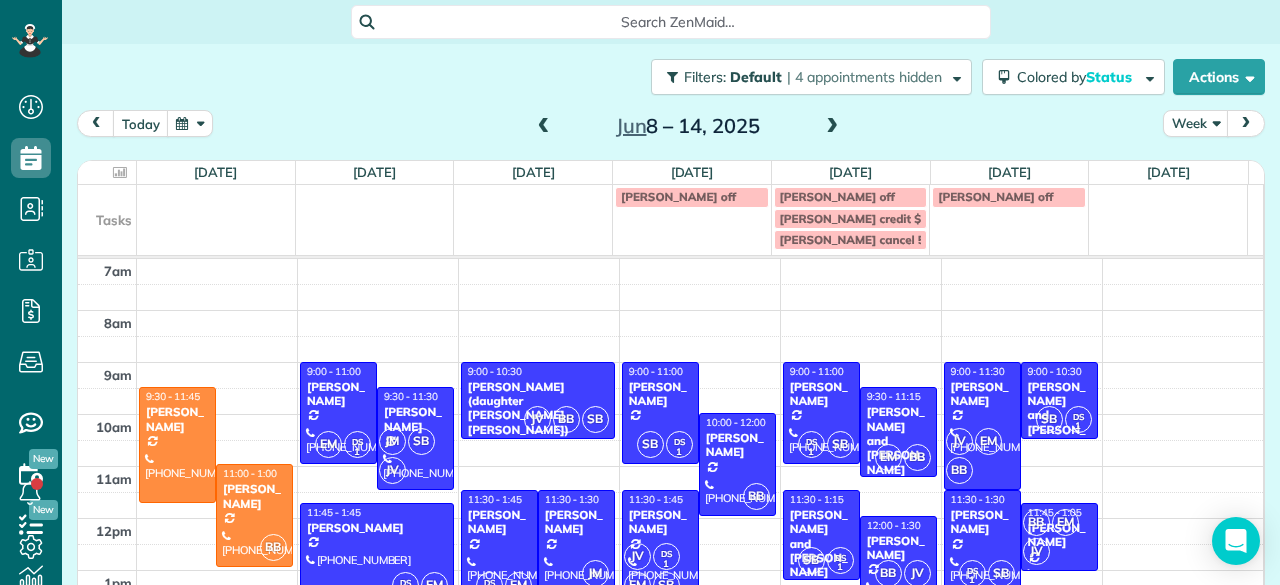 click at bounding box center [544, 127] 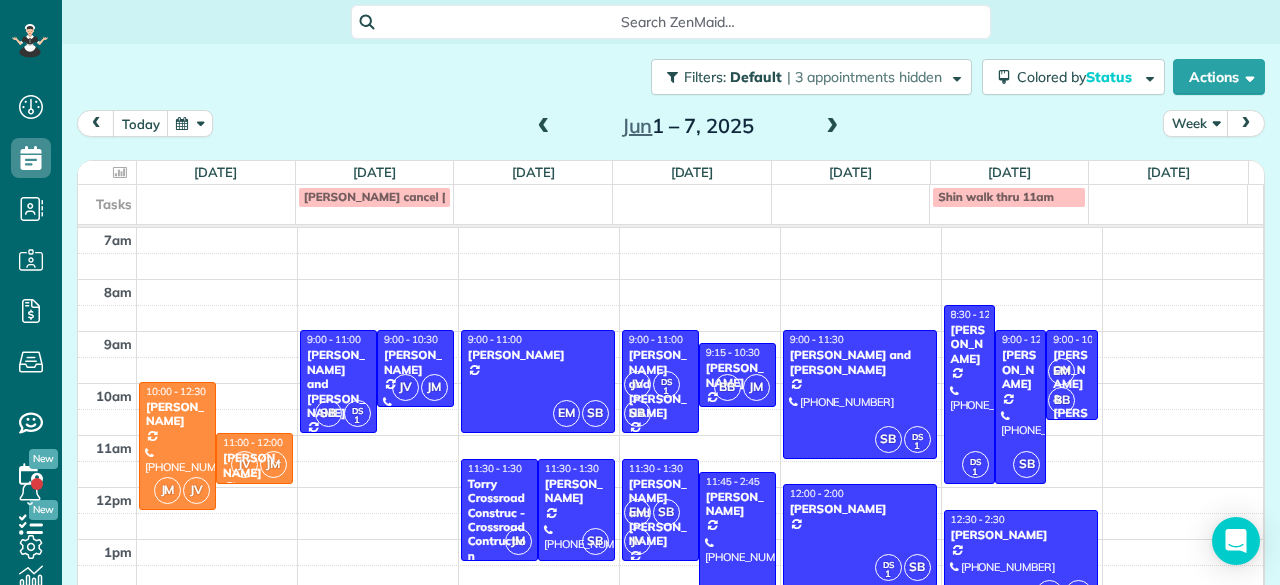 click at bounding box center [544, 127] 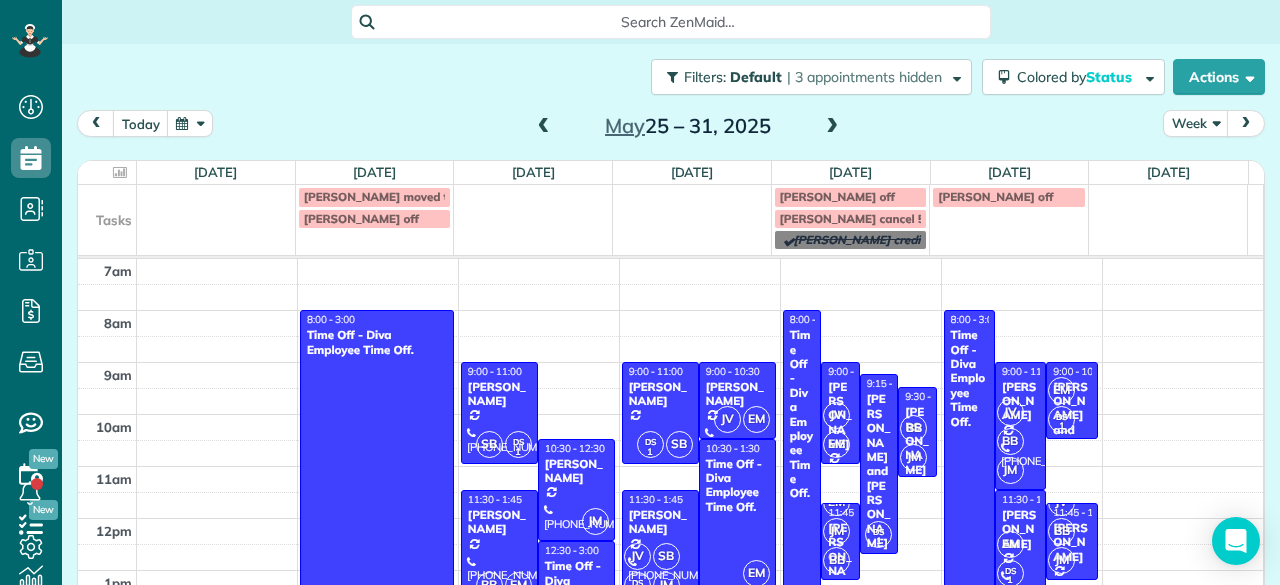 click at bounding box center [544, 127] 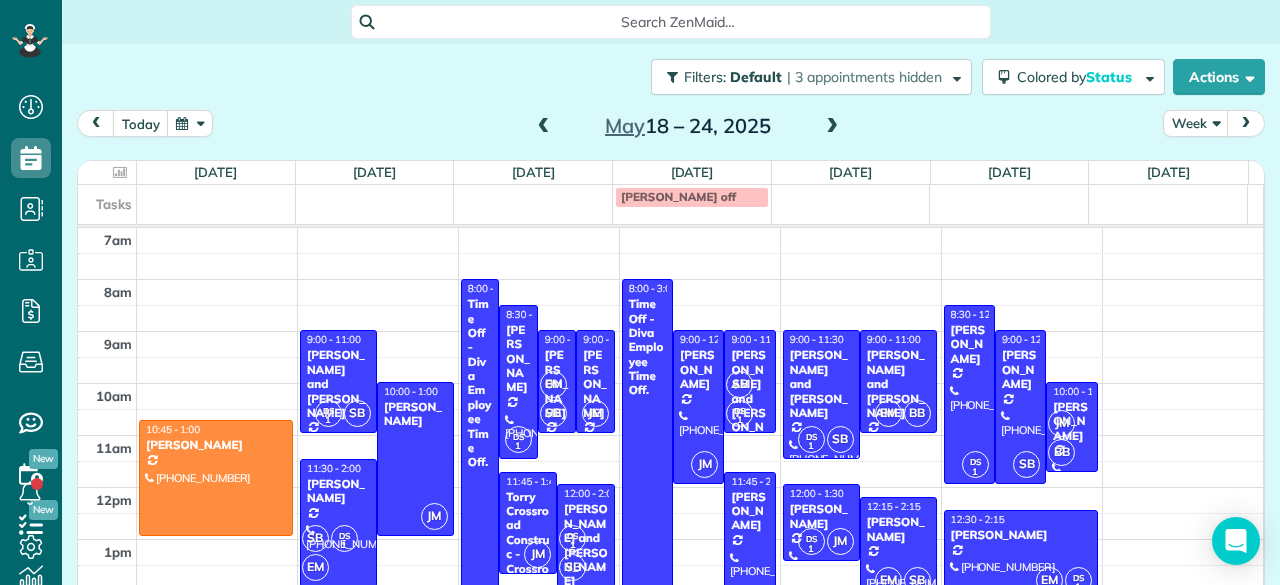 click at bounding box center [832, 127] 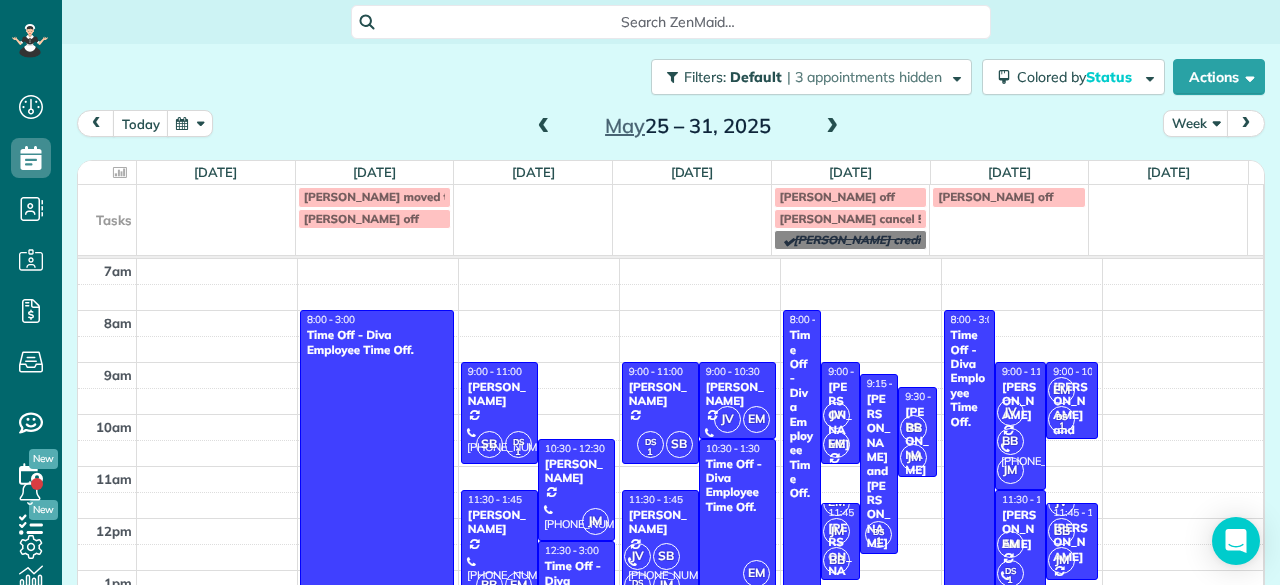 click at bounding box center (832, 127) 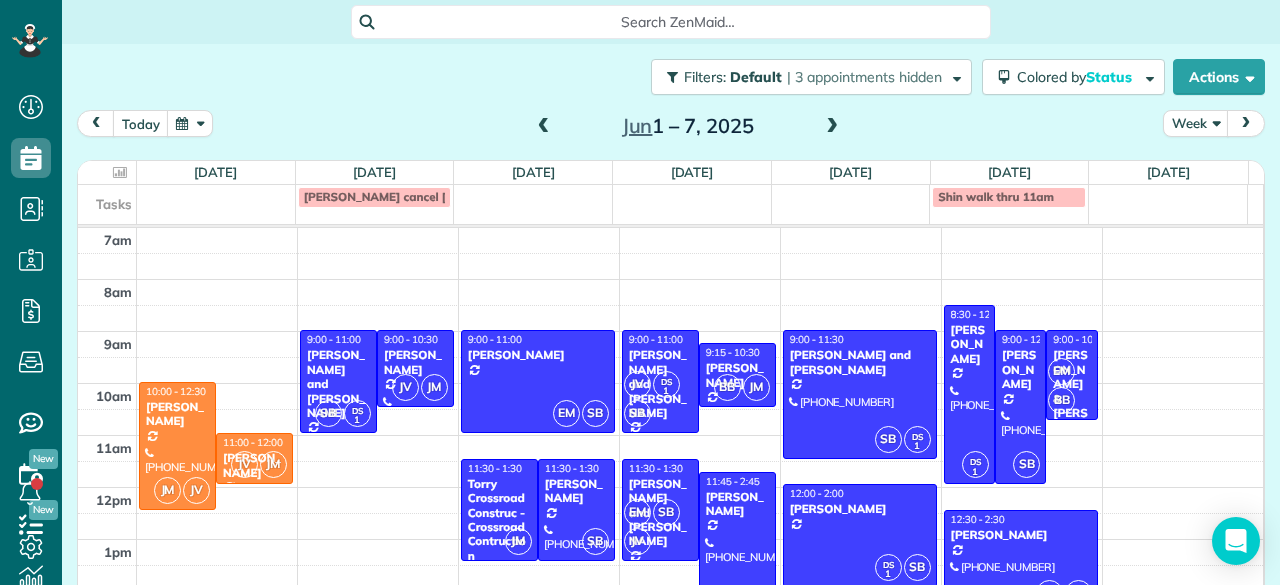 click at bounding box center [832, 127] 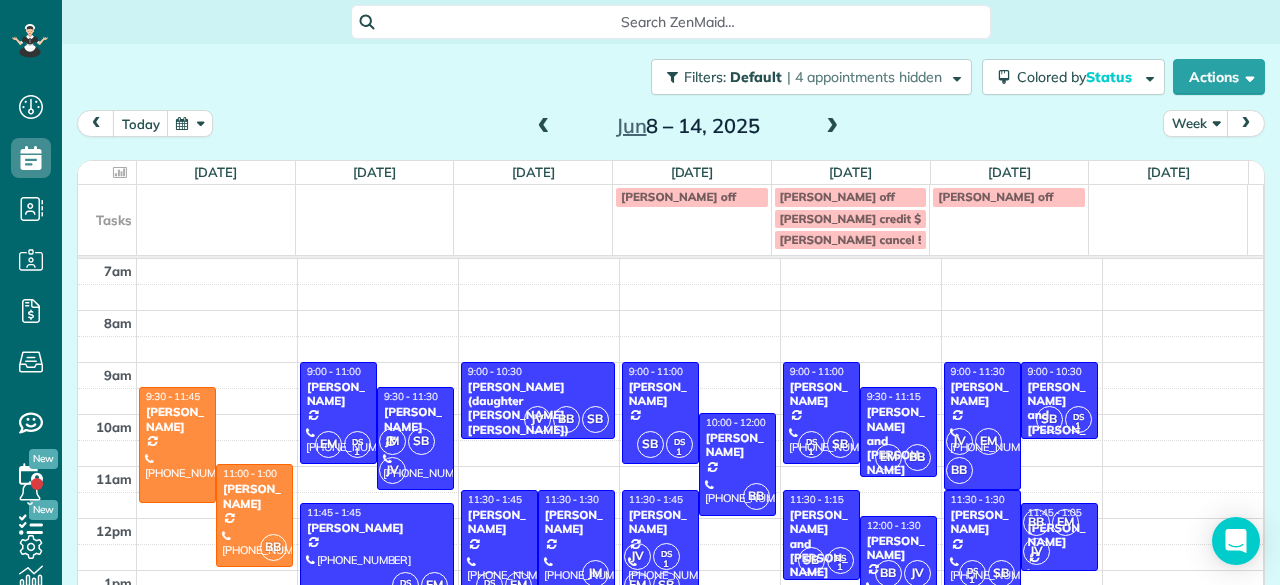 click at bounding box center (832, 127) 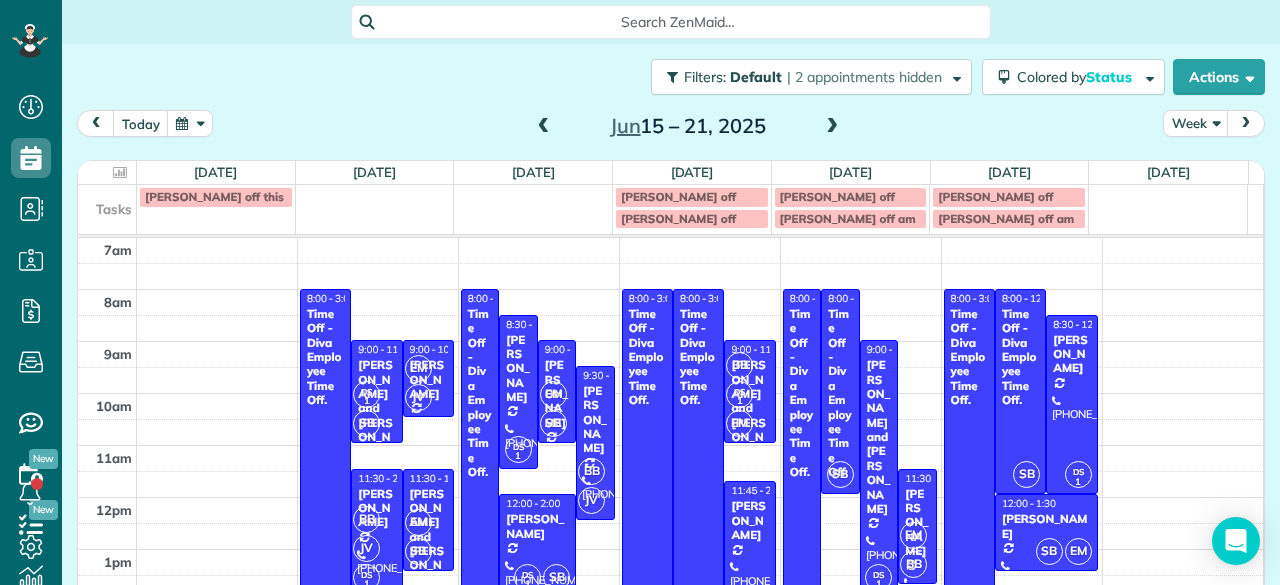 click at bounding box center [832, 127] 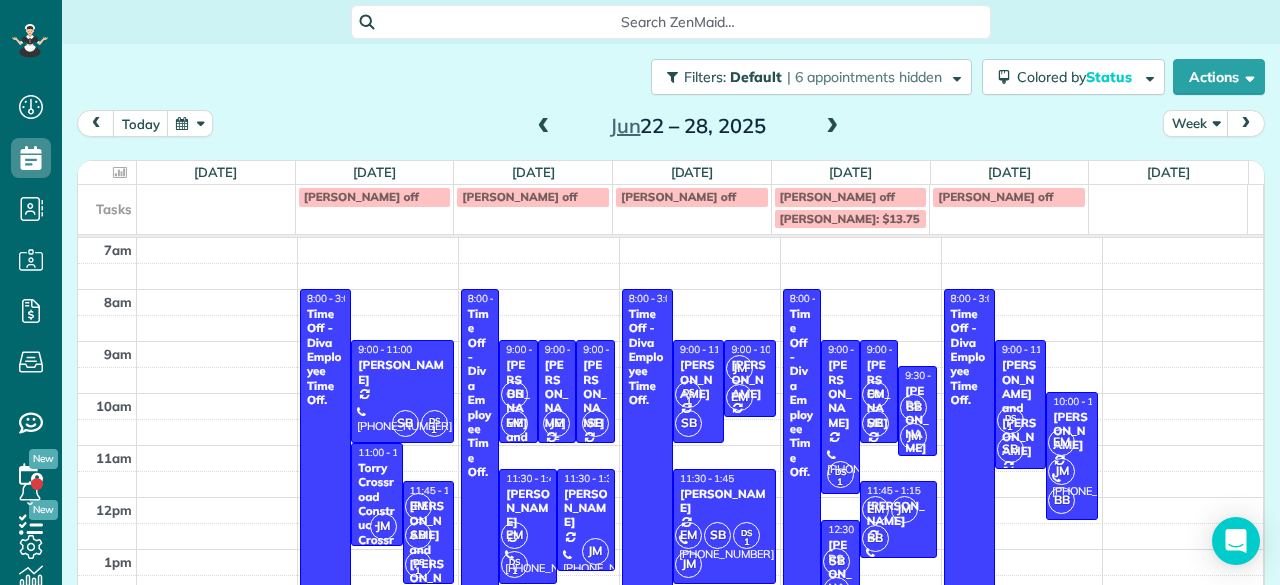 click on "JM" at bounding box center (556, 423) 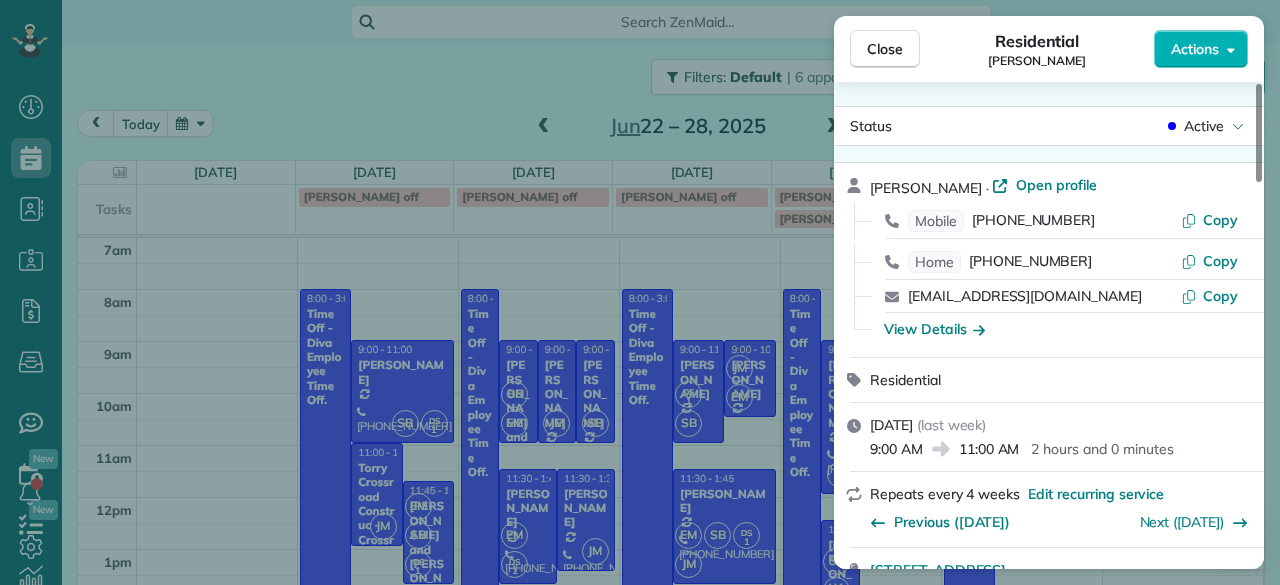 click on "Close" at bounding box center [885, 49] 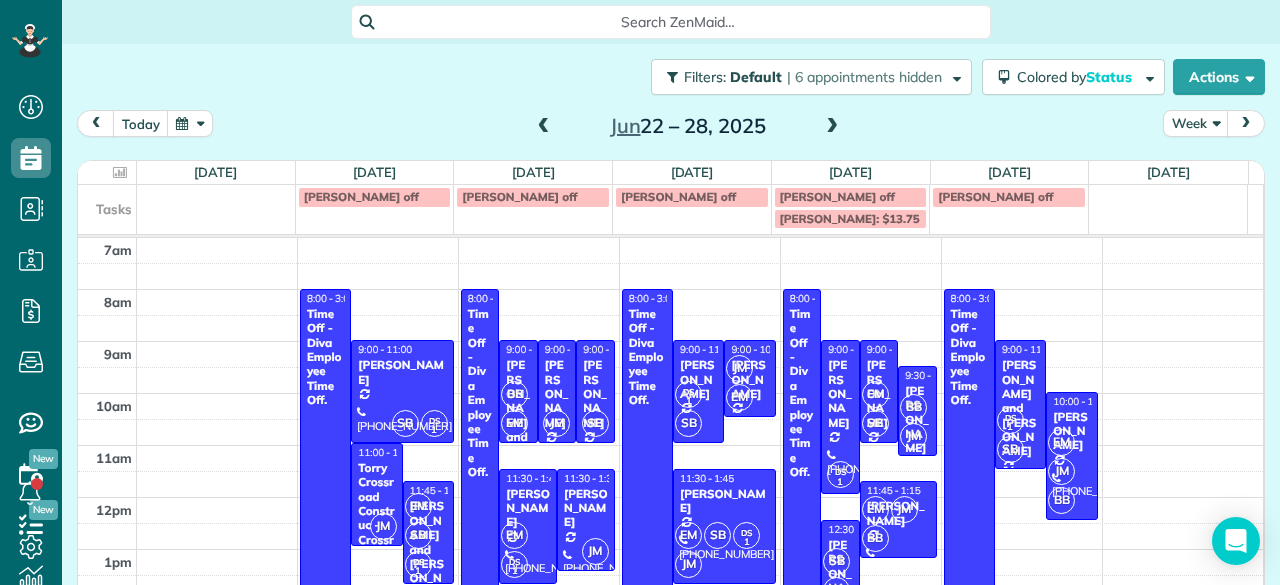 click at bounding box center (832, 127) 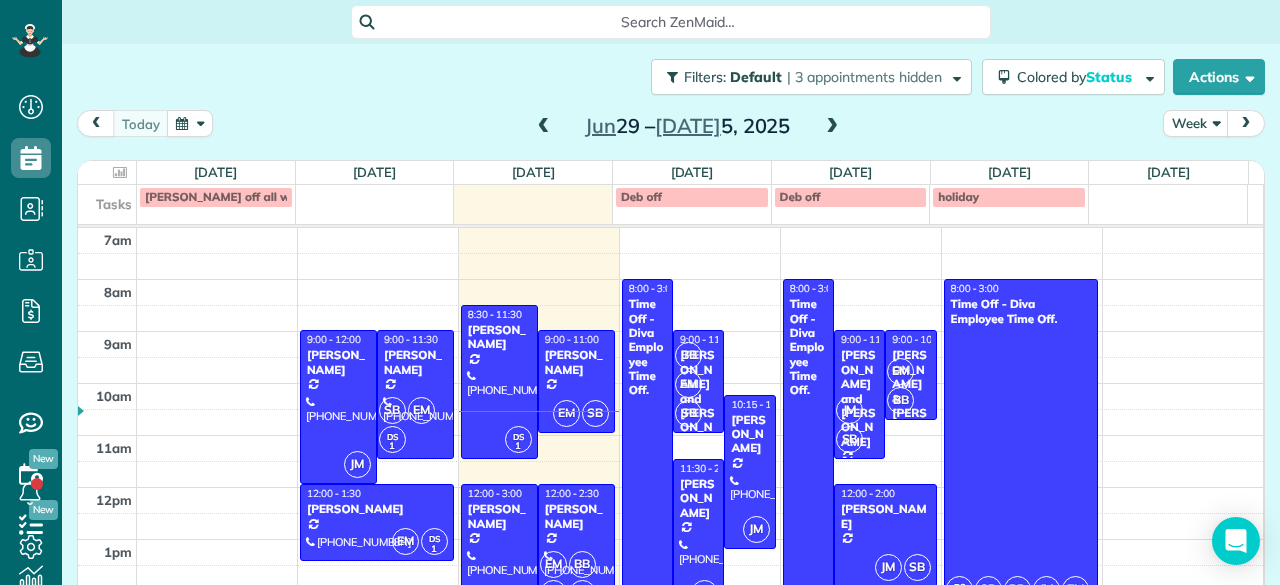 click at bounding box center (832, 127) 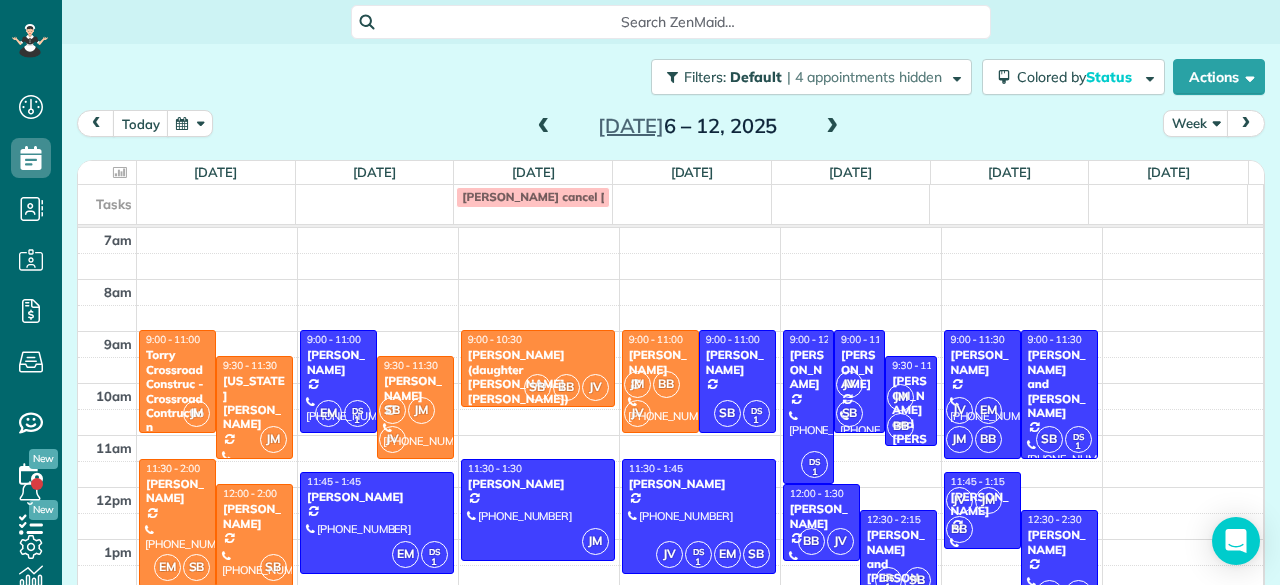 click at bounding box center [832, 127] 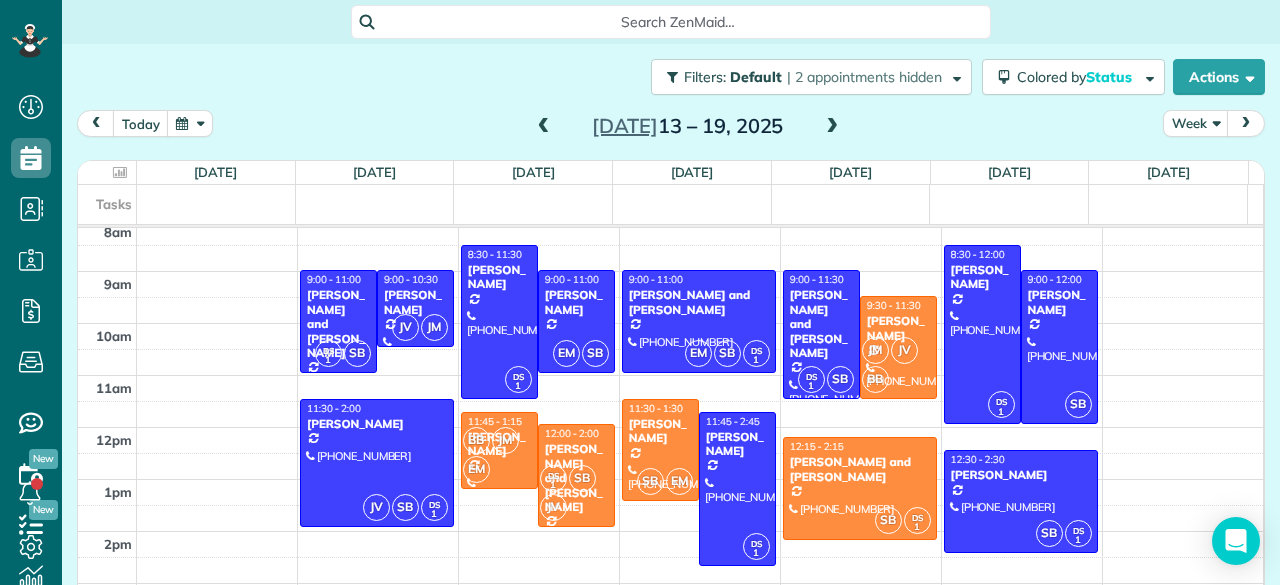 scroll, scrollTop: 59, scrollLeft: 0, axis: vertical 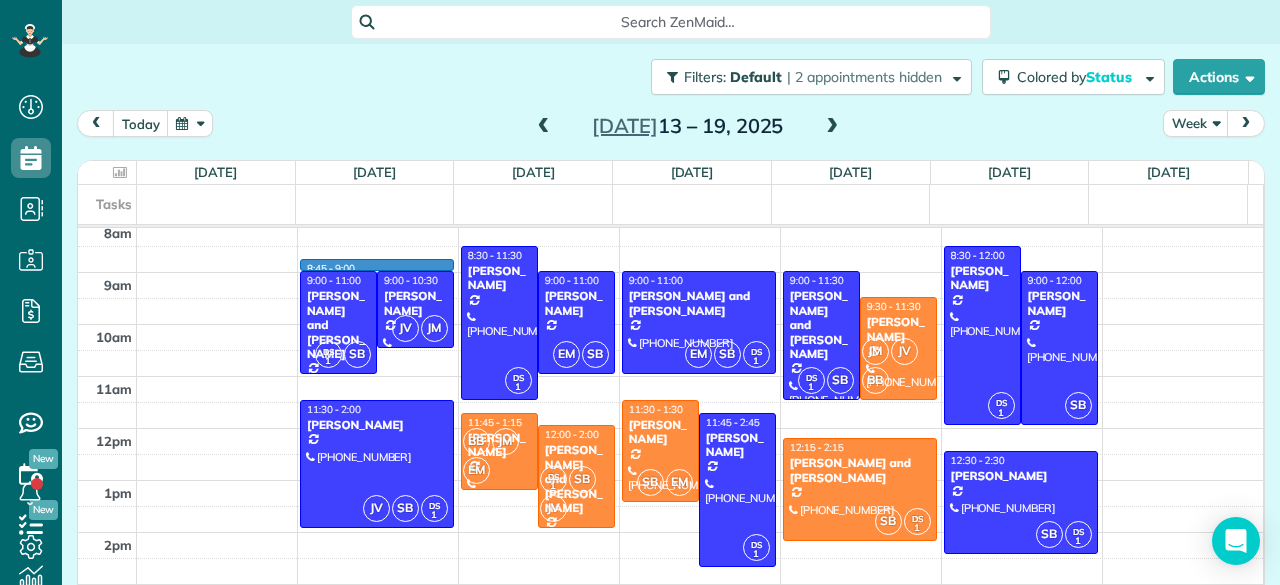 click on "7am 8am 9am 10am 11am 12pm 1pm 2pm 3pm 4pm 5pm 6pm 7pm 8pm 9pm 10pm 11pm 8:45 - 9:00 DS 1 SB 9:00 - 11:00 [PERSON_NAME] and [PERSON_NAME] [PHONE_NUMBER] [STREET_ADDRESS] JV JM 9:00 - 10:30 [PERSON_NAME] [PHONE_NUMBER] [STREET_ADDRESS] JV SB DS 1 11:30 - 2:00 [PERSON_NAME] [PHONE_NUMBER] [STREET_ADDRESS][PERSON_NAME] DS 1 8:30 - 11:30 [PERSON_NAME] [PHONE_NUMBER] [STREET_ADDRESS] EM SB 9:00 - 11:00 [PERSON_NAME] [STREET_ADDRESS] BB JM EM 11:45 - 1:15 [PERSON_NAME] [PHONE_NUMBER] [STREET_ADDRESS] DS 1 SB JV 12:00 - 2:00 [PERSON_NAME] and [PERSON_NAME] (630) 943-[GEOGRAPHIC_DATA][STREET_ADDRESS][PERSON_NAME] EM SB DS 1 9:00 - 11:00 [PERSON_NAME] and [PERSON_NAME] [PHONE_NUMBER] 1N391 Chapel [GEOGRAPHIC_DATA] SB EM 11:30 - 1:30 [PERSON_NAME] [PHONE_NUMBER] [STREET_ADDRESS] DS 1 11:45 - 2:45 [PERSON_NAME] [PHONE_NUMBER] [STREET_ADDRESS] DS 1 SB 9:00 - 11:30 JM JV BB" at bounding box center [670, 610] 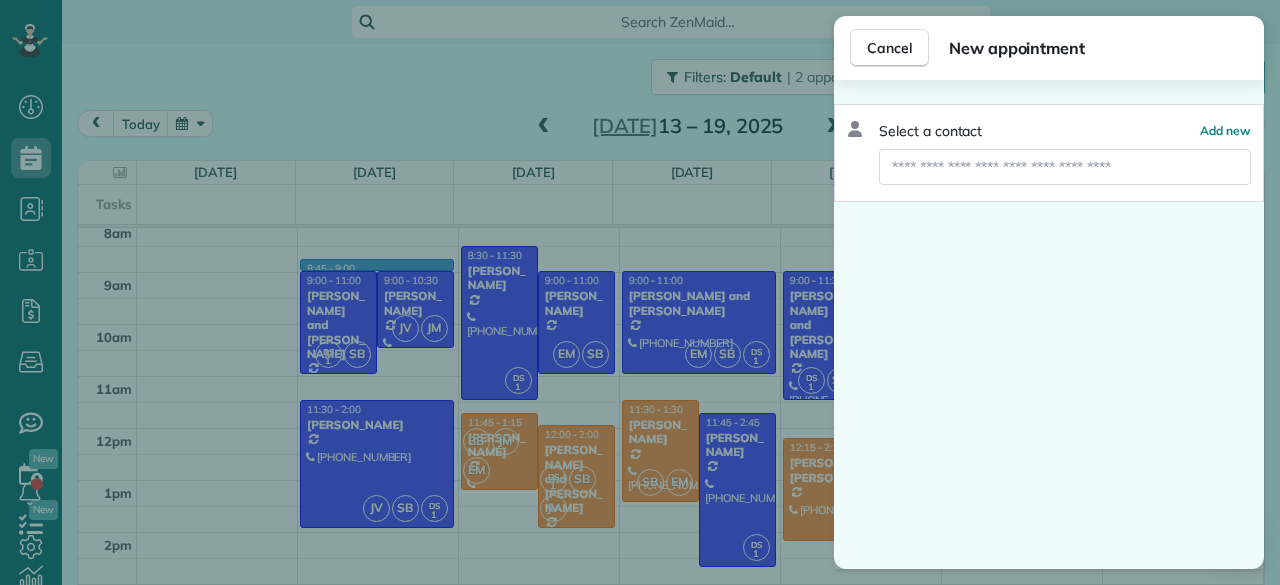 click on "Cancel New appointment Select a contact Add new" at bounding box center (640, 292) 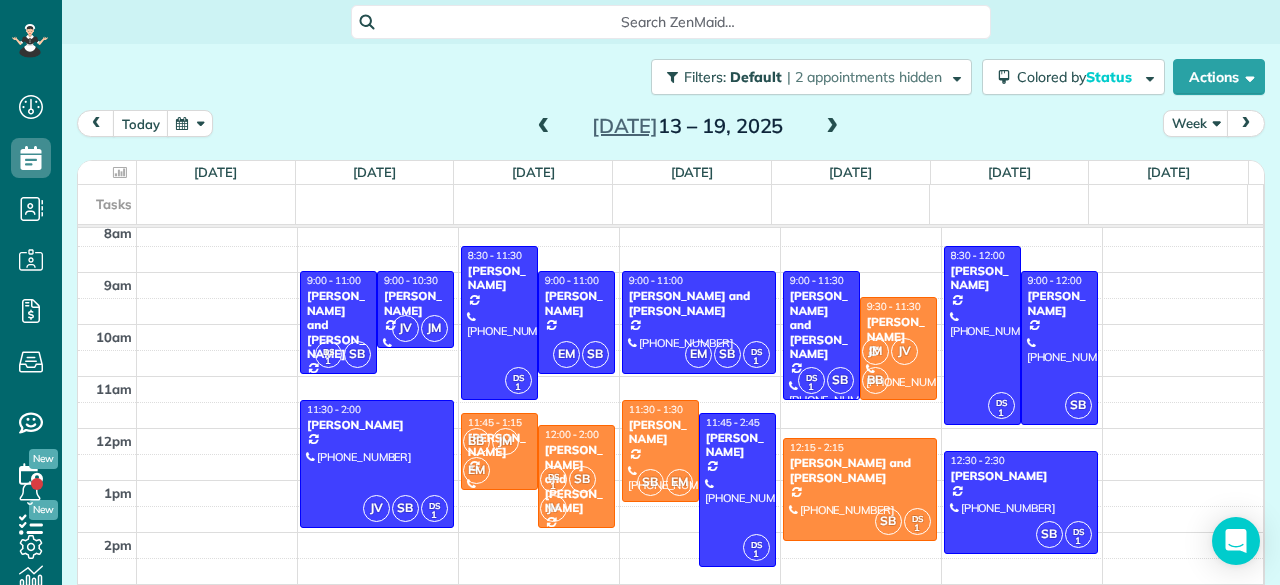 click on "7am 8am 9am 10am 11am 12pm 1pm 2pm 3pm 4pm 5pm 6pm 7pm 8pm 9pm 10pm 11pm DS 1 SB 9:00 - 11:00 [PERSON_NAME] and [PERSON_NAME] (847) 533-[STREET_ADDRESS] JV JM 9:00 - 10:30 [PERSON_NAME] [PHONE_NUMBER] [STREET_ADDRESS] JV SB DS 1 11:30 - 2:00 [PERSON_NAME] [PHONE_NUMBER] [STREET_ADDRESS][PERSON_NAME] DS 1 8:30 - 11:30 [PERSON_NAME] [PHONE_NUMBER] [STREET_ADDRESS] EM SB 9:00 - 11:00 [PERSON_NAME] [STREET_ADDRESS][PERSON_NAME] BB JM EM 11:45 - 1:15 [PERSON_NAME] [PHONE_NUMBER] [STREET_ADDRESS] DS 1 SB JV 12:00 - 2:00 [PERSON_NAME] and [PERSON_NAME] (630) 943-[GEOGRAPHIC_DATA][STREET_ADDRESS][PERSON_NAME] EM SB DS 1 9:00 - 11:00 [PERSON_NAME] and [PERSON_NAME] [PHONE_NUMBER] 1N391 Chapel [GEOGRAPHIC_DATA] SB EM 11:30 - 1:30 [PERSON_NAME] [PHONE_NUMBER] [STREET_ADDRESS] DS 1 11:45 - 2:45 [PERSON_NAME] [PHONE_NUMBER] [STREET_ADDRESS] DS 1 SB 9:00 - 11:[PHONE_NUMBER] JM JV" at bounding box center [670, 610] 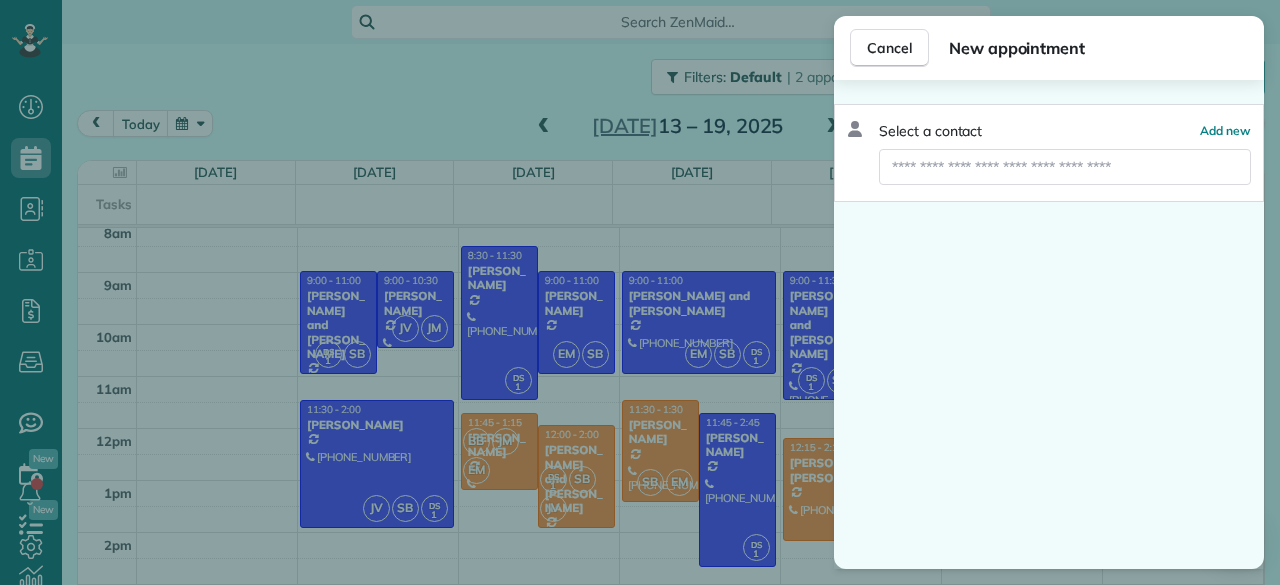 click on "Cancel New appointment Select a contact Add new" at bounding box center (640, 292) 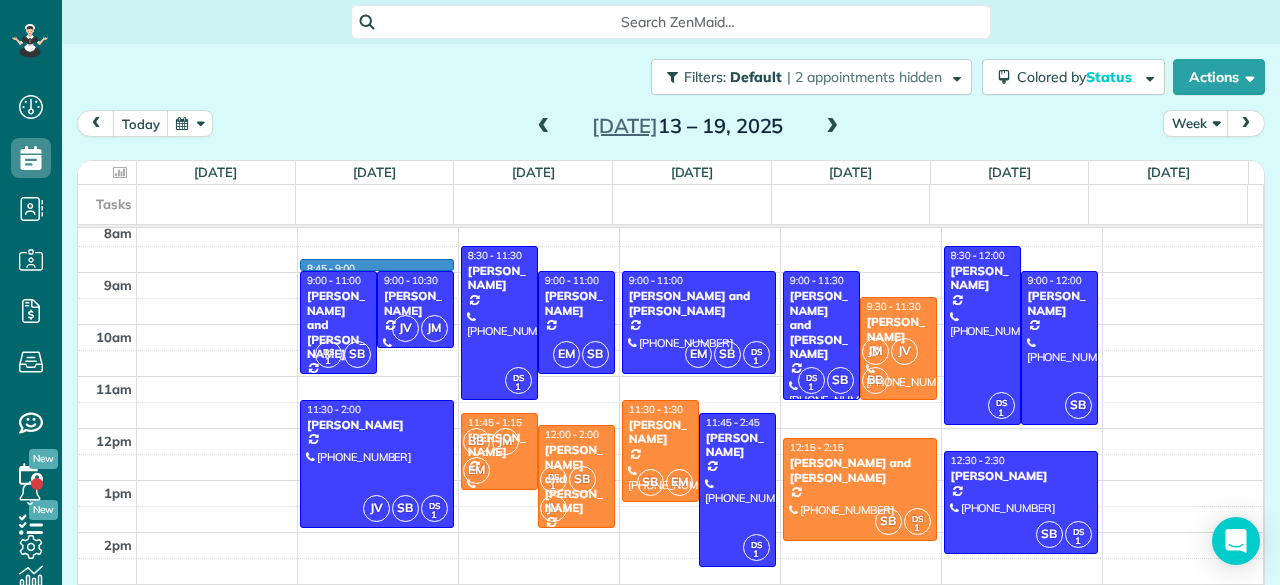 click on "7am 8am 9am 10am 11am 12pm 1pm 2pm 3pm 4pm 5pm 6pm 7pm 8pm 9pm 10pm 11pm 8:45 - 9:00 DS 1 SB 9:00 - 11:00 [PERSON_NAME] and [PERSON_NAME] [PHONE_NUMBER] [STREET_ADDRESS] JV JM 9:00 - 10:30 [PERSON_NAME] [PHONE_NUMBER] [STREET_ADDRESS] JV SB DS 1 11:30 - 2:00 [PERSON_NAME] [PHONE_NUMBER] [STREET_ADDRESS][PERSON_NAME] DS 1 8:30 - 11:30 [PERSON_NAME] [PHONE_NUMBER] [STREET_ADDRESS] EM SB 9:00 - 11:00 [PERSON_NAME] [STREET_ADDRESS] BB JM EM 11:45 - 1:15 [PERSON_NAME] [PHONE_NUMBER] [STREET_ADDRESS] DS 1 SB JV 12:00 - 2:00 [PERSON_NAME] and [PERSON_NAME] (630) 943-[GEOGRAPHIC_DATA][STREET_ADDRESS][PERSON_NAME] EM SB DS 1 9:00 - 11:00 [PERSON_NAME] and [PERSON_NAME] [PHONE_NUMBER] 1N391 Chapel [GEOGRAPHIC_DATA] SB EM 11:30 - 1:30 [PERSON_NAME] [PHONE_NUMBER] [STREET_ADDRESS] DS 1 11:45 - 2:45 [PERSON_NAME] [PHONE_NUMBER] [STREET_ADDRESS] DS 1 SB 9:00 - 11:30 JM JV BB" at bounding box center [670, 610] 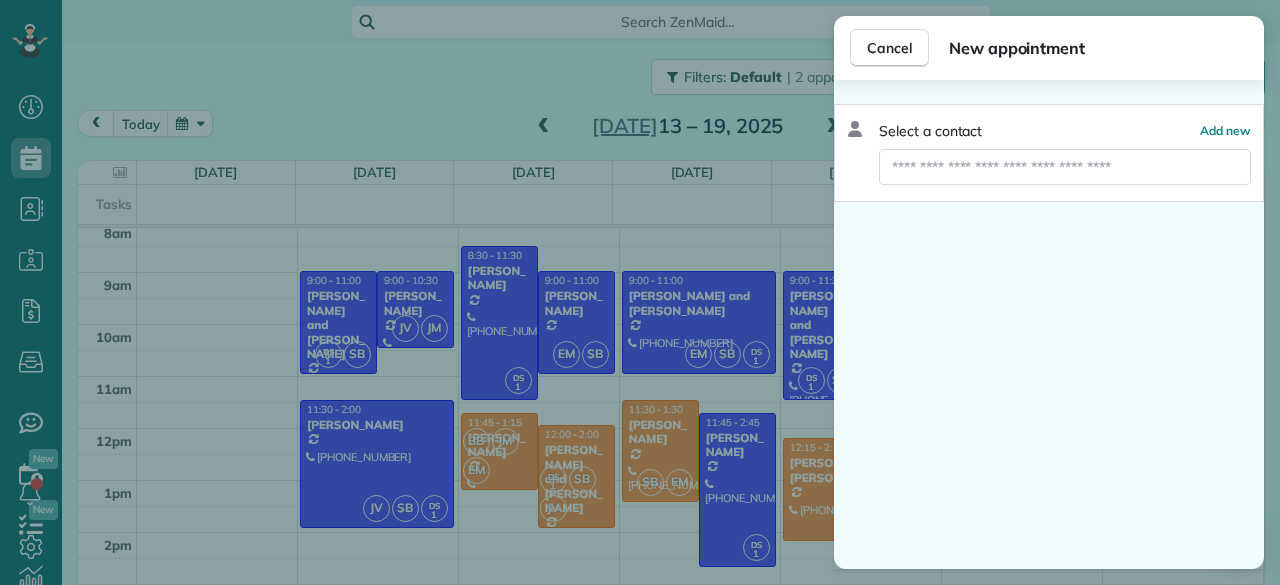 click on "Cancel New appointment Select a contact Add new" at bounding box center (640, 292) 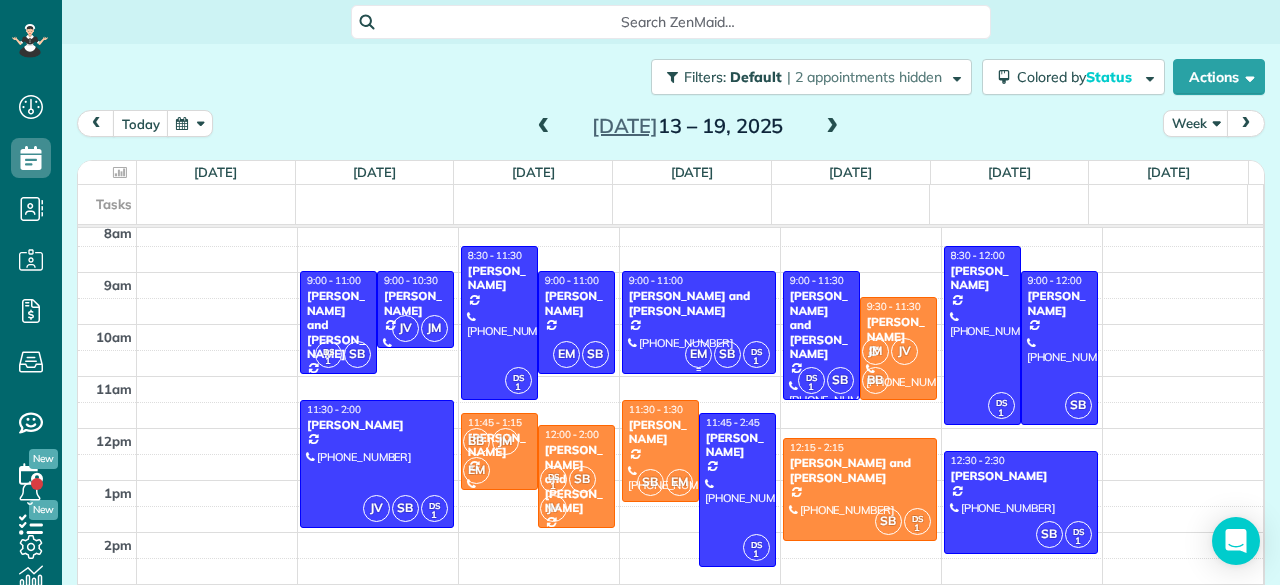 click at bounding box center (699, 322) 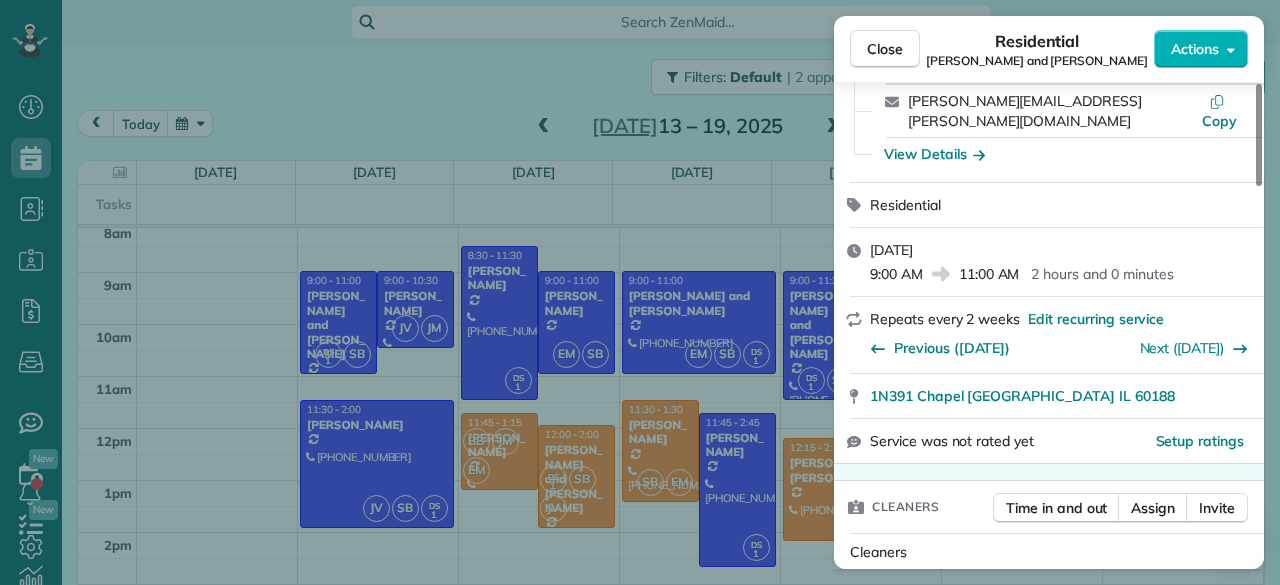 scroll, scrollTop: 228, scrollLeft: 0, axis: vertical 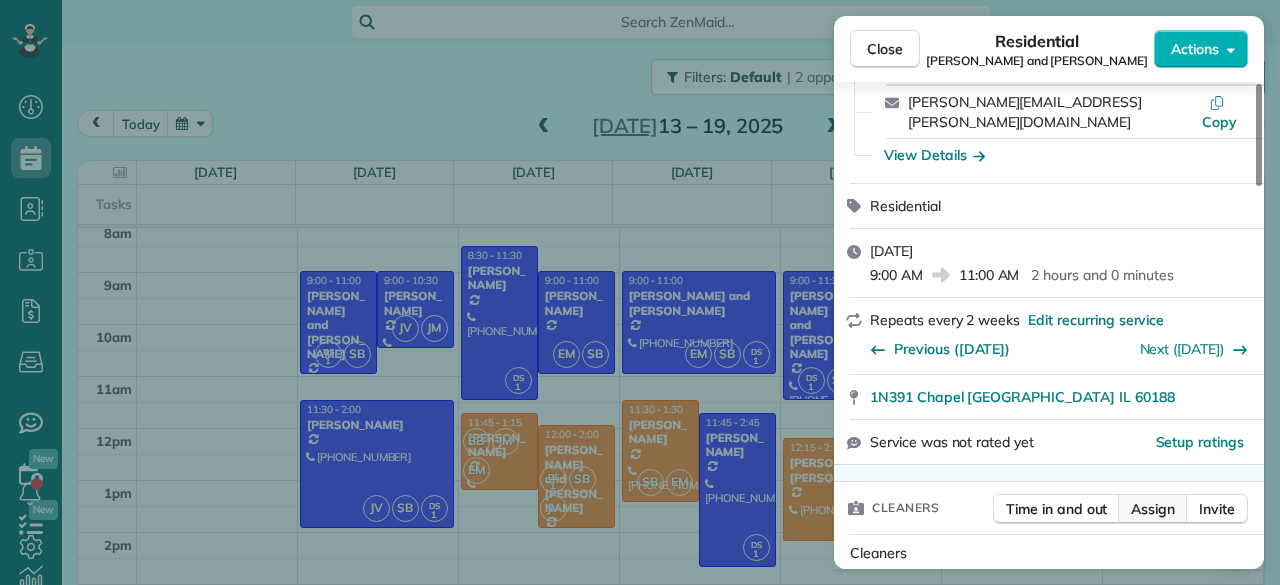 click on "Assign" at bounding box center (1153, 509) 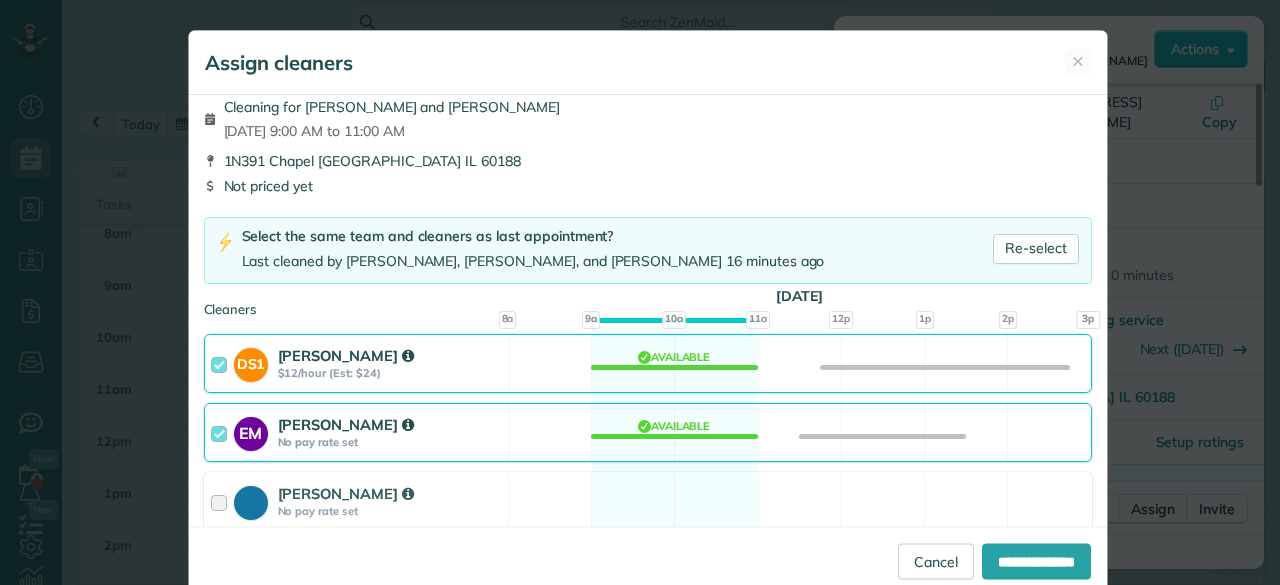 scroll, scrollTop: 0, scrollLeft: 0, axis: both 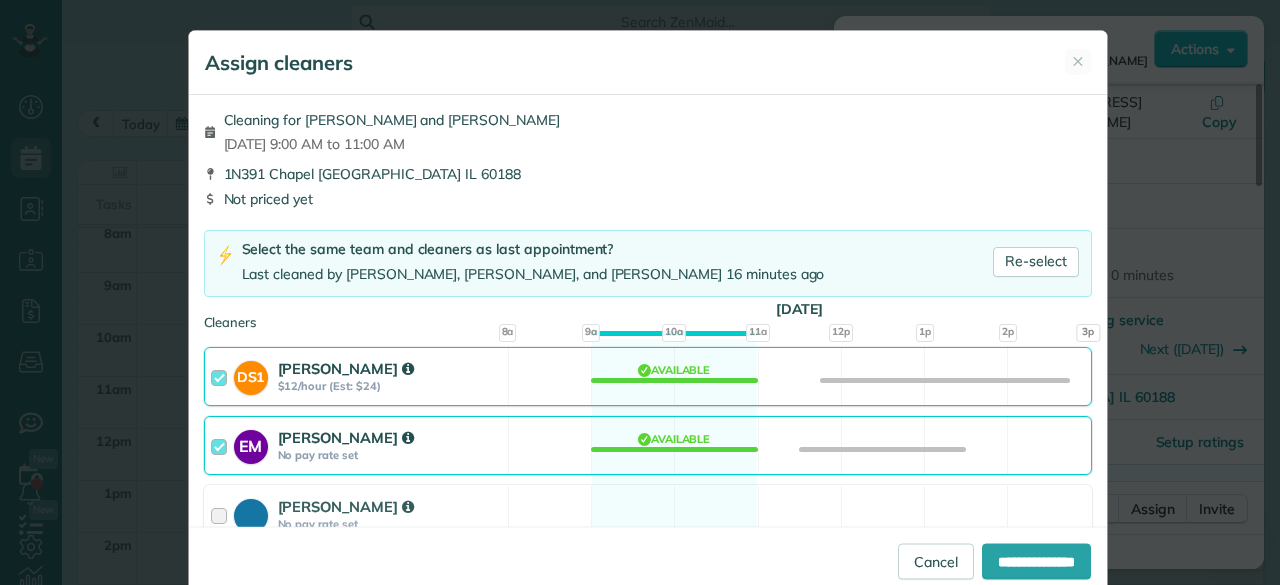 click on "[PERSON_NAME]" at bounding box center [390, 437] 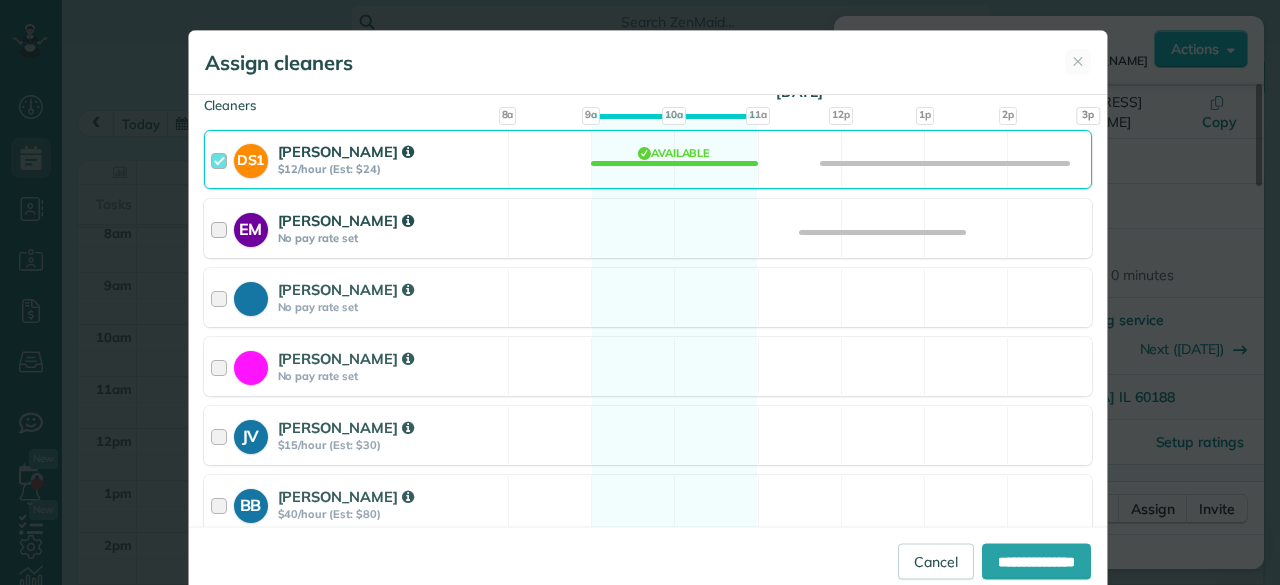 scroll, scrollTop: 219, scrollLeft: 0, axis: vertical 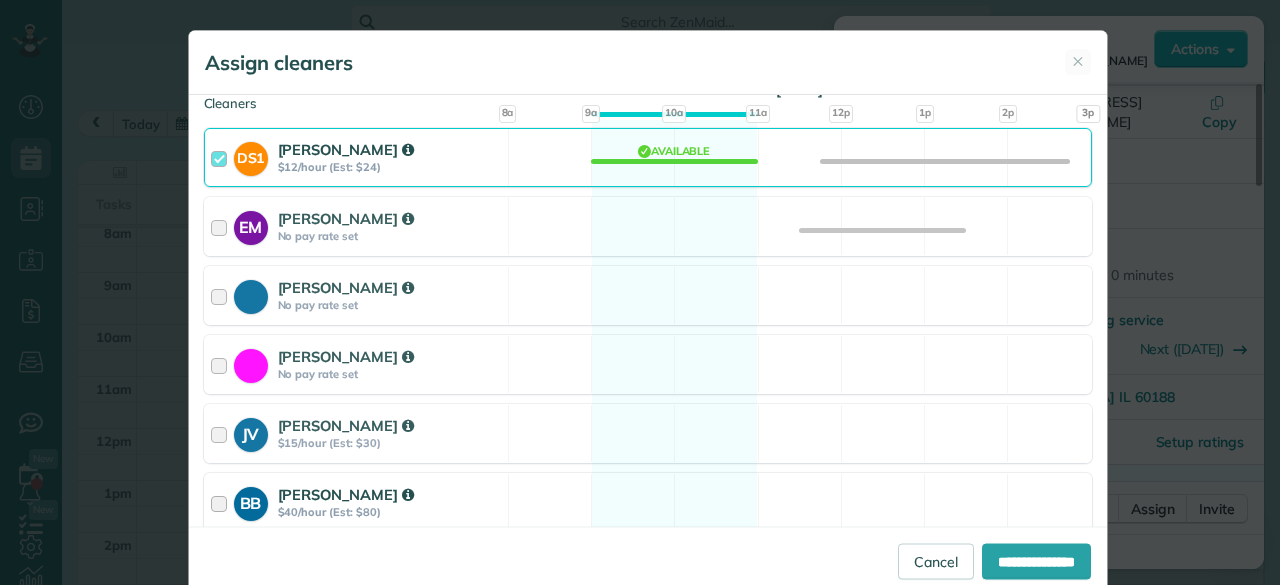 click on "$40/hour (Est: $80)" at bounding box center (390, 512) 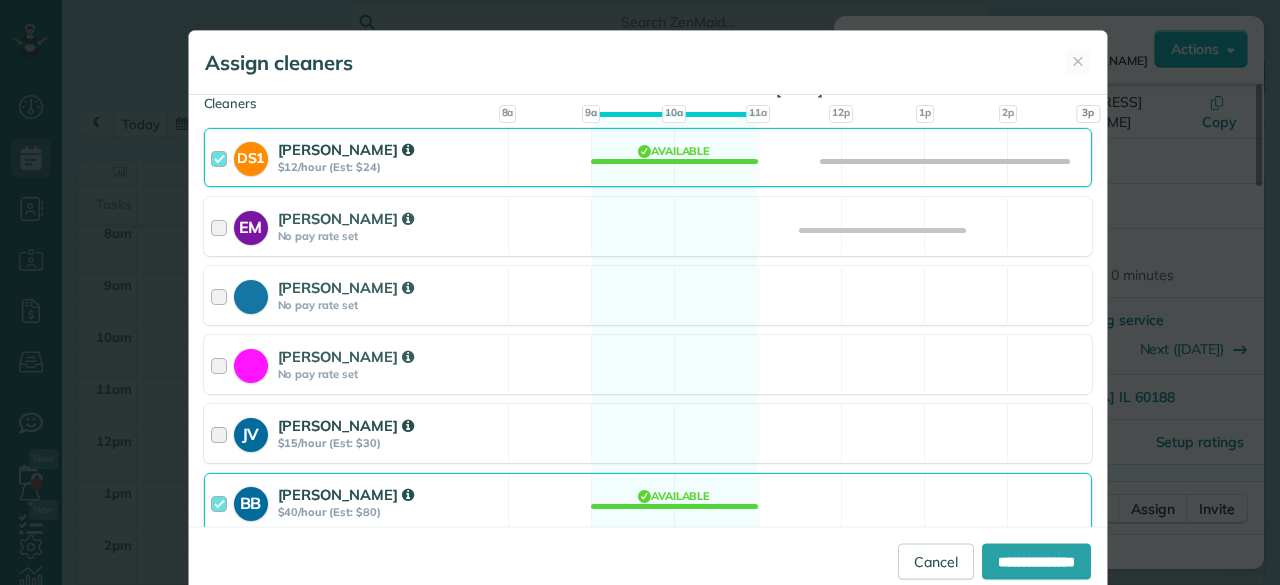 click on "JV
[PERSON_NAME]
$15/hour (Est: $30)" at bounding box center [356, 433] 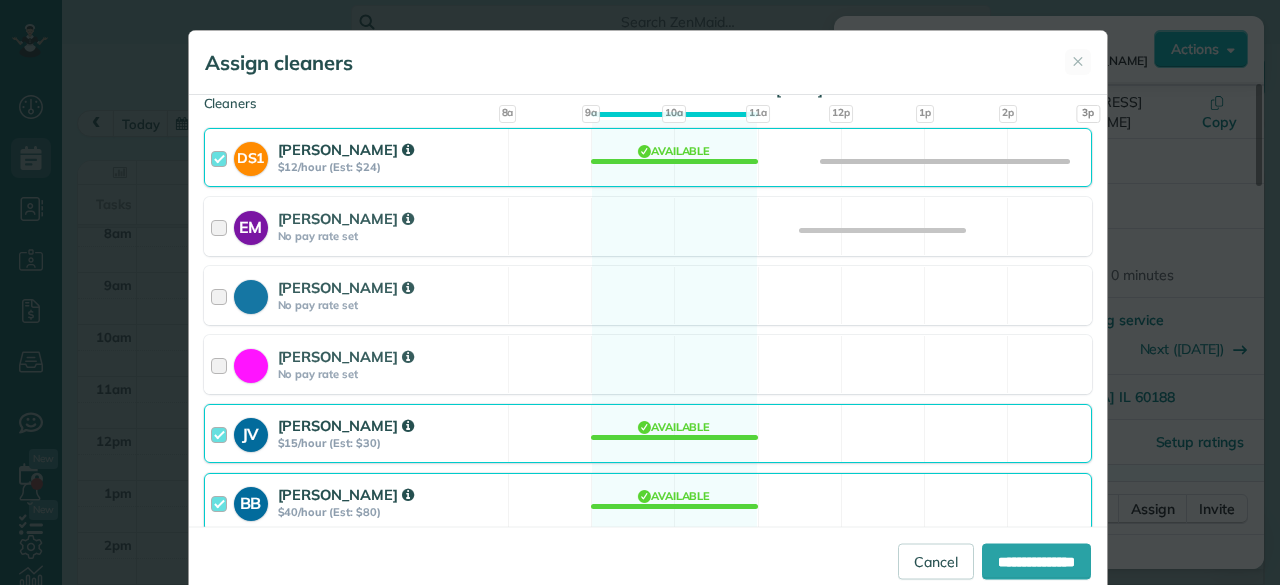 click on "BB
[PERSON_NAME]
$40/hour (Est: $80)
Available" at bounding box center [648, 502] 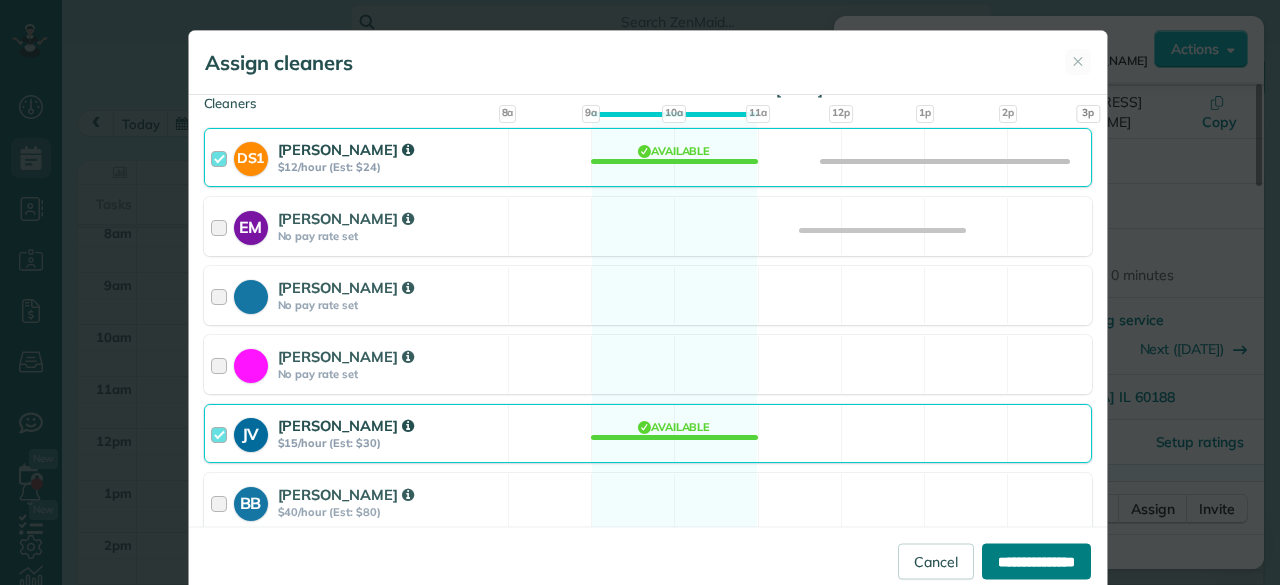 click on "**********" at bounding box center (1036, 561) 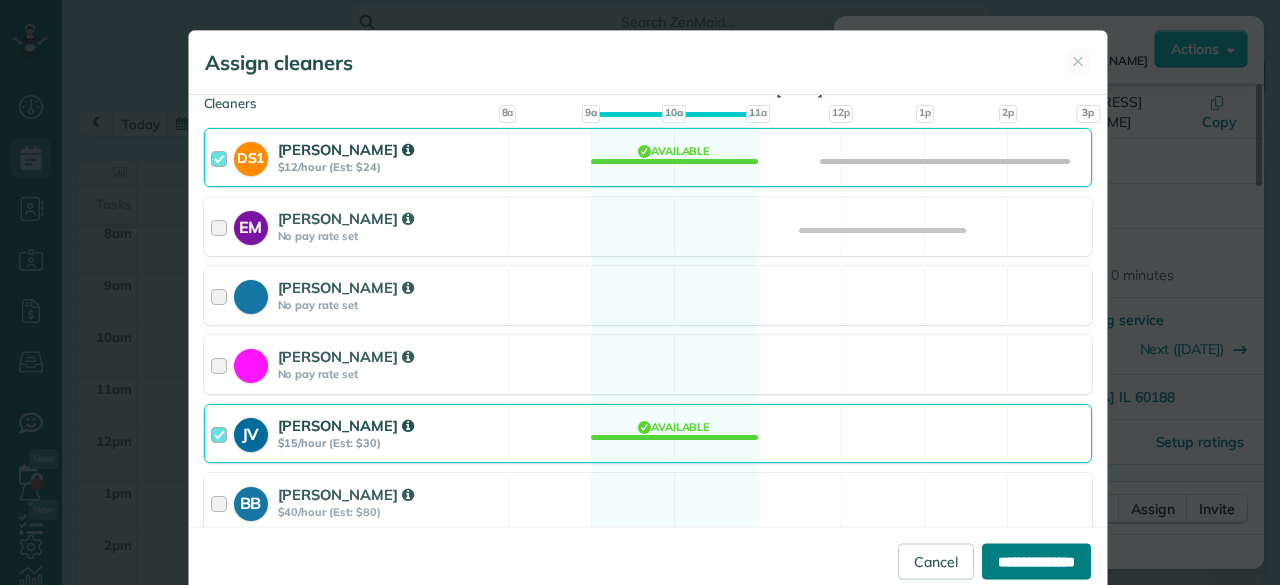 type on "**********" 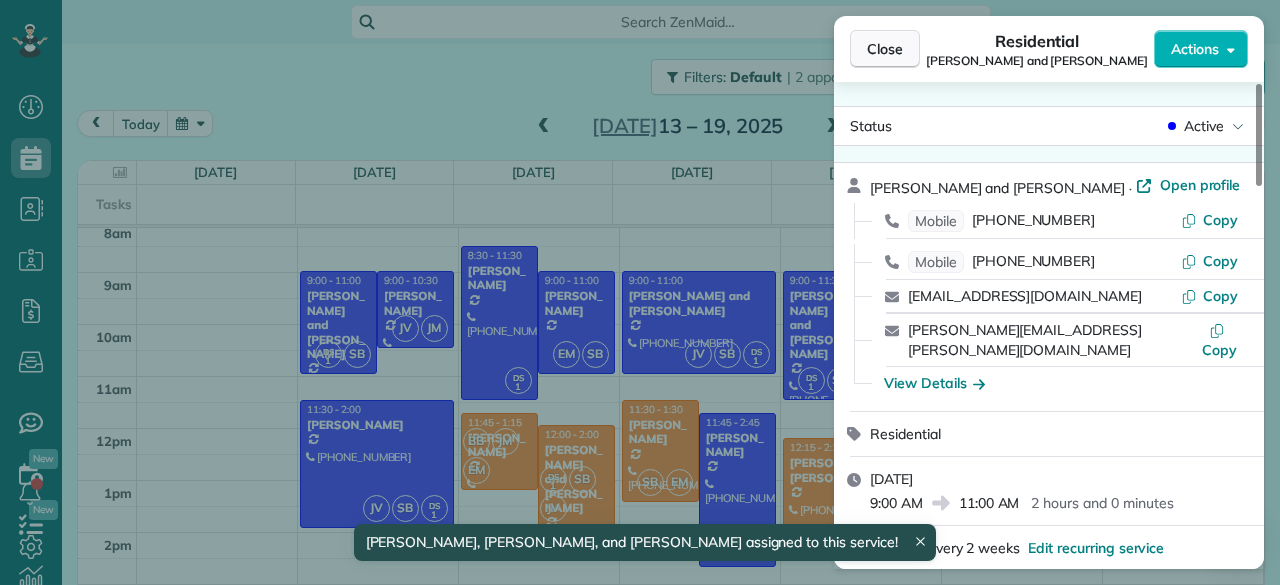 click on "Close" at bounding box center (885, 49) 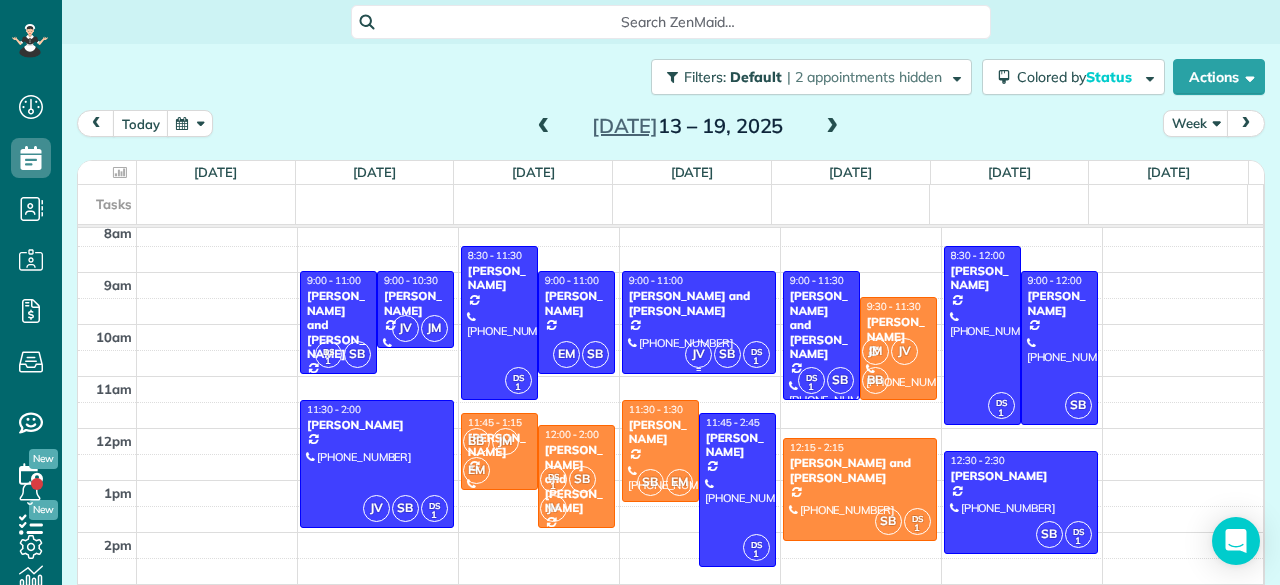 click on "JV SB DS 1" at bounding box center (727, 354) 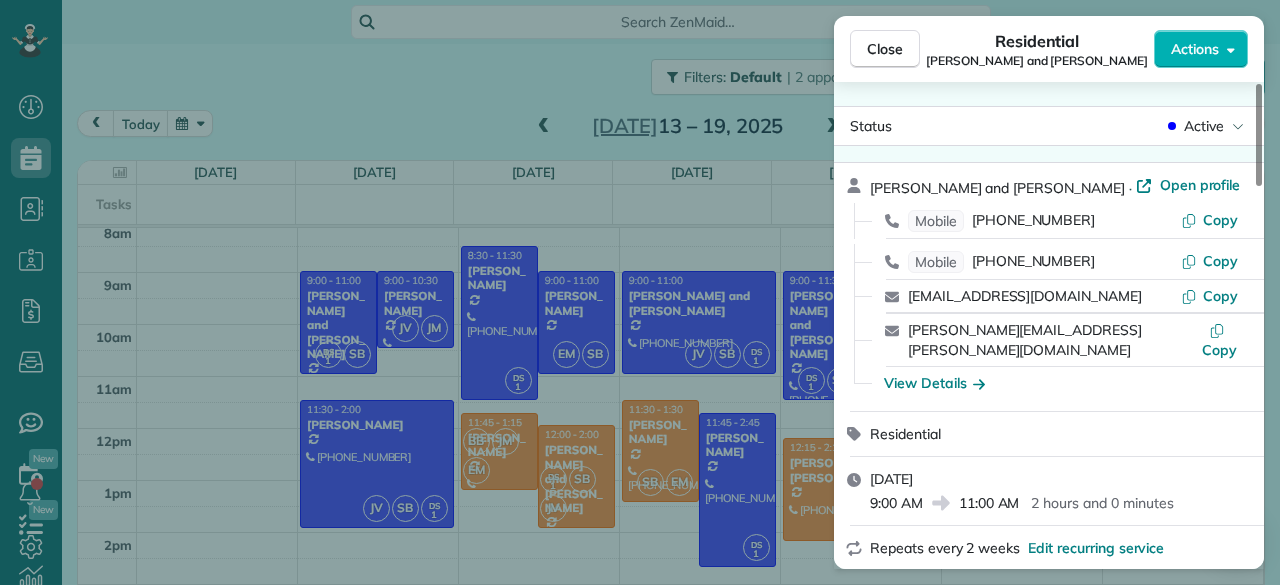 click on "Residential [PERSON_NAME] and [PERSON_NAME]" at bounding box center [1037, 49] 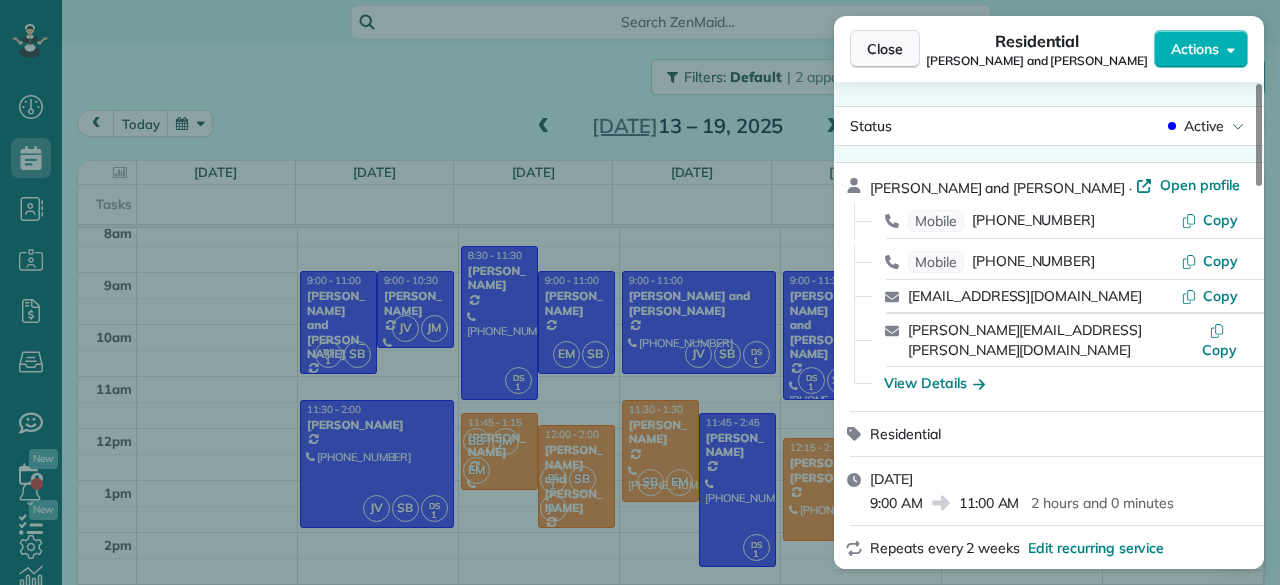 click on "Close" at bounding box center (885, 49) 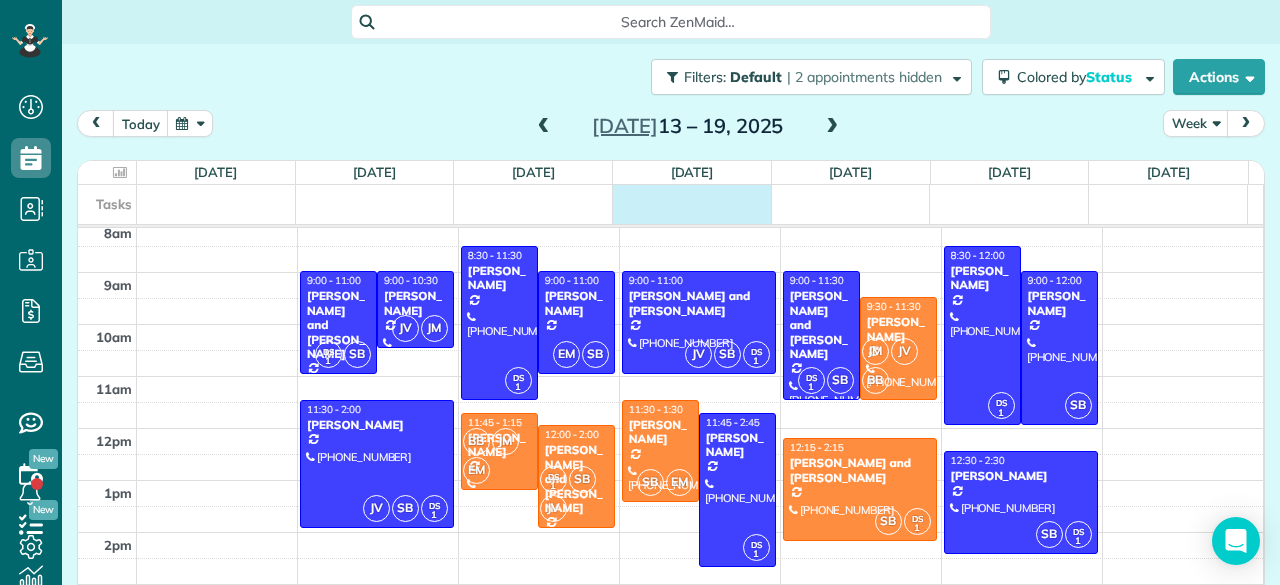 click on "Tasks" at bounding box center (663, 204) 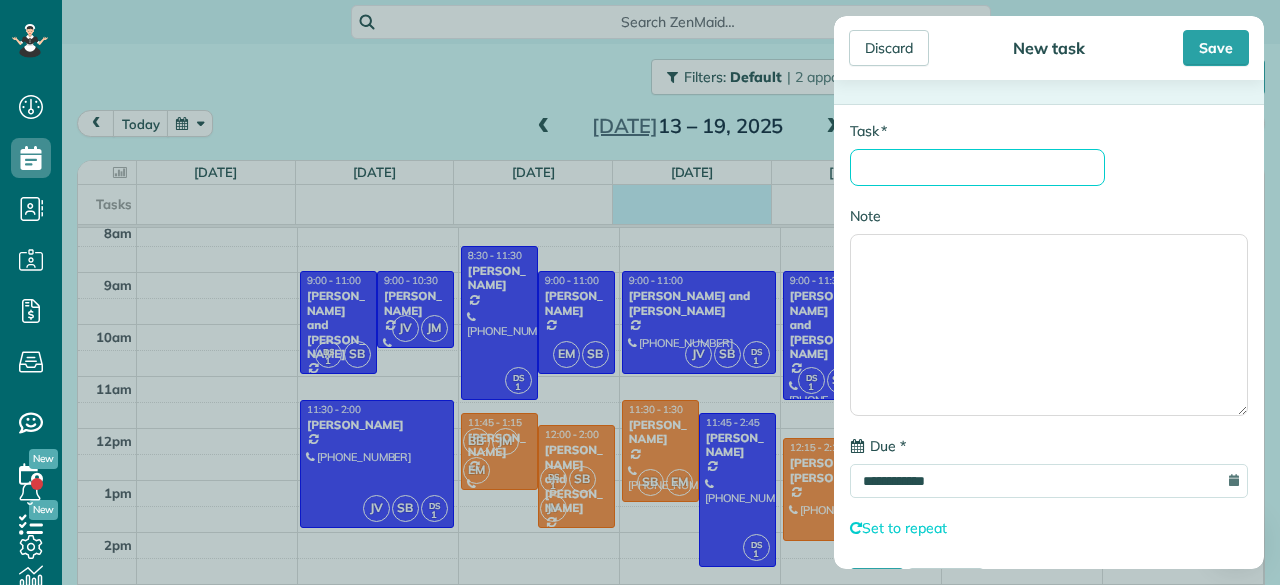 click on "*  Task" at bounding box center [977, 167] 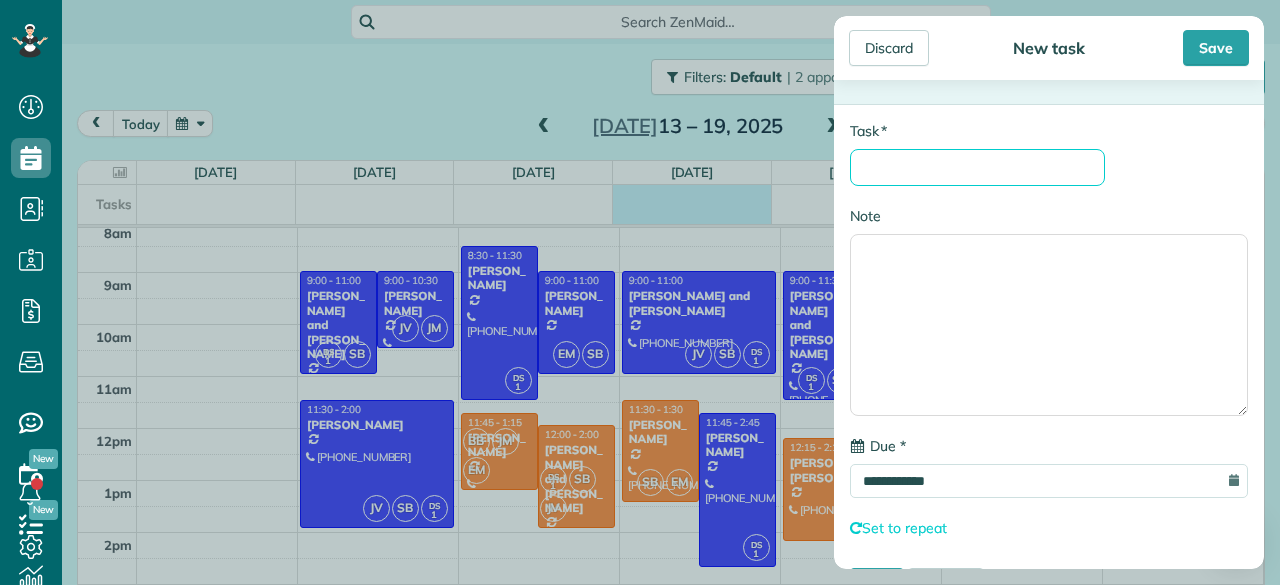 type on "**********" 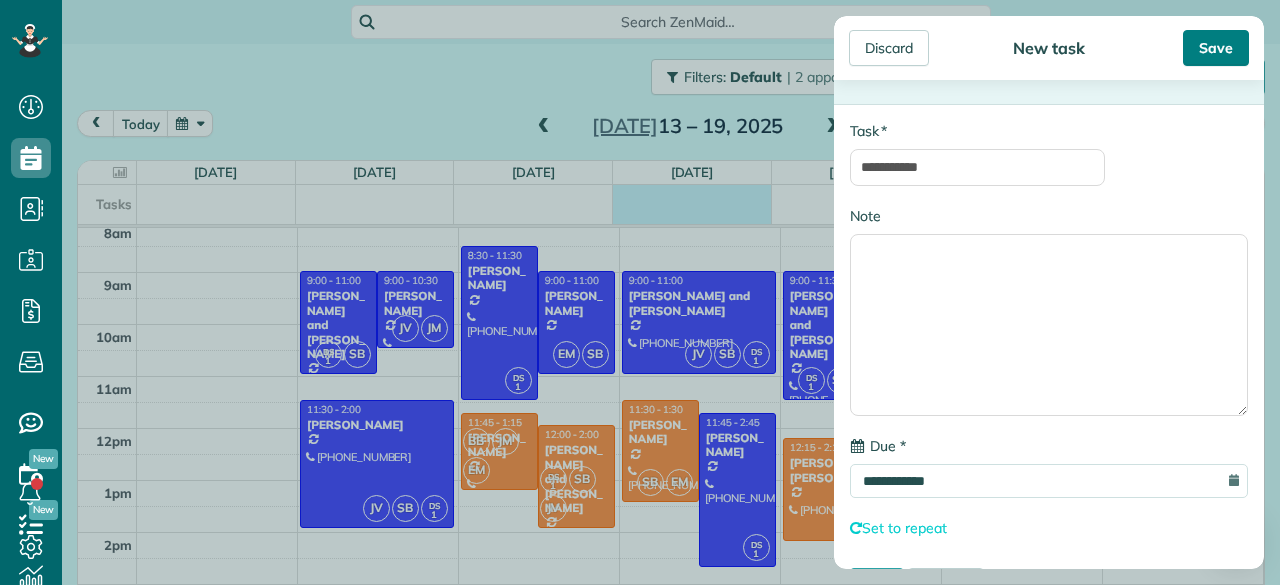 click on "Save" at bounding box center [1216, 48] 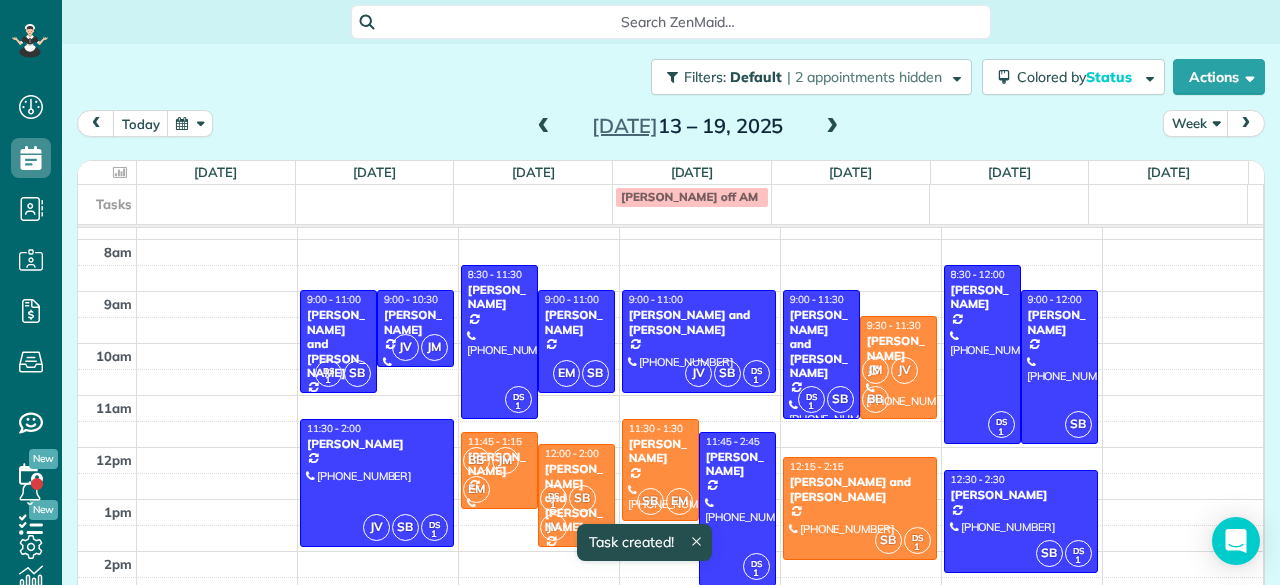scroll, scrollTop: 45, scrollLeft: 0, axis: vertical 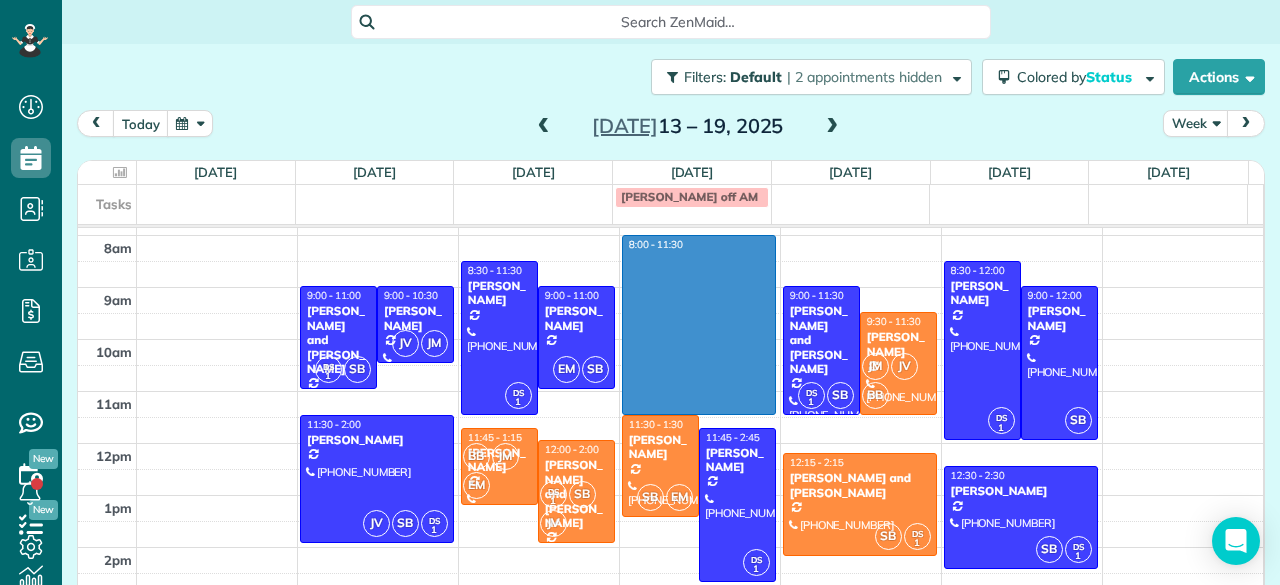 drag, startPoint x: 693, startPoint y: 241, endPoint x: 703, endPoint y: 411, distance: 170.29387 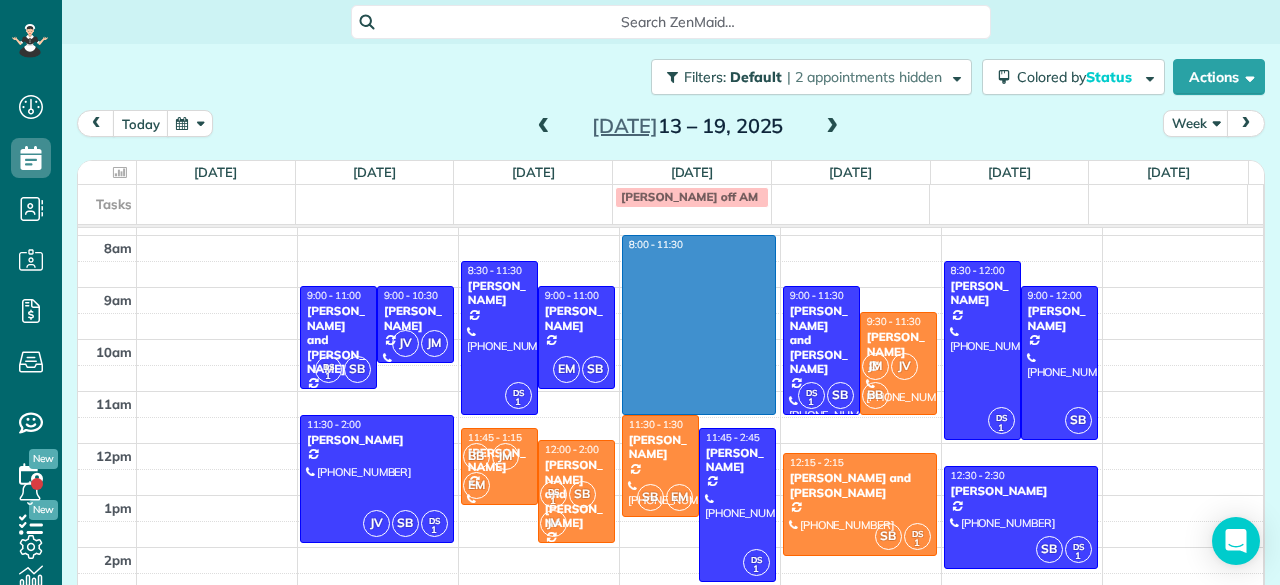 click on "7am 8am 9am 10am 11am 12pm 1pm 2pm 3pm 4pm 5pm 6pm 7pm 8pm 9pm 10pm 11pm DS 1 SB 9:00 - 11:00 [PERSON_NAME] and [PERSON_NAME] (847) 533-[STREET_ADDRESS] JV JM 9:00 - 10:30 [PERSON_NAME] [PHONE_NUMBER] [STREET_ADDRESS] JV SB DS 1 11:30 - 2:00 [PERSON_NAME] [PHONE_NUMBER] [STREET_ADDRESS][PERSON_NAME] DS 1 8:30 - 11:30 [PERSON_NAME] [PHONE_NUMBER] [STREET_ADDRESS] EM SB 9:00 - 11:00 [PERSON_NAME] [STREET_ADDRESS][PERSON_NAME] BB JM EM 11:45 - 1:15 [PERSON_NAME] [PHONE_NUMBER] [STREET_ADDRESS] DS 1 SB JV 12:00 - 2:00 [PERSON_NAME] and [PERSON_NAME] (630) 943-[GEOGRAPHIC_DATA][STREET_ADDRESS][PERSON_NAME] 8:00 - 11:30 JV SB DS 1 9:00 - 11:00 [PERSON_NAME] and [PERSON_NAME] [PHONE_NUMBER] 1N391 Chapel [GEOGRAPHIC_DATA] SB EM 11:30 - 1:30 [PERSON_NAME] [PHONE_NUMBER] [STREET_ADDRESS] DS 1 11:45 - 2:45 [PERSON_NAME] [PHONE_NUMBER] [STREET_ADDRESS] DS 1 SB 9:00 - 11:30 JM JV 1" at bounding box center [670, 625] 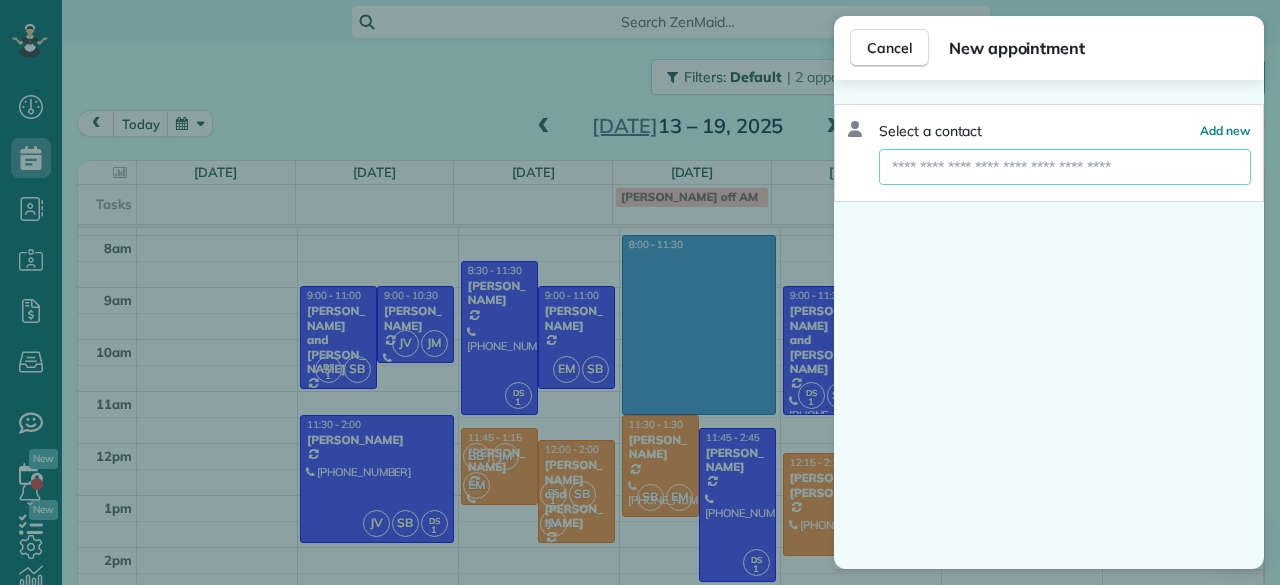 click at bounding box center [1065, 167] 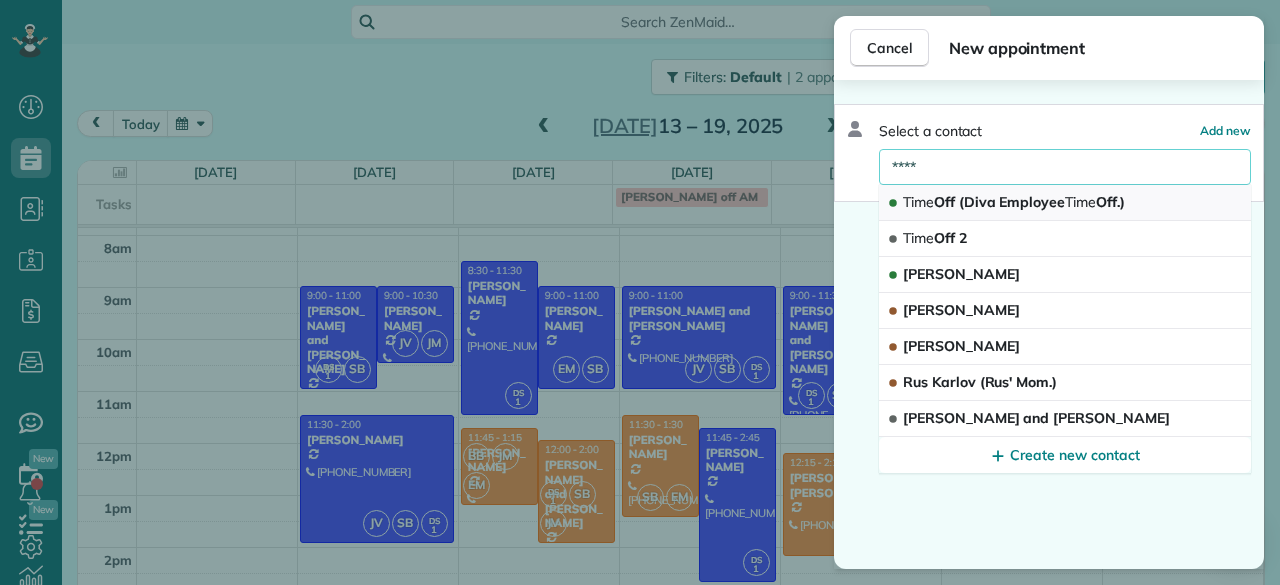 type on "****" 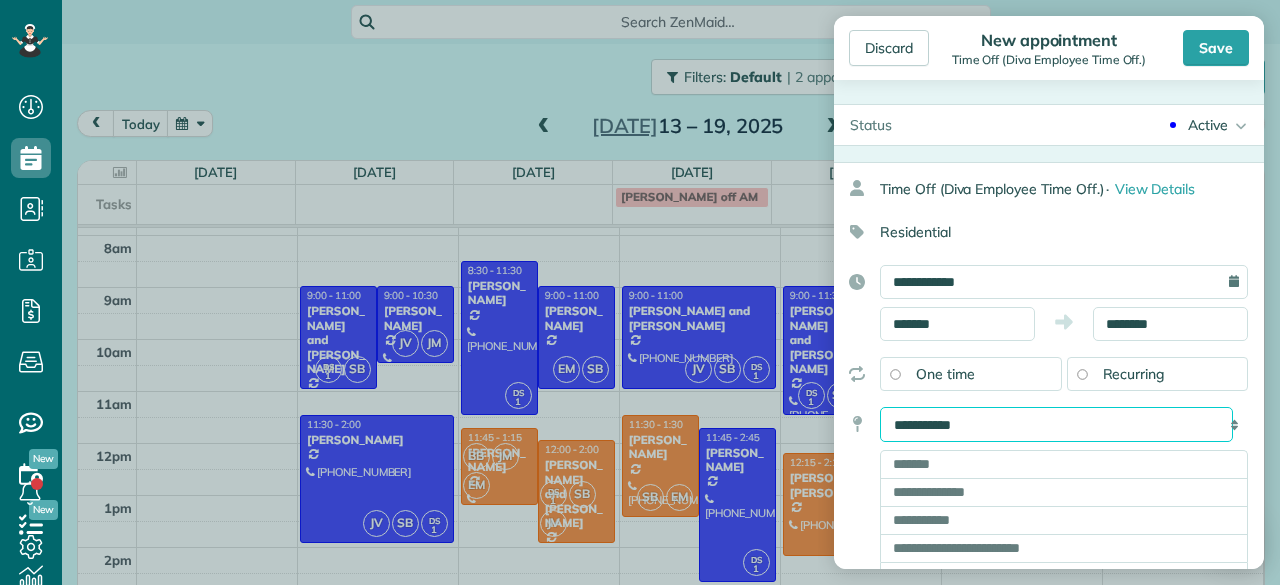 click on "**********" at bounding box center (1056, 424) 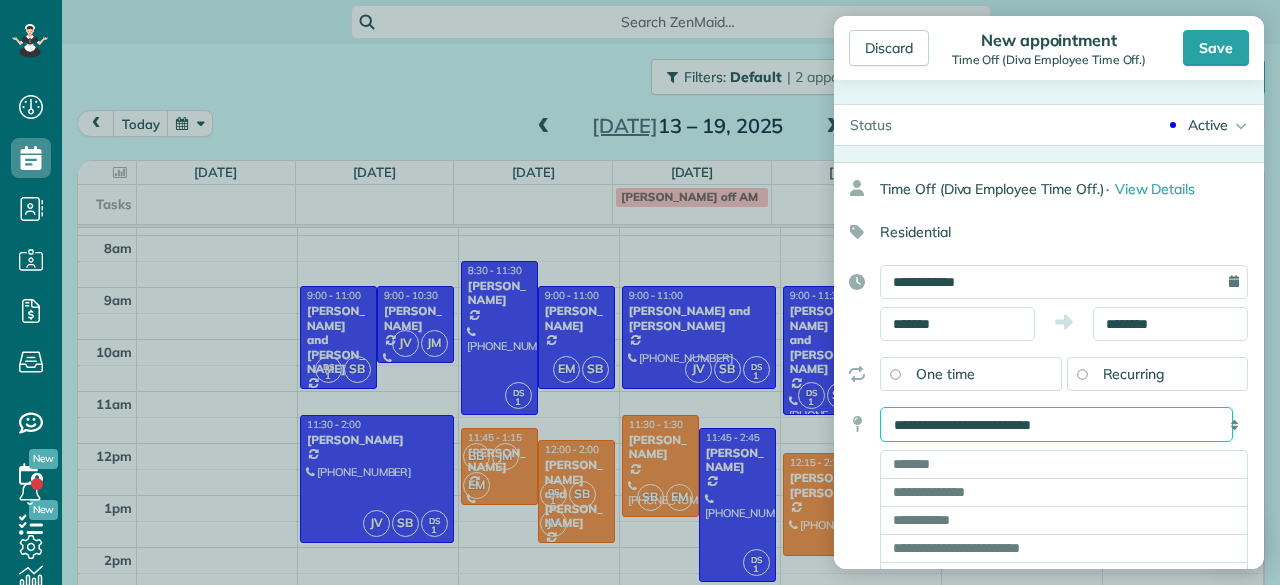 click on "**********" at bounding box center [1056, 424] 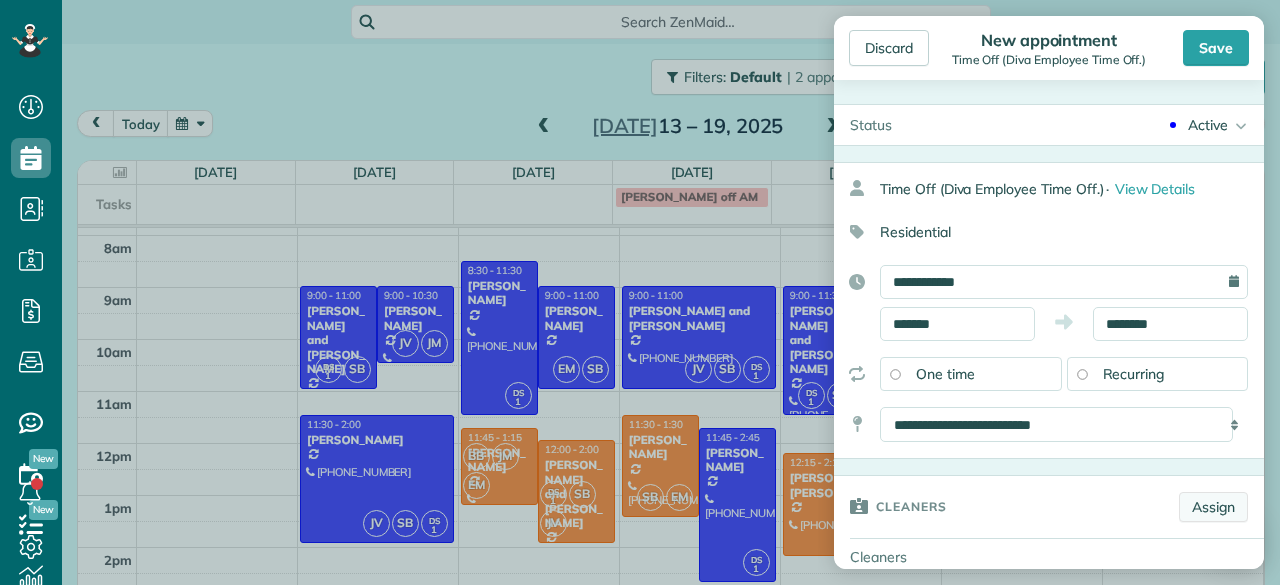 click on "Assign" at bounding box center [1213, 507] 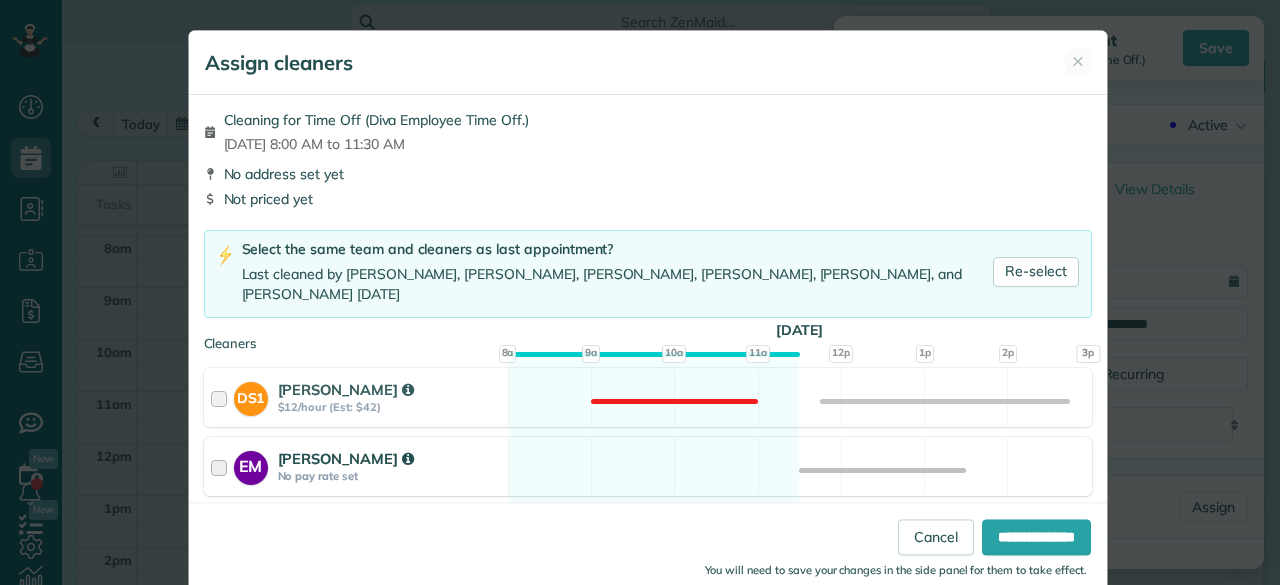 scroll, scrollTop: 100, scrollLeft: 0, axis: vertical 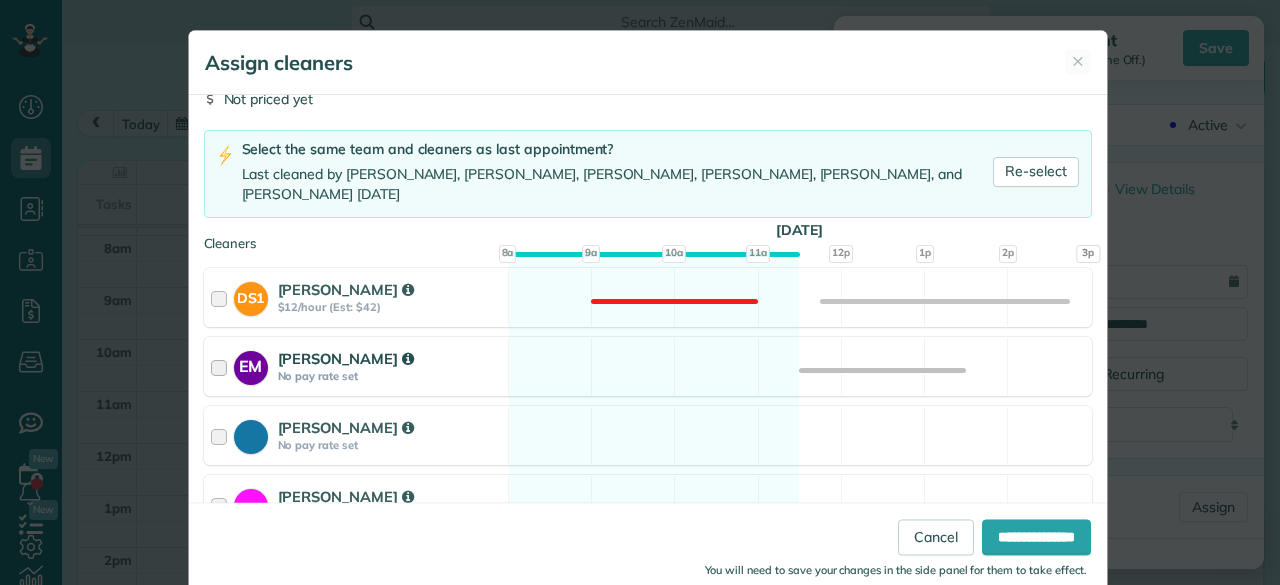 click on "[PERSON_NAME]" at bounding box center [390, 358] 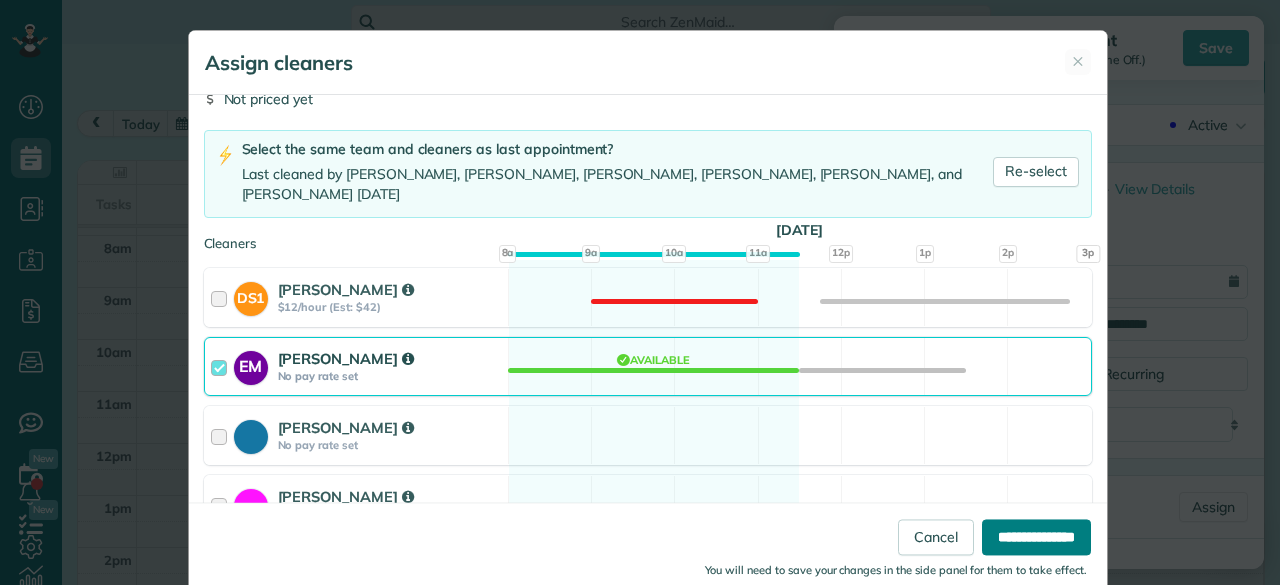 click on "**********" at bounding box center [1036, 537] 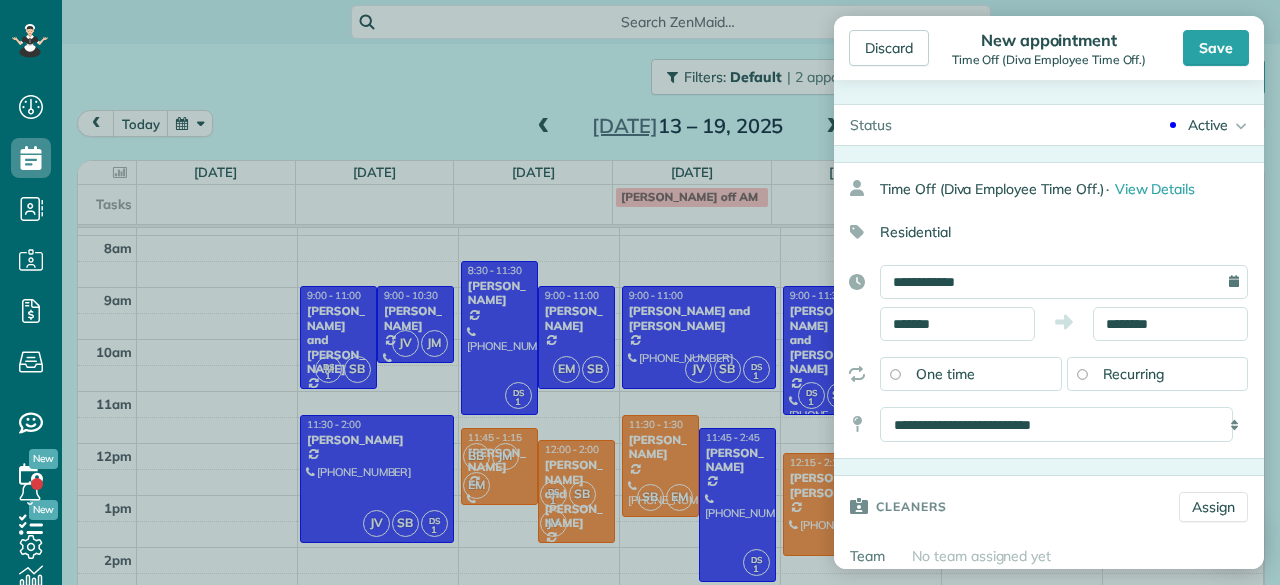 scroll, scrollTop: 126, scrollLeft: 0, axis: vertical 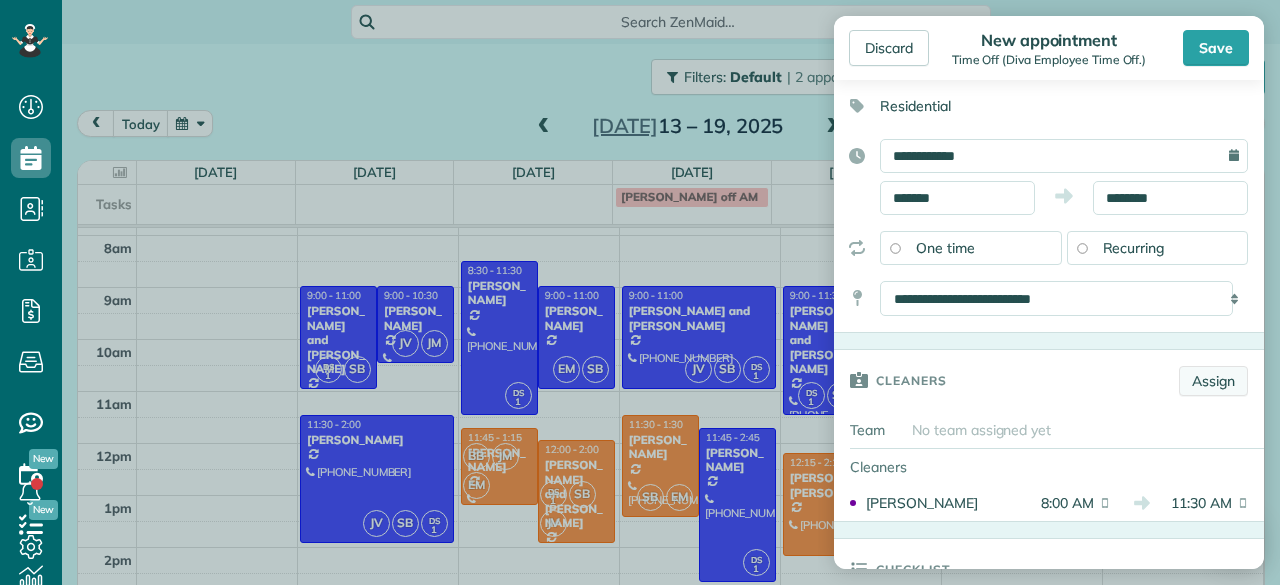click on "Assign" at bounding box center [1213, 381] 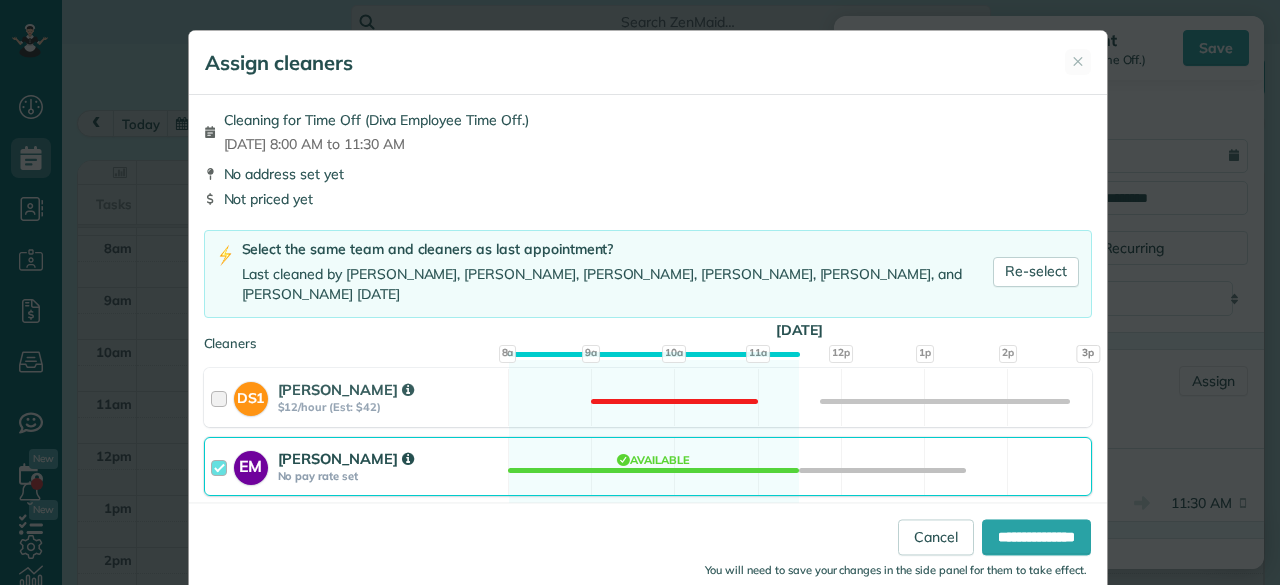 click on "EM
[PERSON_NAME]
No pay rate set
Available" at bounding box center (648, 466) 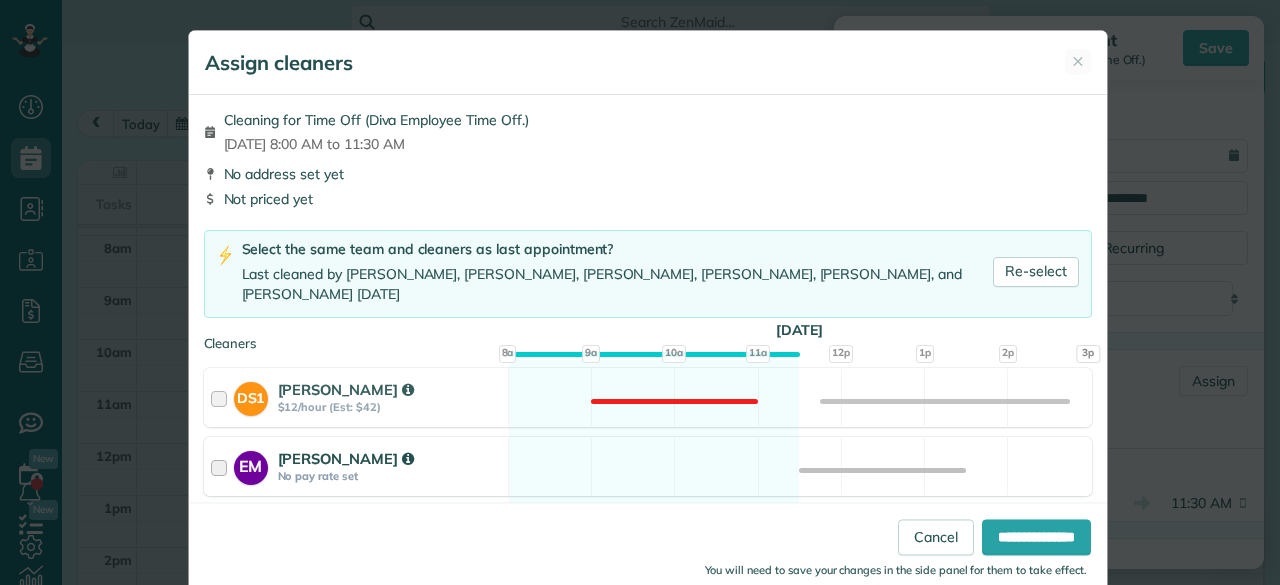 click on "EM
[PERSON_NAME]
No pay rate set
Available" at bounding box center [648, 466] 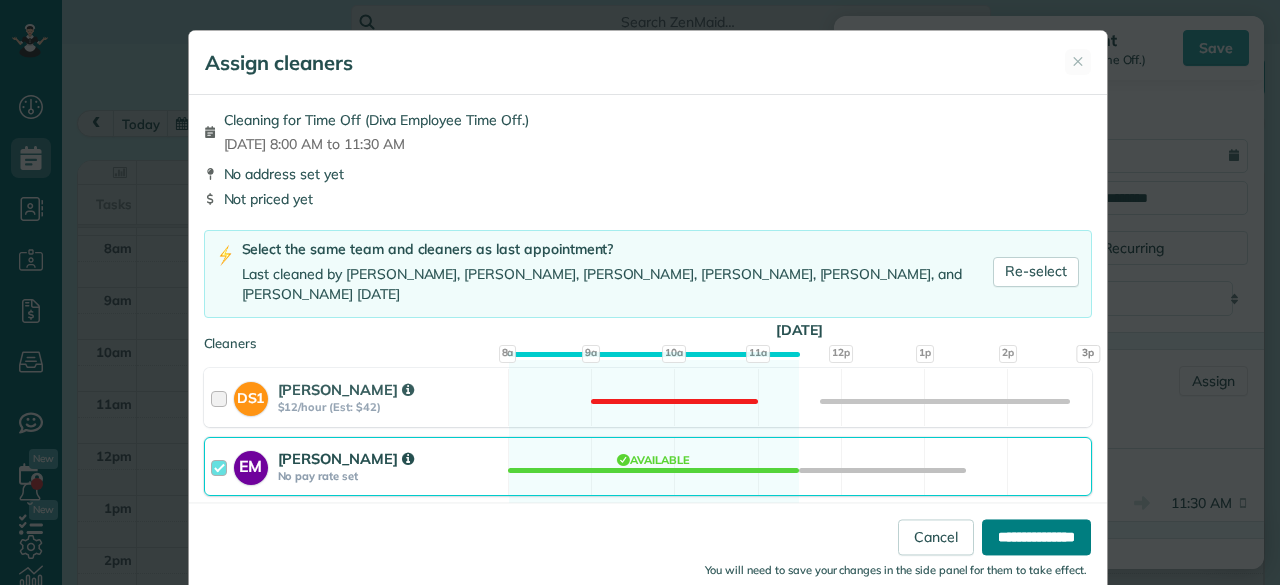 click on "**********" at bounding box center (1036, 537) 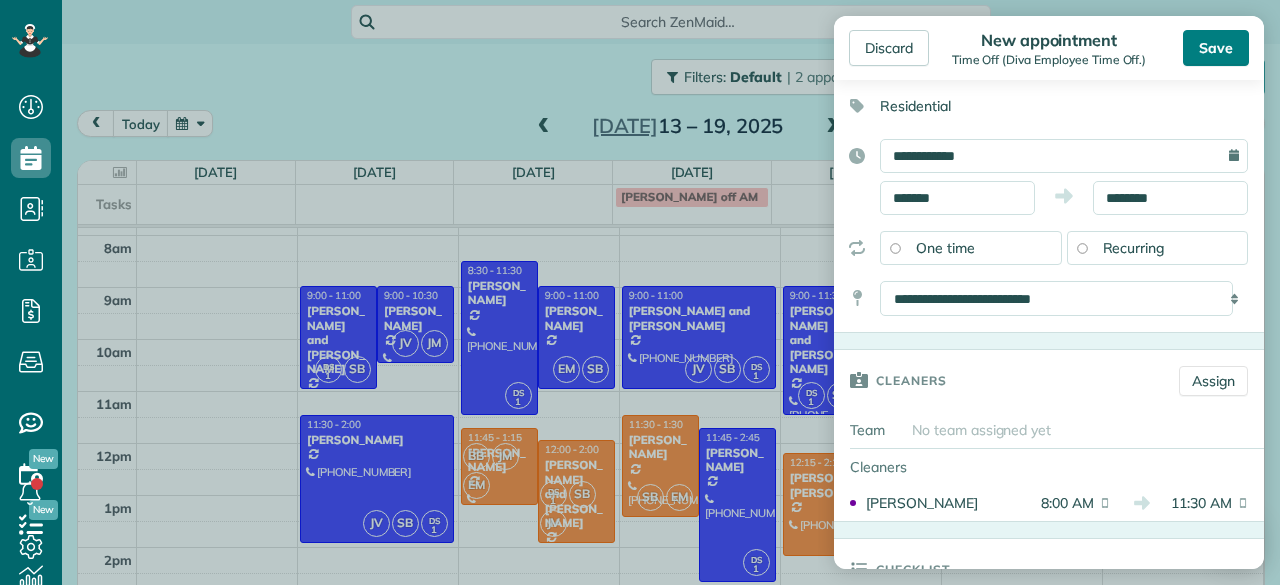 click on "Save" at bounding box center [1216, 48] 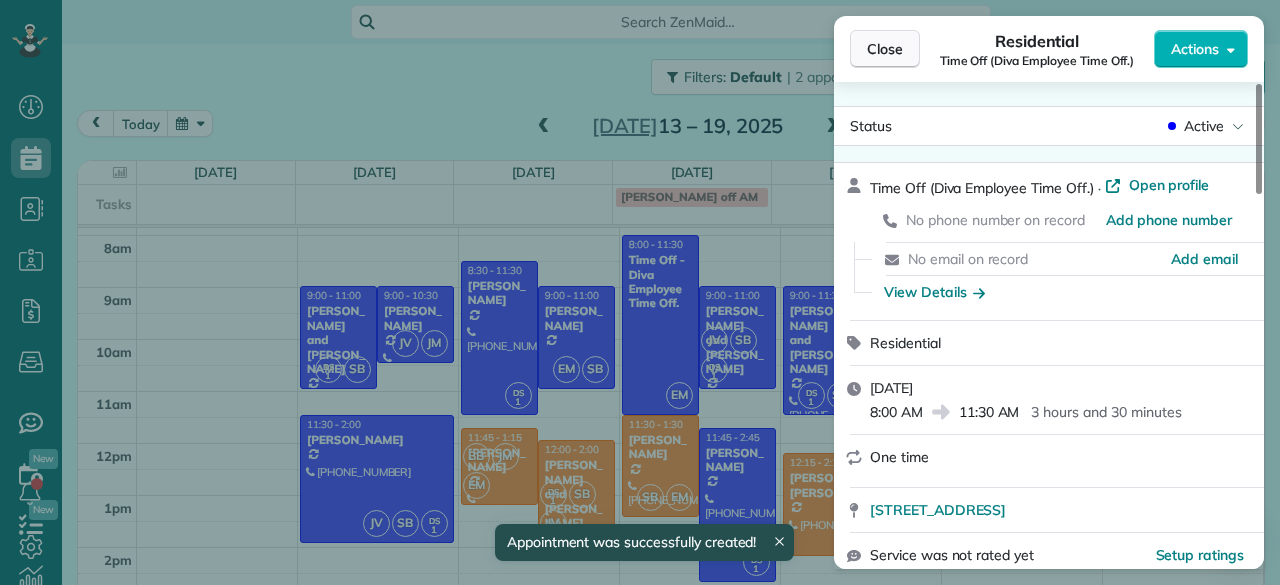 click on "Close" at bounding box center (885, 49) 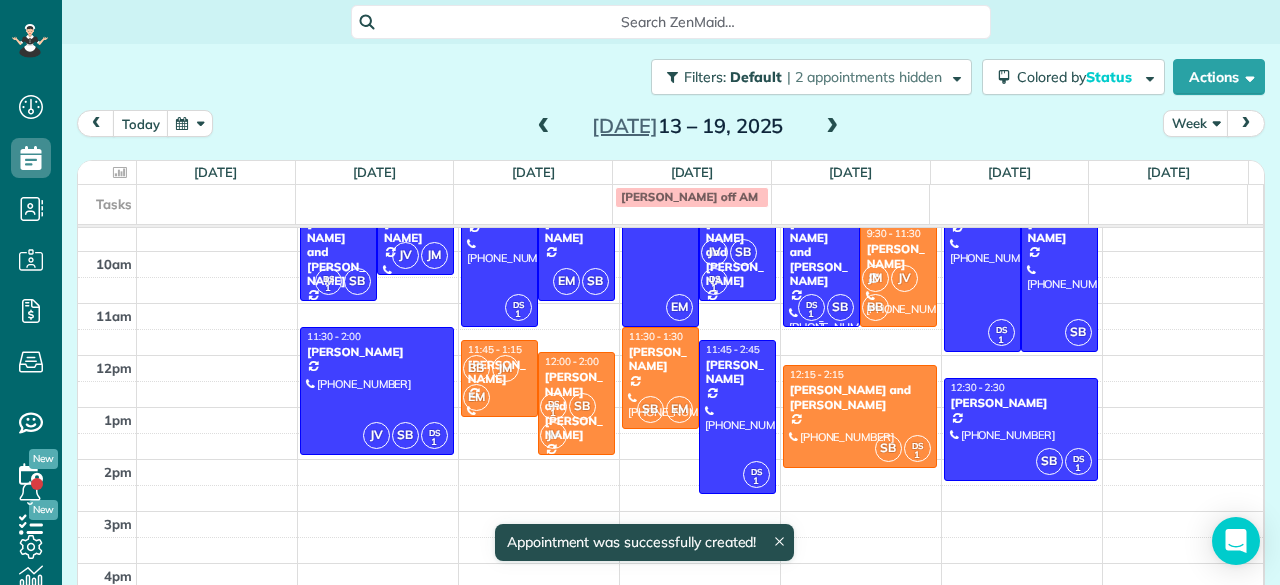 scroll, scrollTop: 130, scrollLeft: 0, axis: vertical 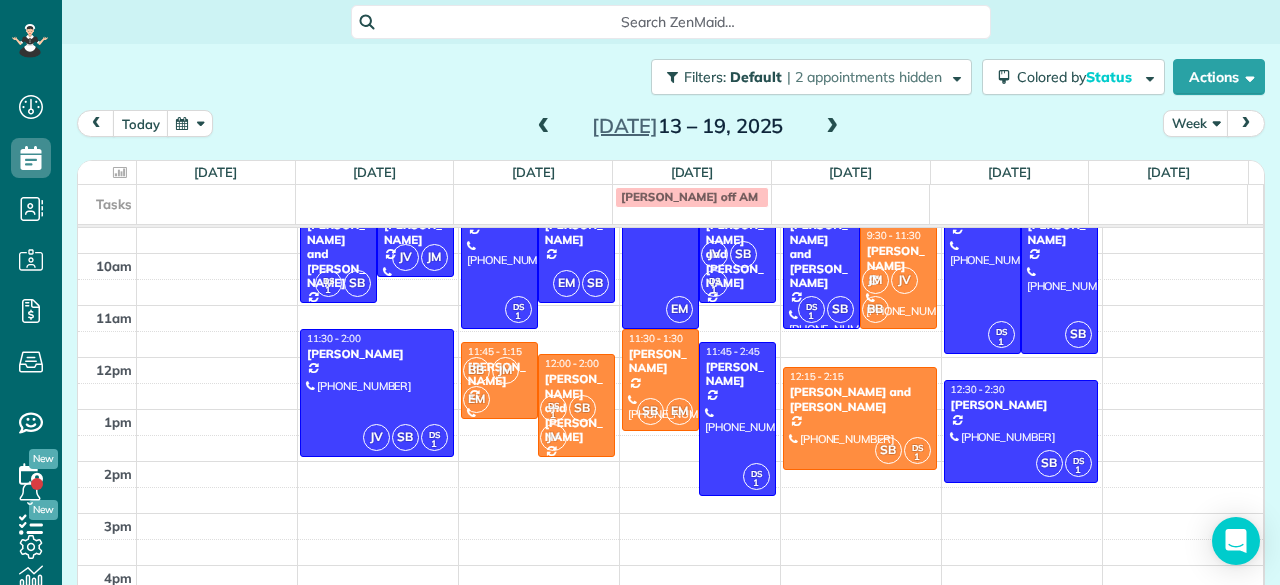 click on "[DATE] – [DATE]" at bounding box center (688, 126) 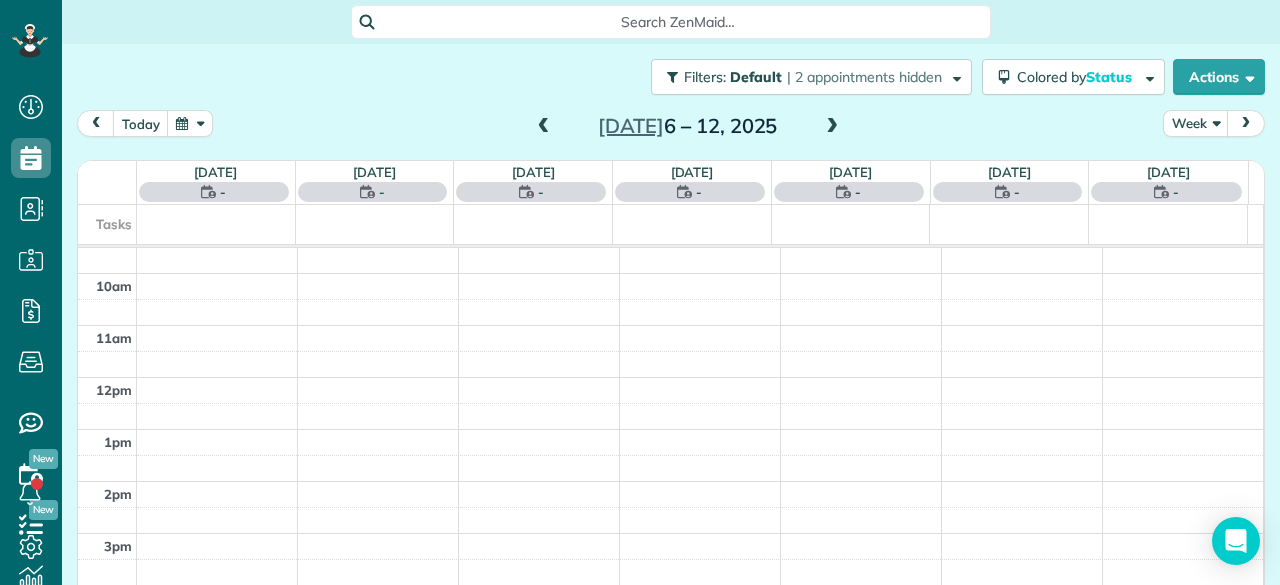 scroll, scrollTop: 0, scrollLeft: 0, axis: both 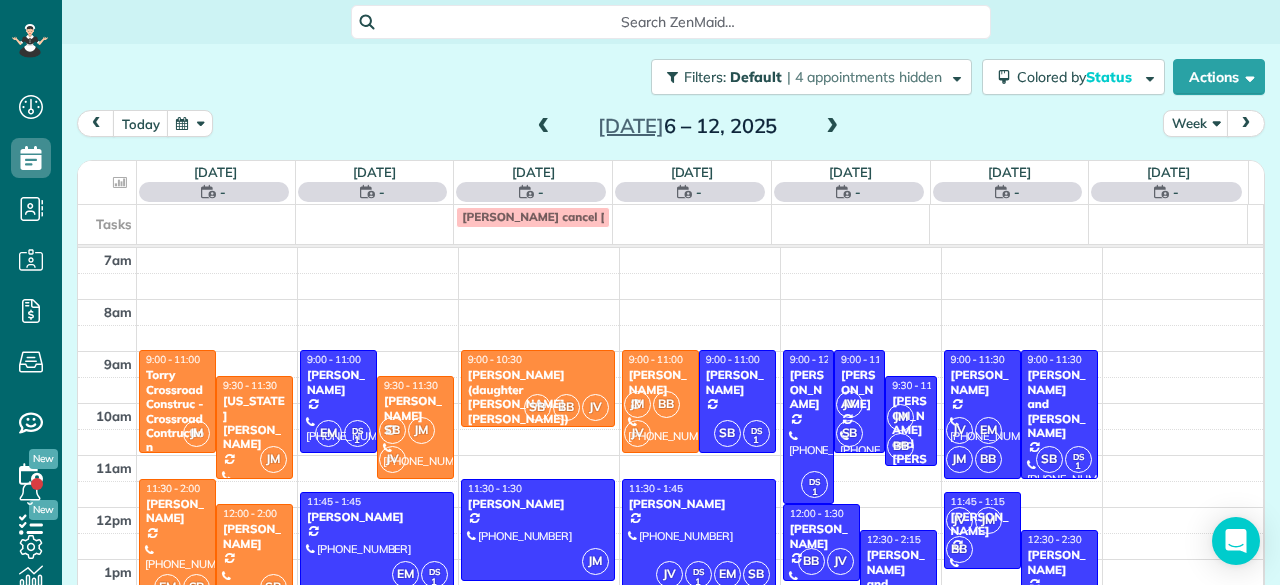 click at bounding box center [544, 127] 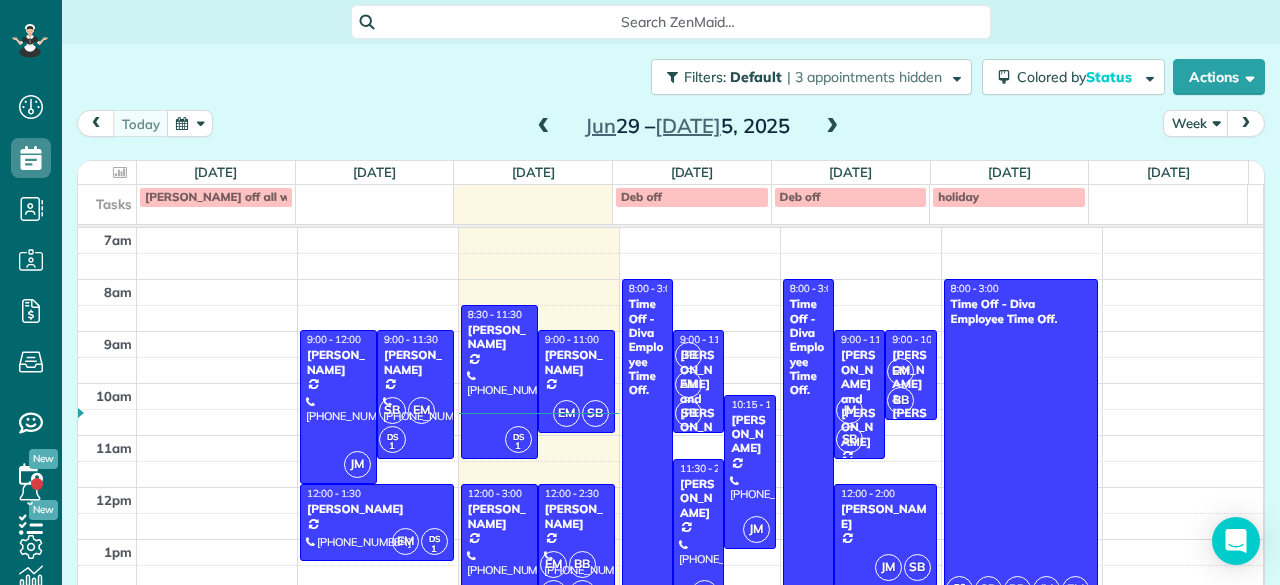 click at bounding box center (832, 127) 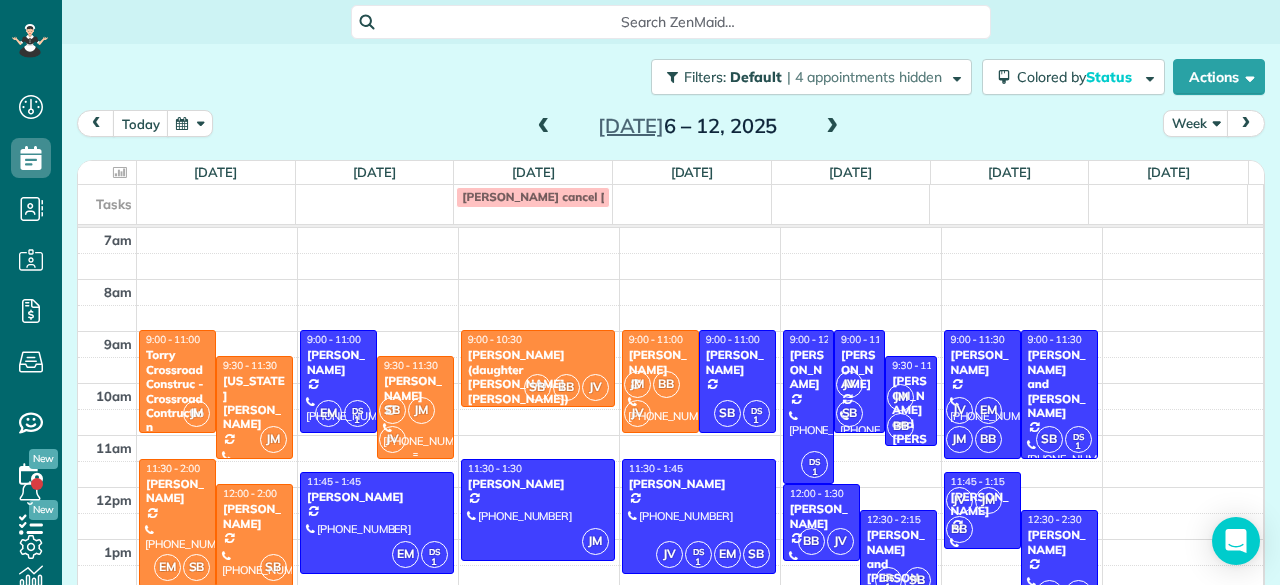 click on "[PERSON_NAME]" at bounding box center (415, 388) 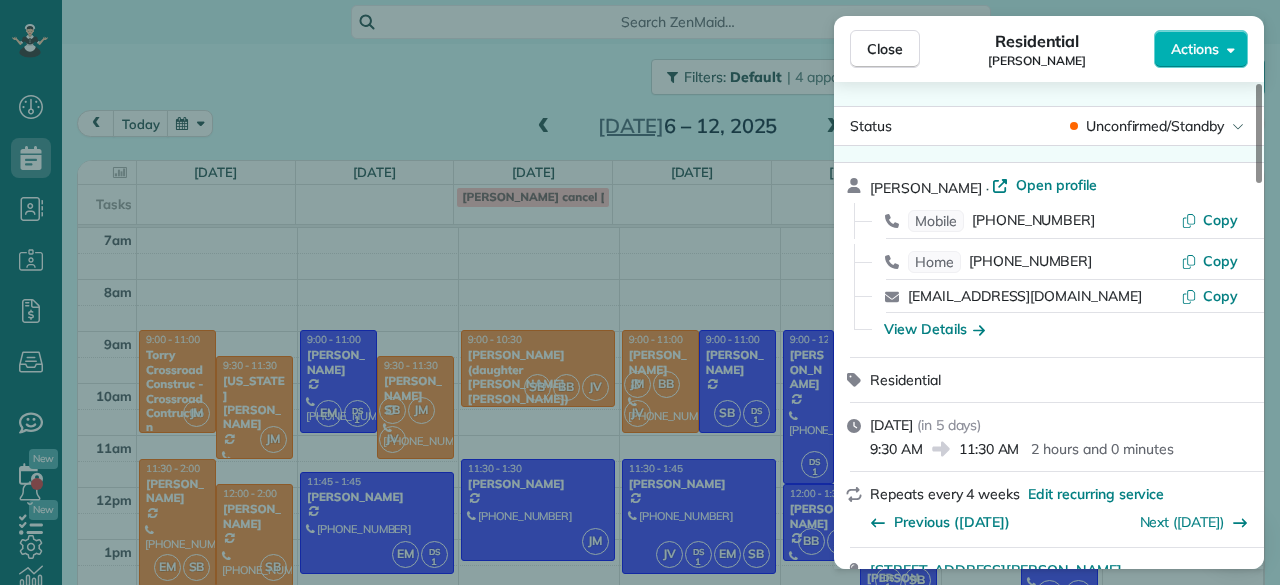 click on "Close Residential [PERSON_NAME] Actions Status Unconfirmed/Standby [PERSON_NAME] · Open profile Mobile [PHONE_NUMBER] Copy Home [PHONE_NUMBER] Copy [EMAIL_ADDRESS][DOMAIN_NAME] Copy View Details Residential [DATE] ( [DATE] ) 9:30 AM 11:30 AM 2 hours and 0 minutes Repeats every 4 weeks Edit recurring service Previous ([DATE]) Next ([DATE]) [STREET_ADDRESS][PERSON_NAME] Service was not rated yet Setup ratings Cleaners Time in and out Assign Invite Cleaners [PERSON_NAME] 9:30 AM 11:30 AM [PERSON_NAME] 9:30 AM 11:30 AM [PERSON_NAME] 9:30 AM 11:30 AM Checklist Try Now Keep this appointment up to your standards. Stay on top of every detail, keep your cleaners organised, and your client happy. Assign a checklist Watch a 5 min demo Billing Billing actions Automatically calculated Price $0.00 Overcharge $0.00 Discount $0.00 Coupon discount - Primary tax - Secondary tax - Total appointment price $0.00 Tips collected New feature! $0.00 [PERSON_NAME] as paid Total including tip $0.00 Work items Notes 1 (" at bounding box center (640, 292) 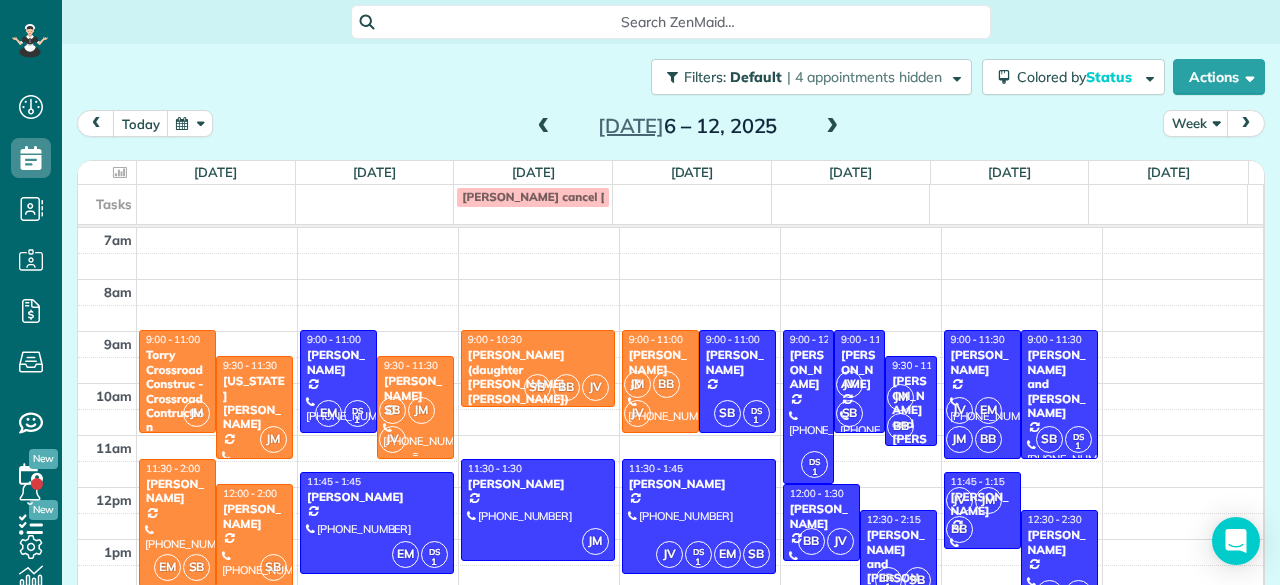 click on "SB" at bounding box center [392, 410] 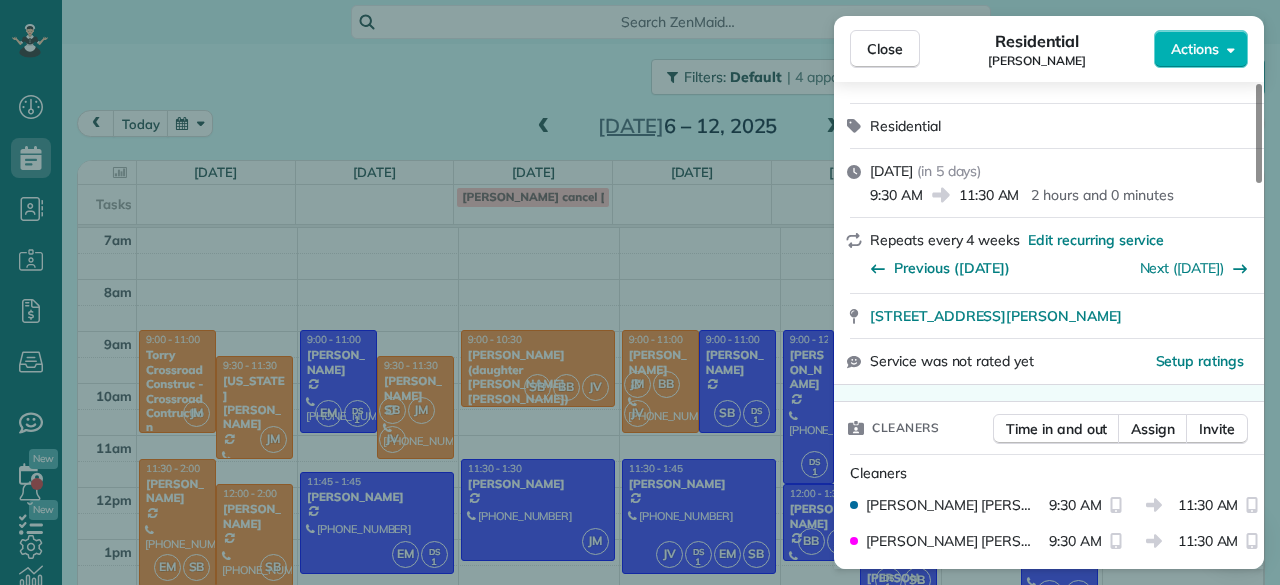 scroll, scrollTop: 254, scrollLeft: 0, axis: vertical 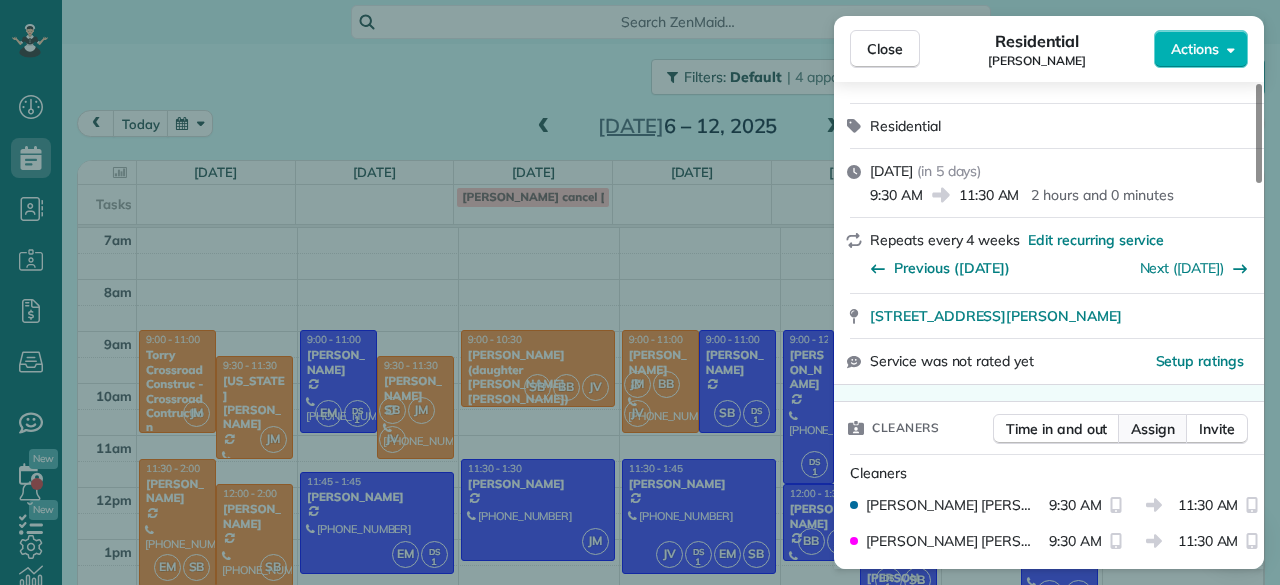 click on "Assign" at bounding box center [1153, 429] 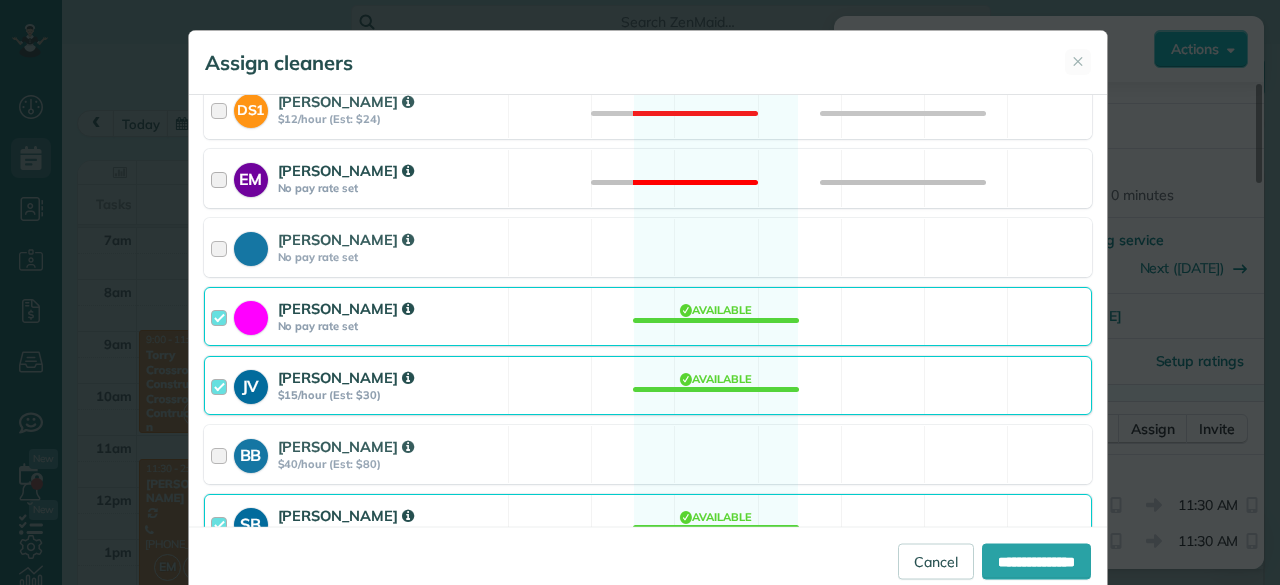 scroll, scrollTop: 270, scrollLeft: 0, axis: vertical 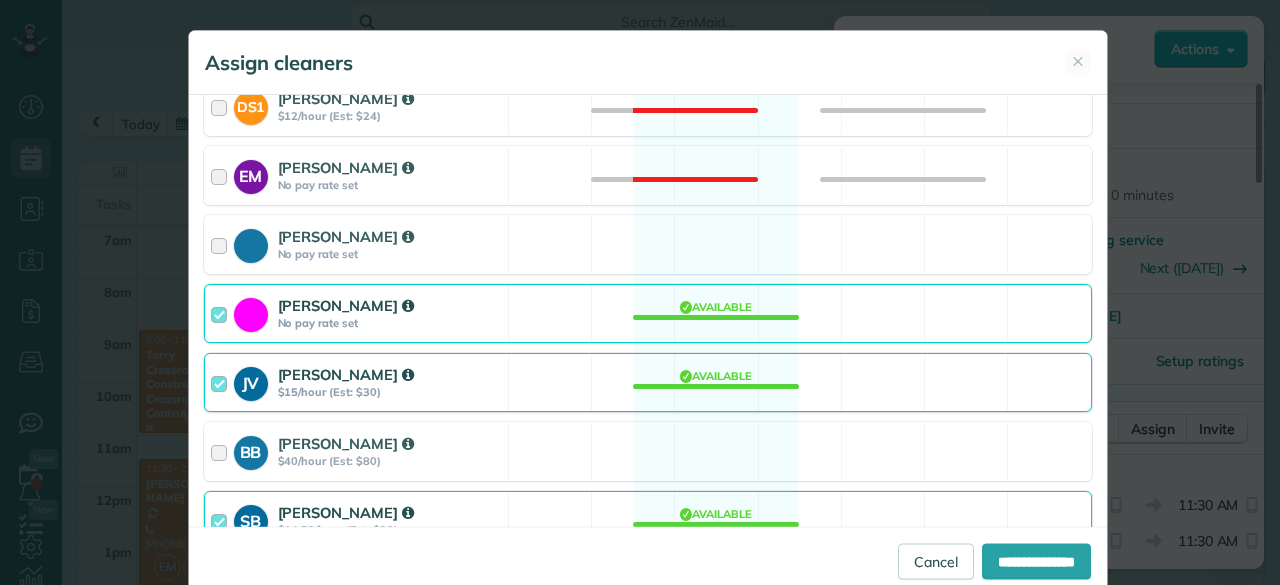 click on "JV
[PERSON_NAME]
$15/hour (Est: $30)
Available" at bounding box center [648, 382] 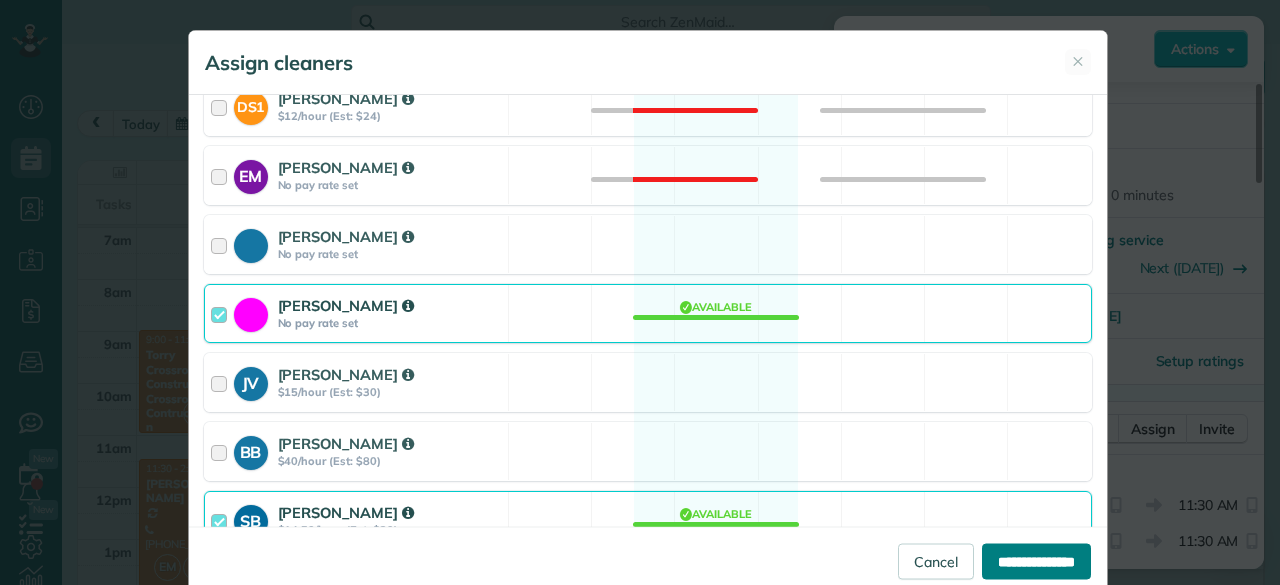 click on "**********" at bounding box center (1036, 561) 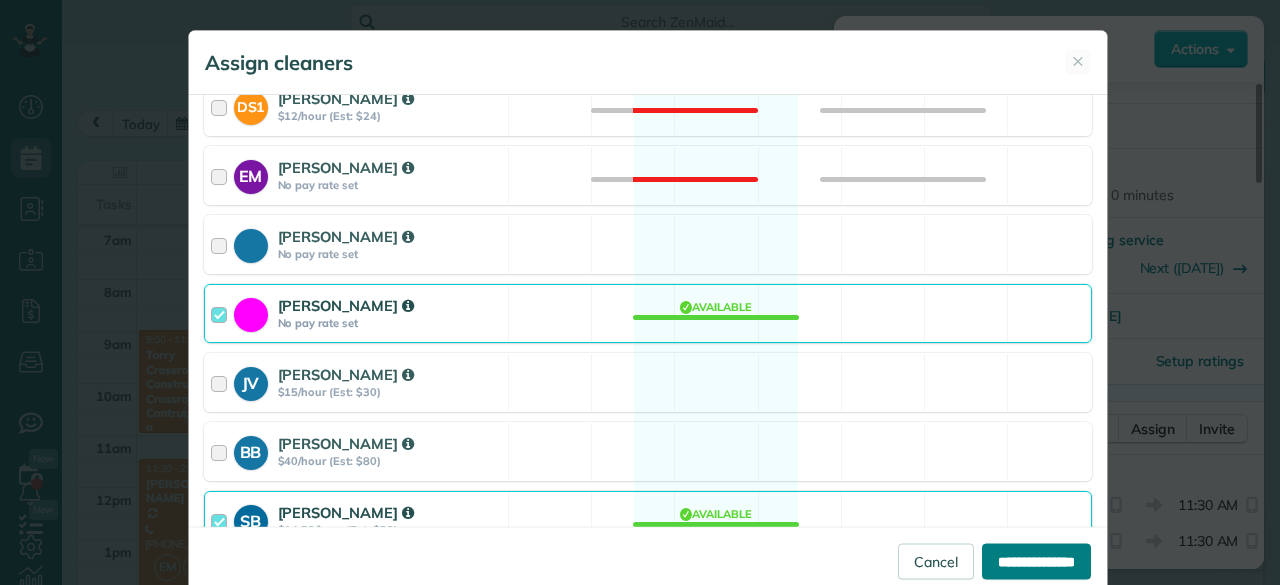 type on "**********" 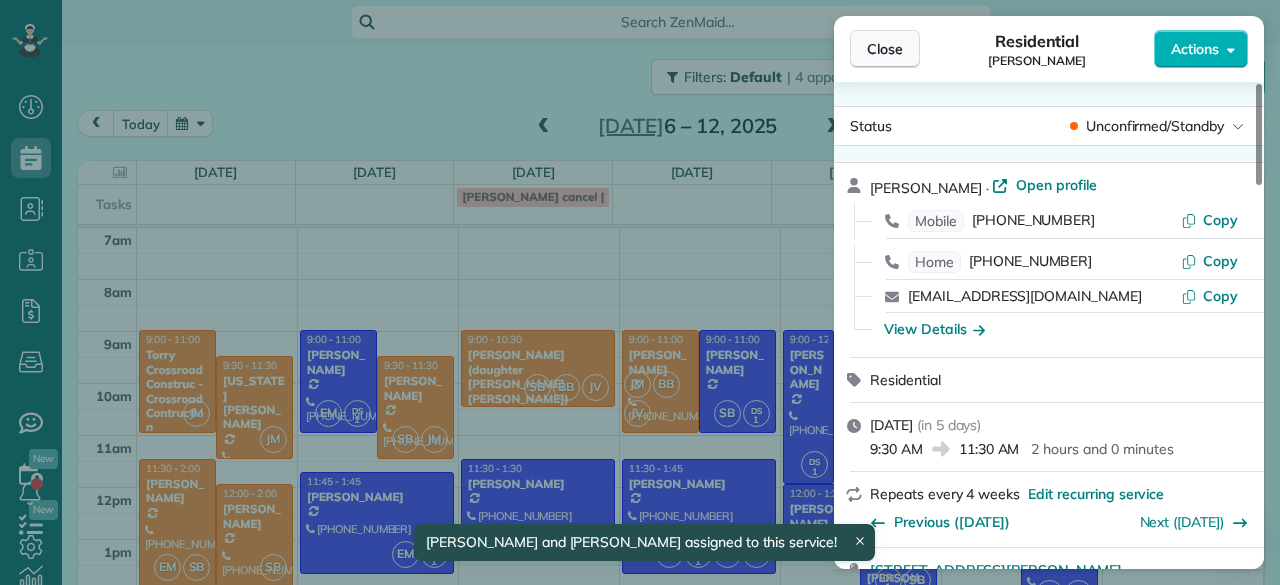 click on "Close" at bounding box center (885, 49) 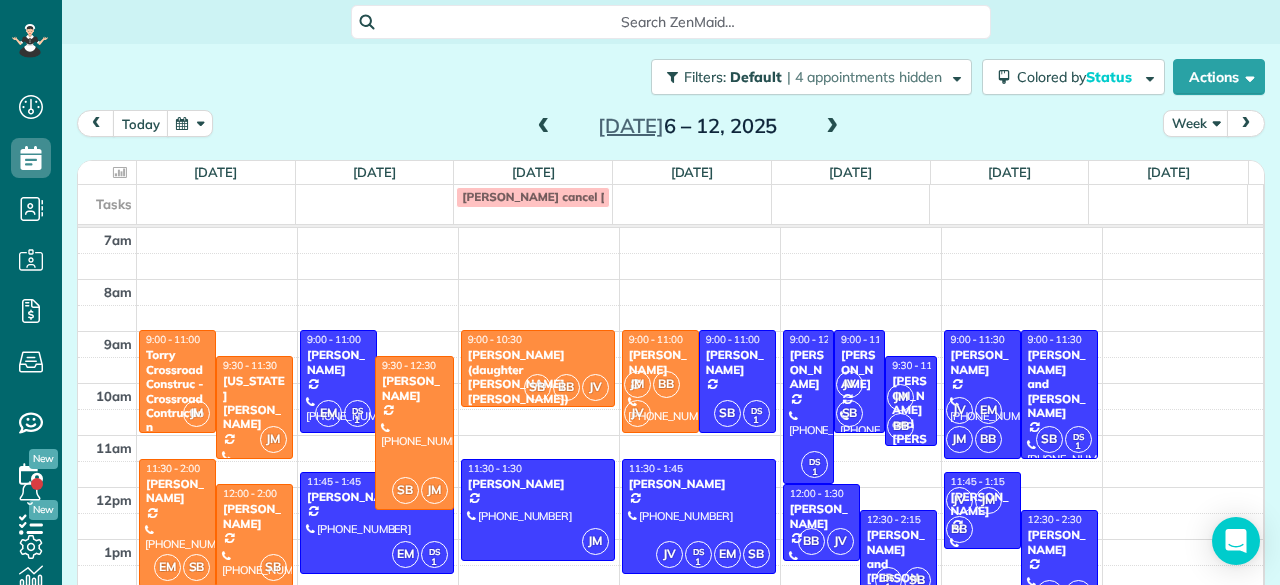 drag, startPoint x: 406, startPoint y: 454, endPoint x: 405, endPoint y: 504, distance: 50.01 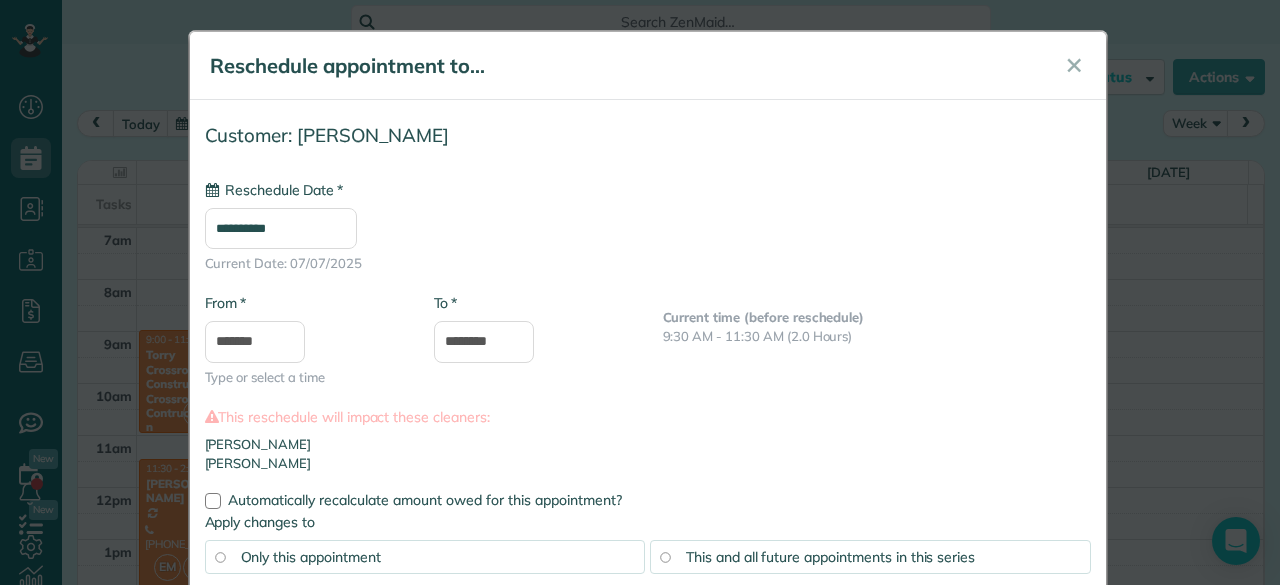 type on "**********" 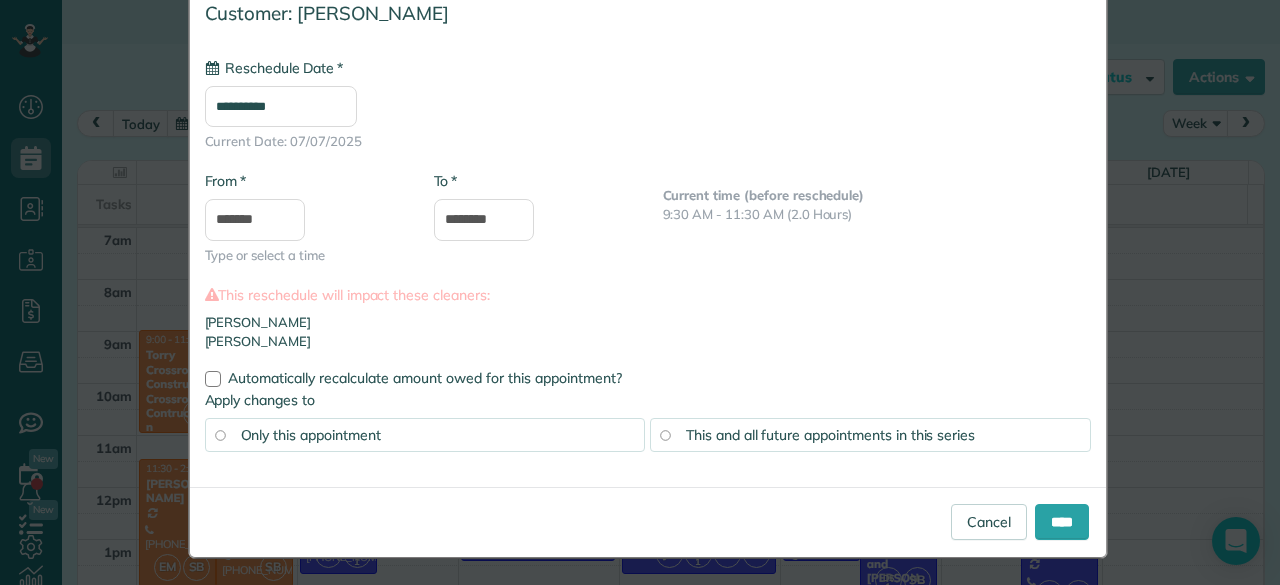 scroll, scrollTop: 122, scrollLeft: 0, axis: vertical 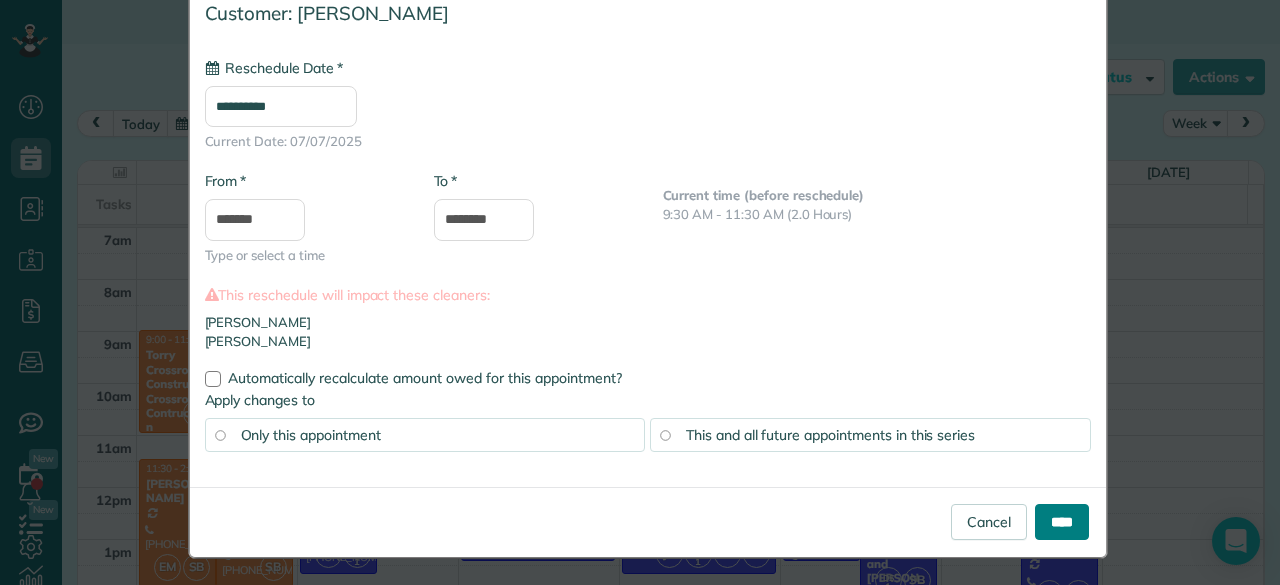 click on "****" at bounding box center (1062, 522) 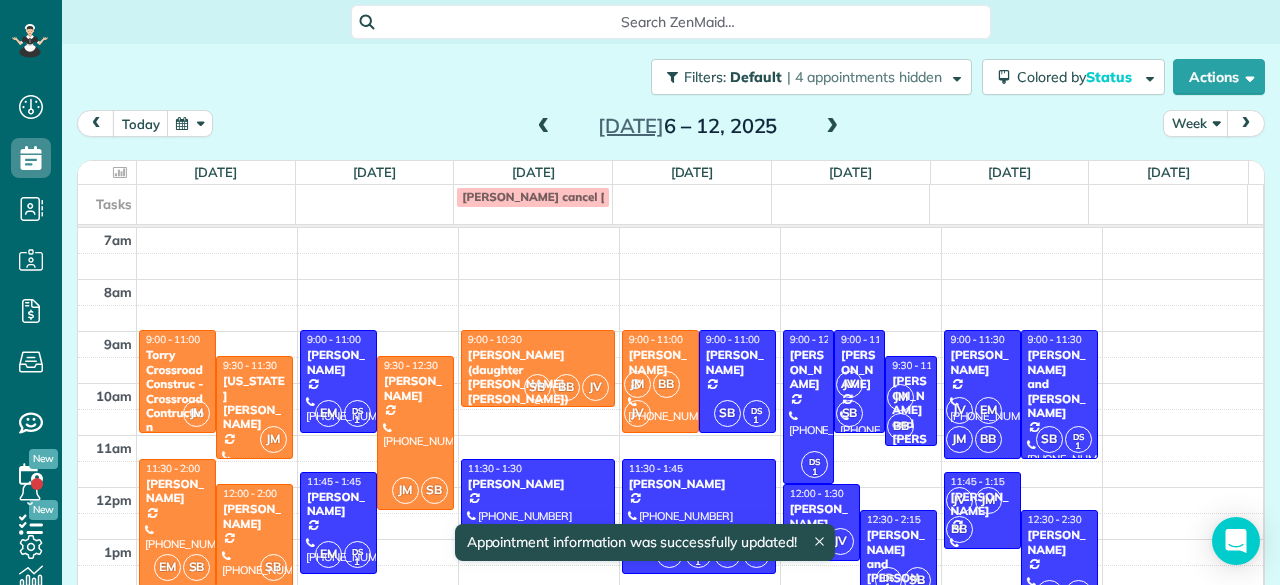 click on "[PERSON_NAME] (daughter [PERSON_NAME] [PERSON_NAME]) [PERSON_NAME]" at bounding box center [538, 384] 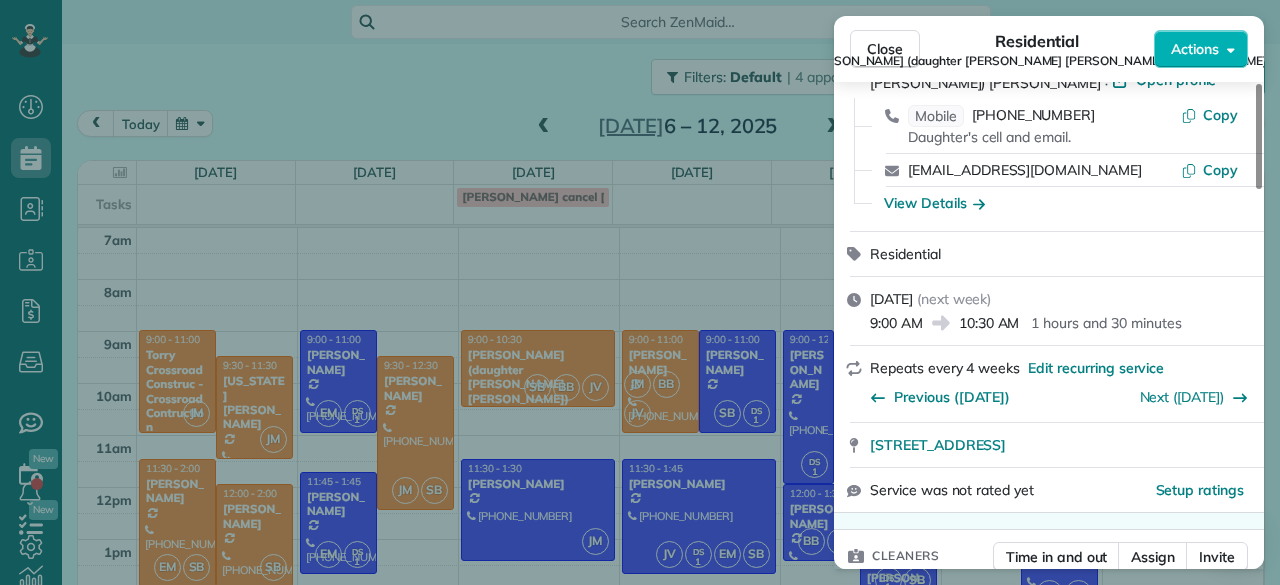 scroll, scrollTop: 126, scrollLeft: 0, axis: vertical 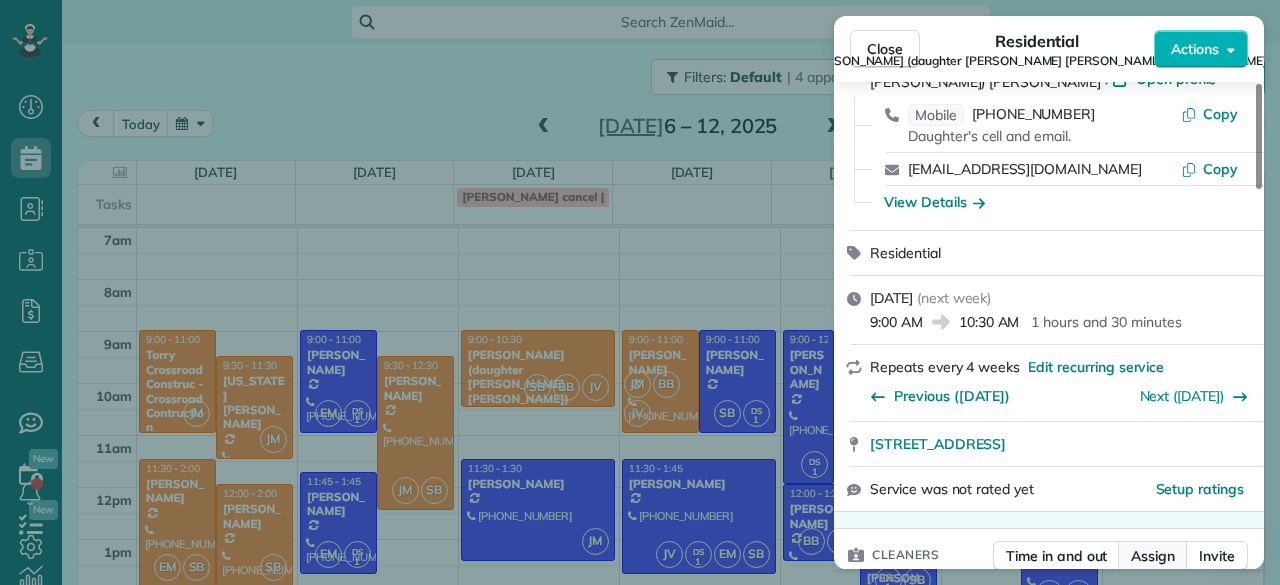 click on "Assign" at bounding box center (1153, 556) 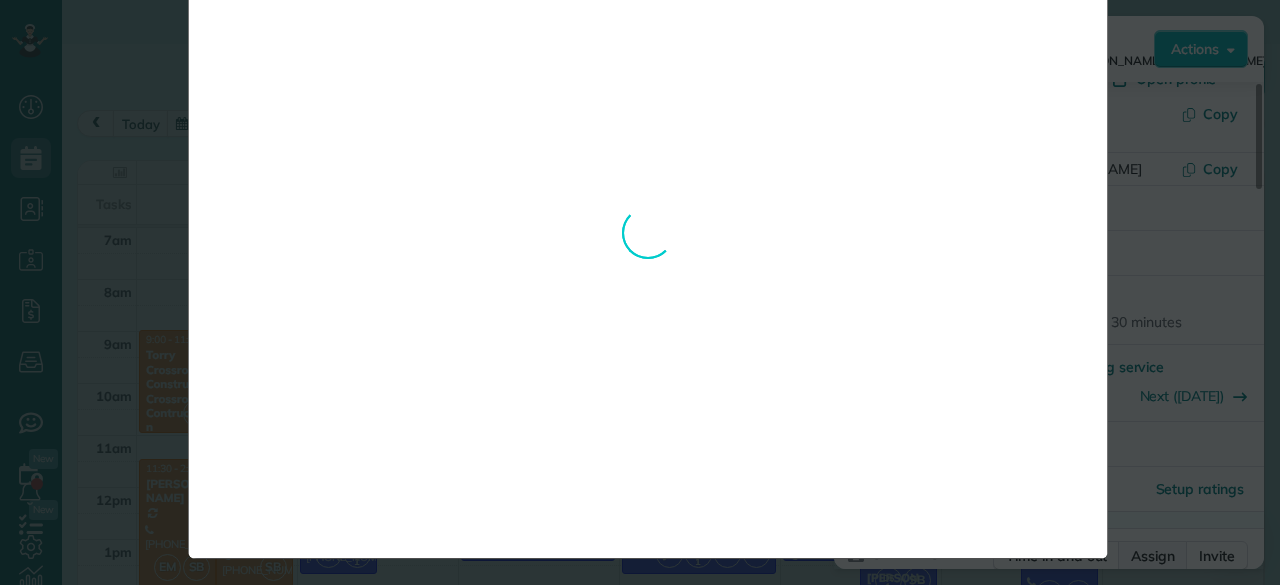 scroll, scrollTop: 0, scrollLeft: 0, axis: both 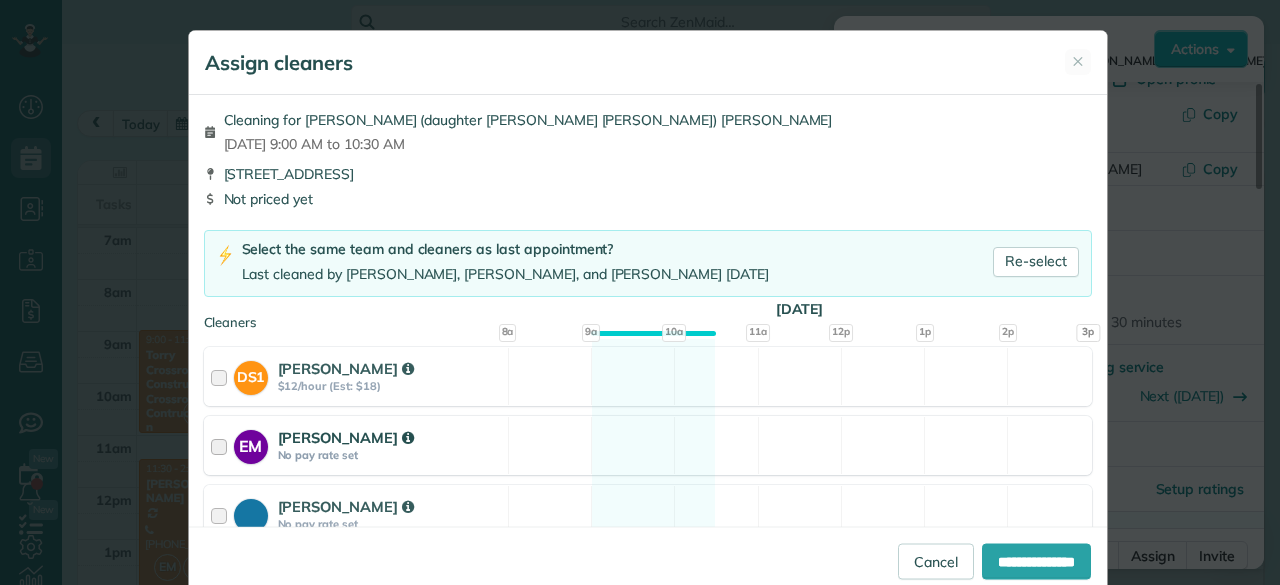 click on "EM
[PERSON_NAME]
No pay rate set
Available" at bounding box center [648, 445] 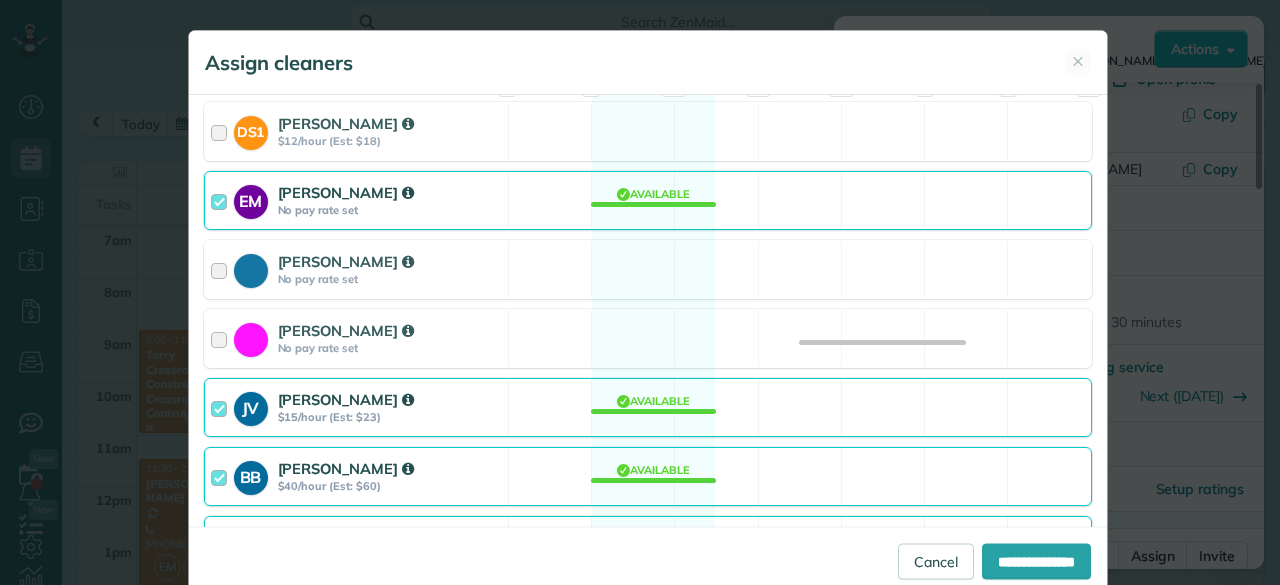 scroll, scrollTop: 246, scrollLeft: 0, axis: vertical 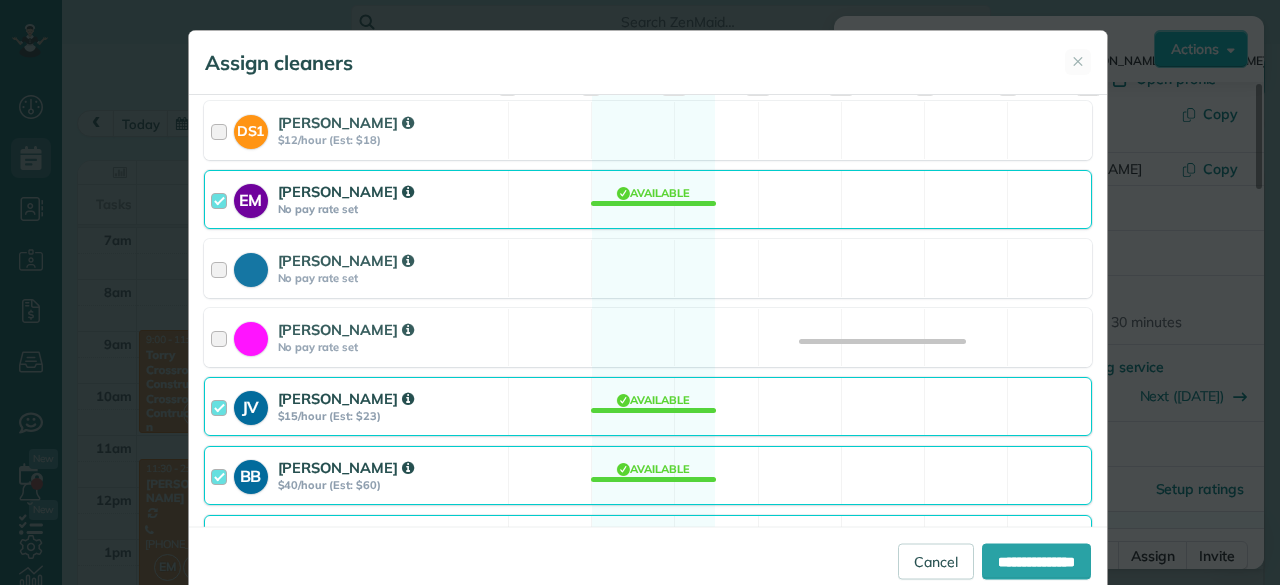 click on "JV
[PERSON_NAME]
$15/hour (Est: $23)
Available" at bounding box center (648, 406) 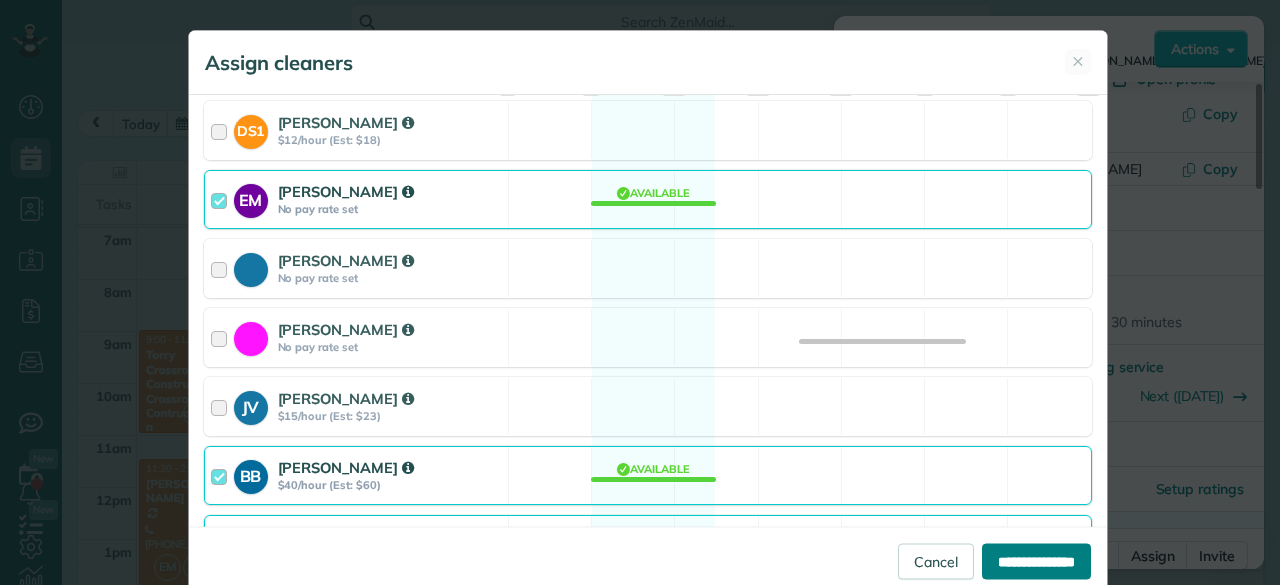 click on "**********" at bounding box center (1036, 561) 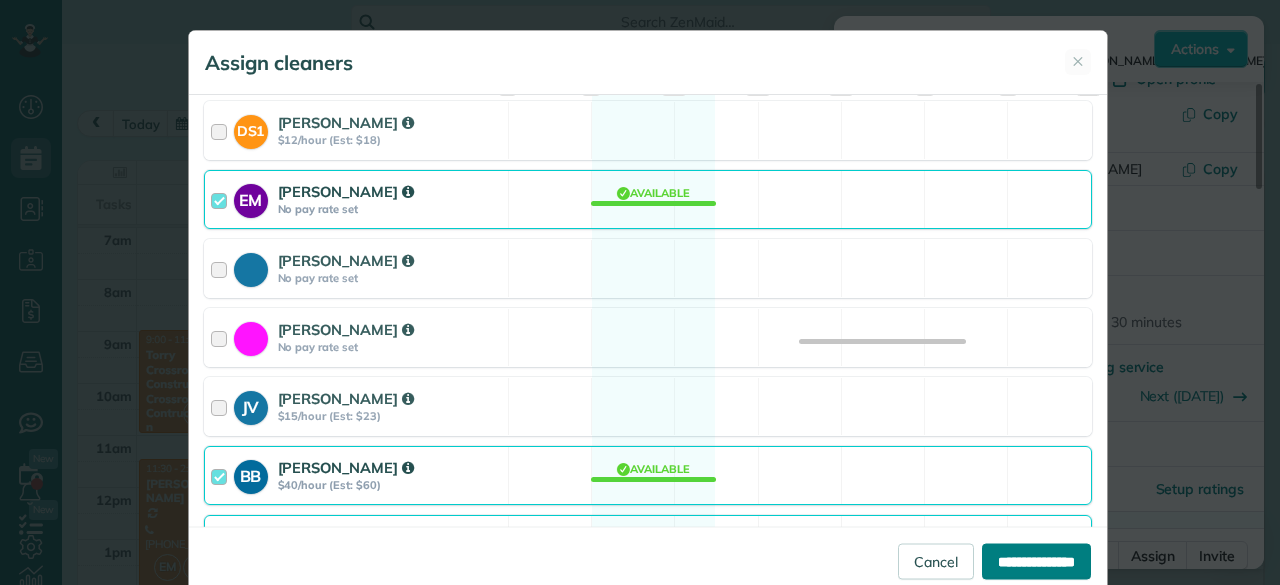 type on "**********" 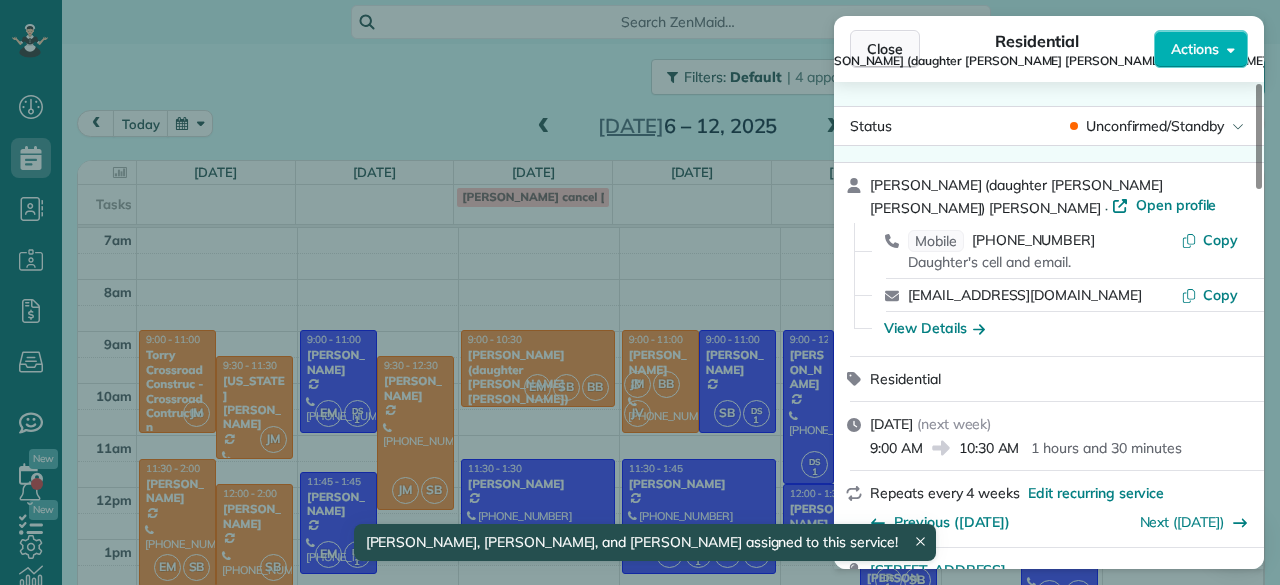 click on "Close" at bounding box center (885, 49) 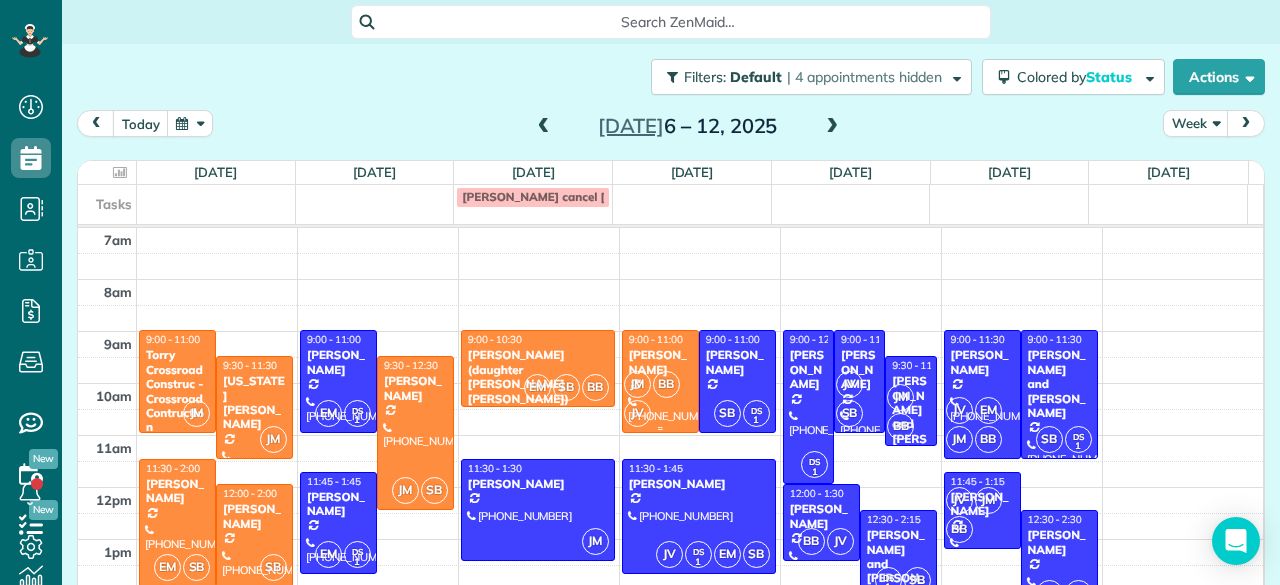click on "JV" at bounding box center (637, 413) 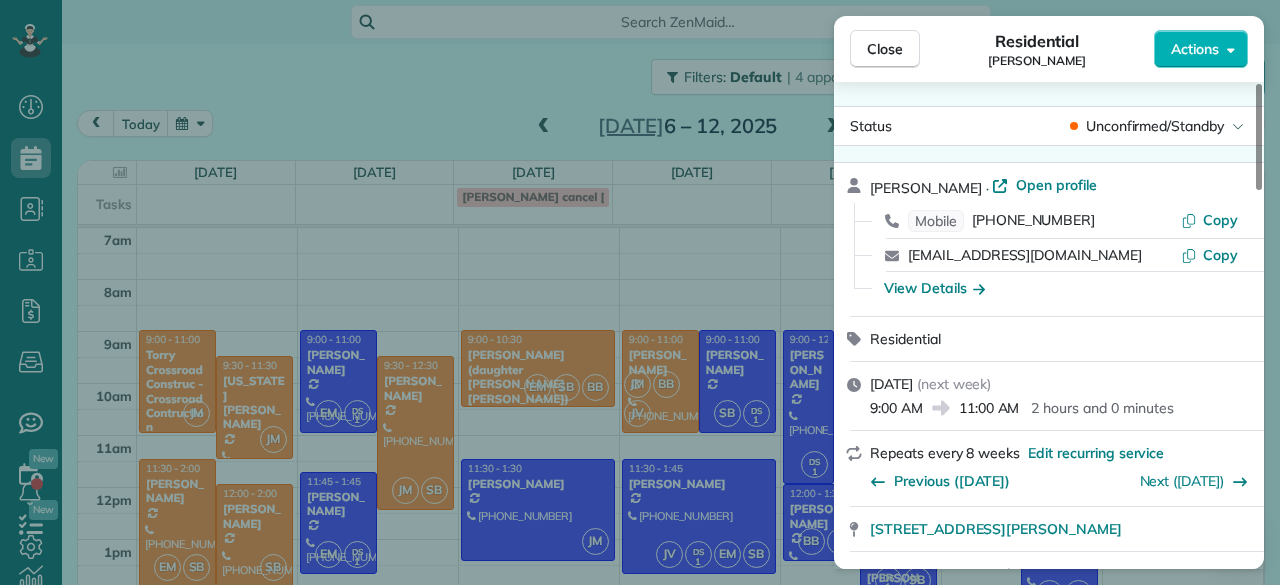 scroll, scrollTop: 213, scrollLeft: 0, axis: vertical 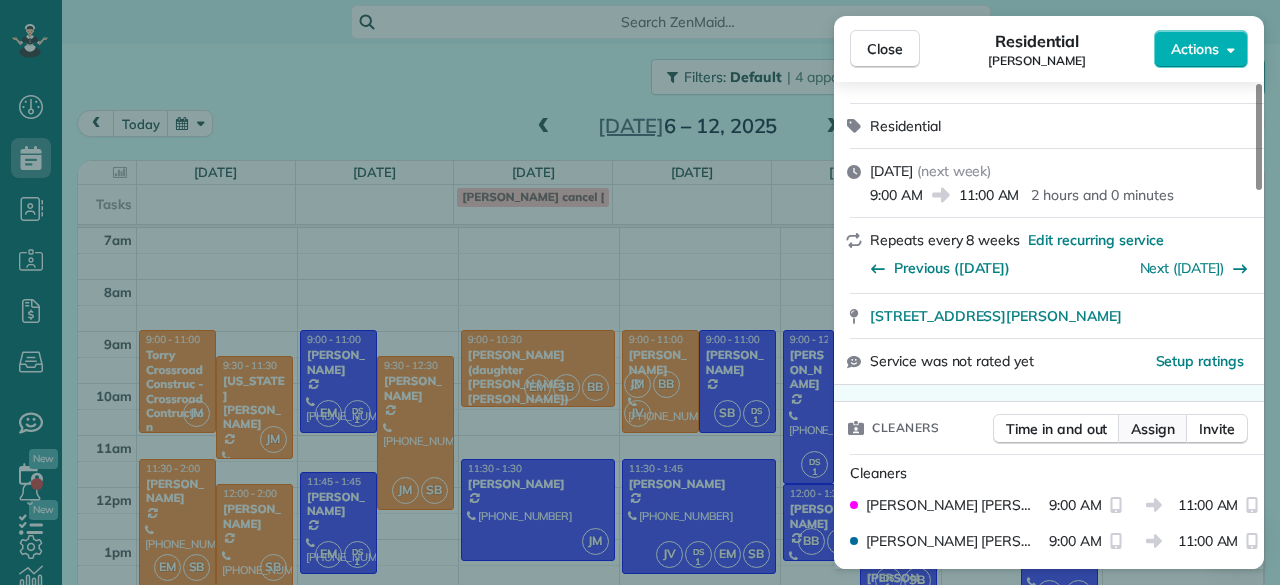 click on "Assign" at bounding box center (1153, 429) 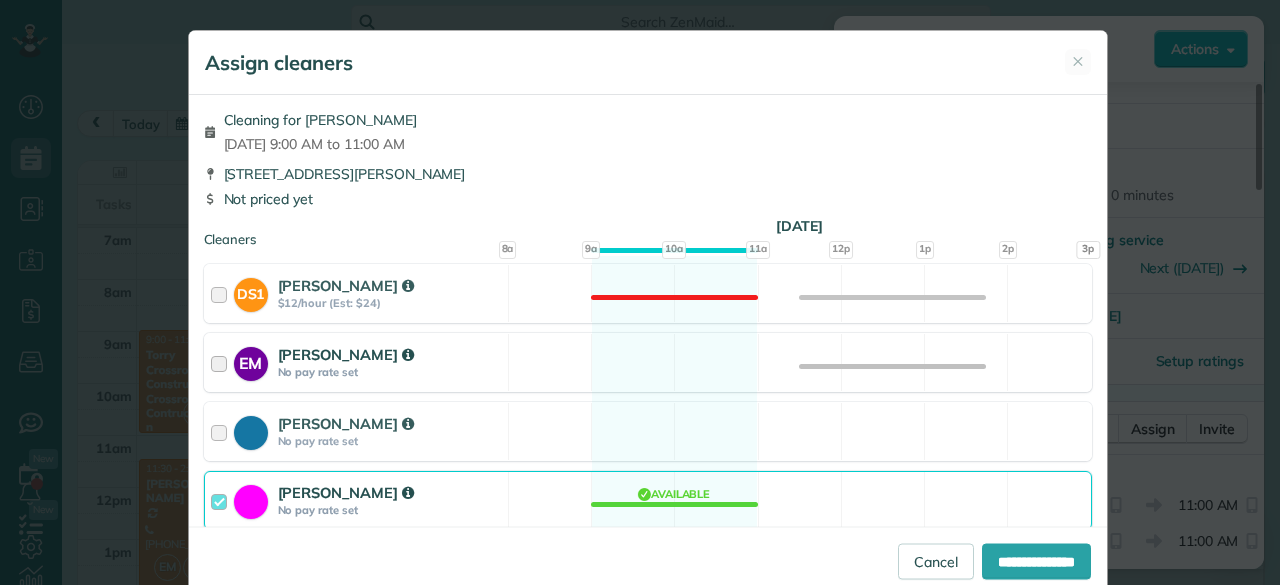 click on "EM
[PERSON_NAME]
No pay rate set
Available" at bounding box center [648, 362] 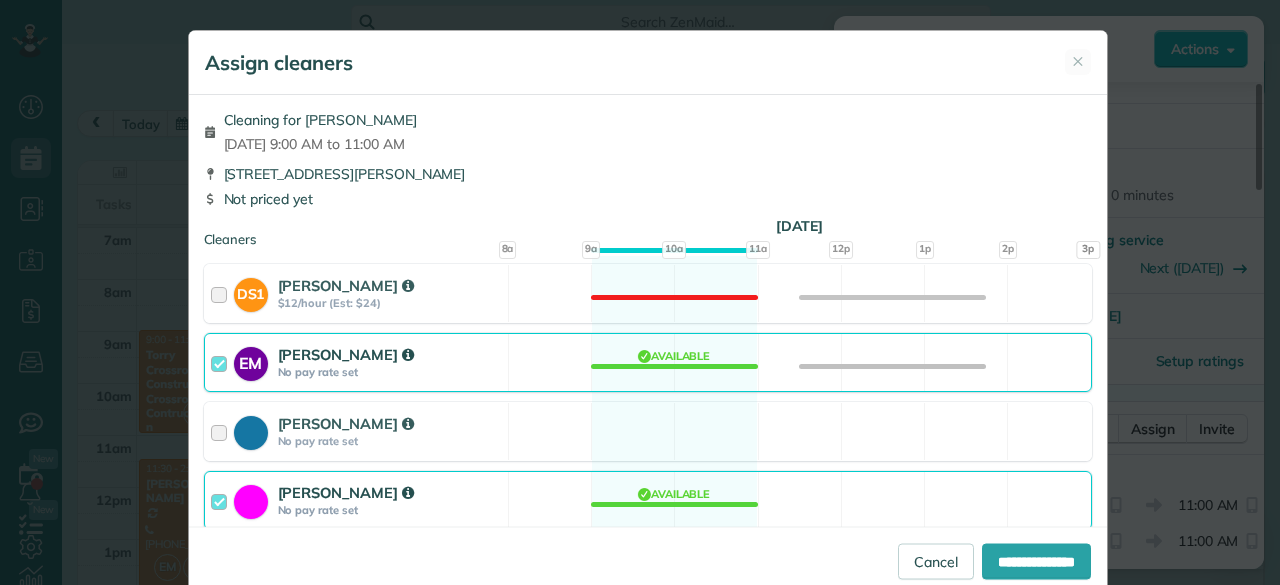 scroll, scrollTop: 176, scrollLeft: 0, axis: vertical 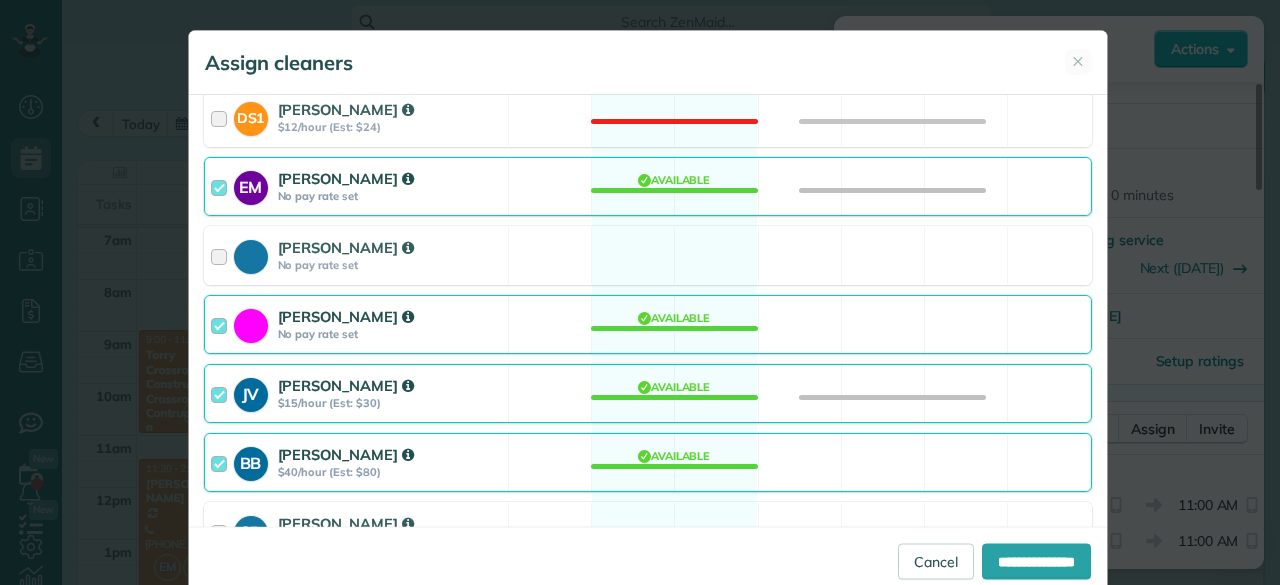 click on "JV
[PERSON_NAME]
$15/hour (Est: $30)
Available" at bounding box center (648, 393) 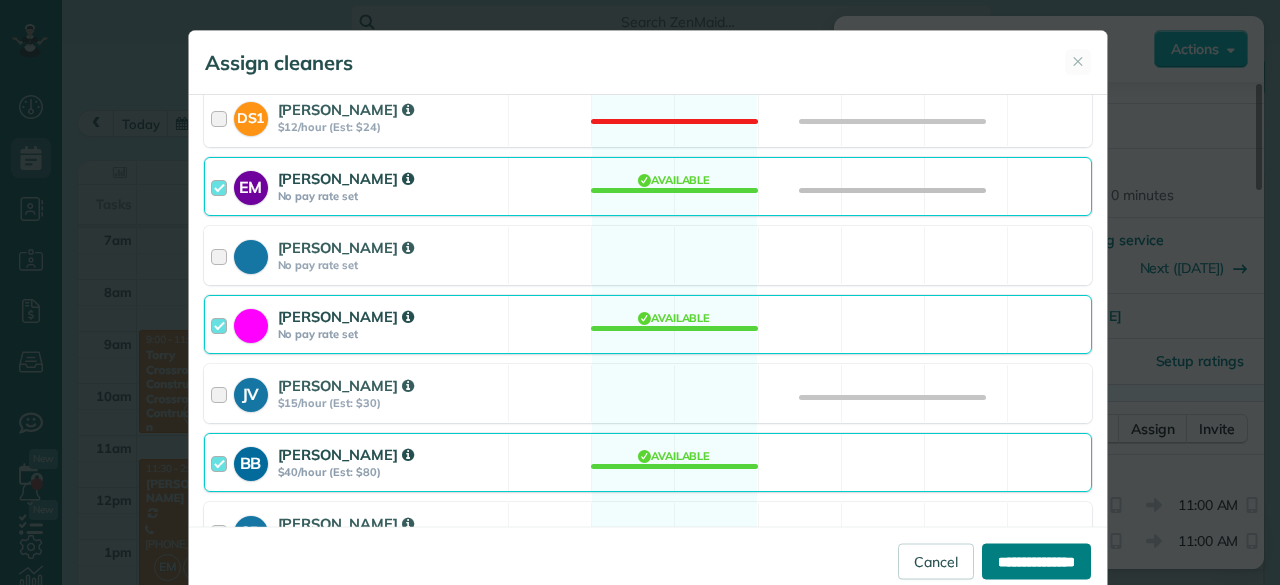 click on "**********" at bounding box center (1036, 561) 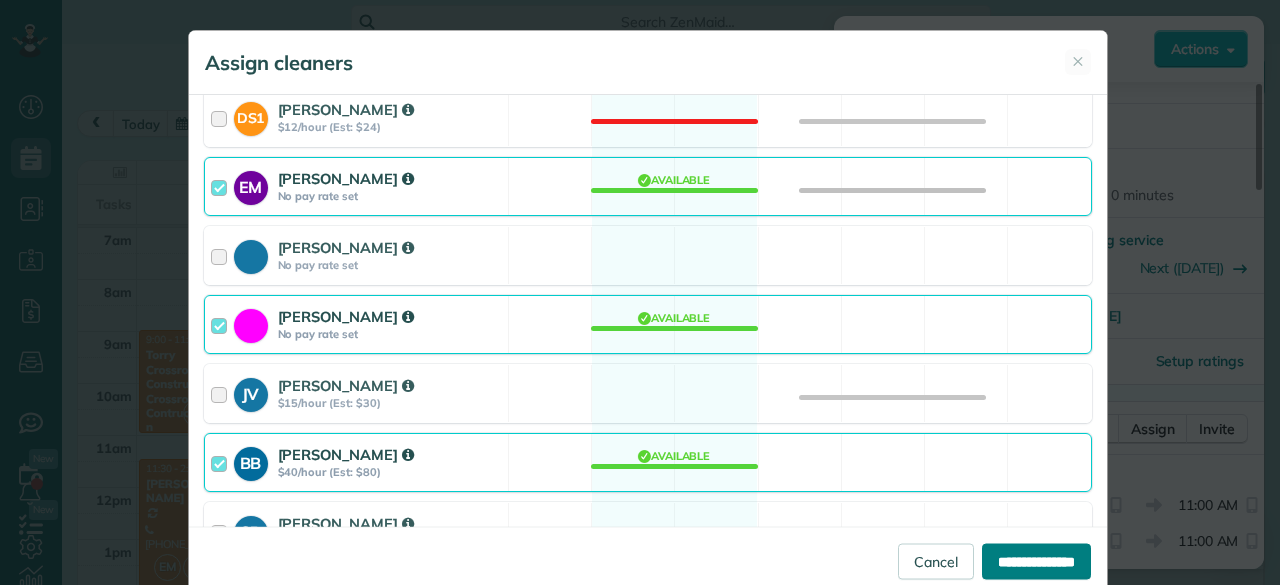 type on "**********" 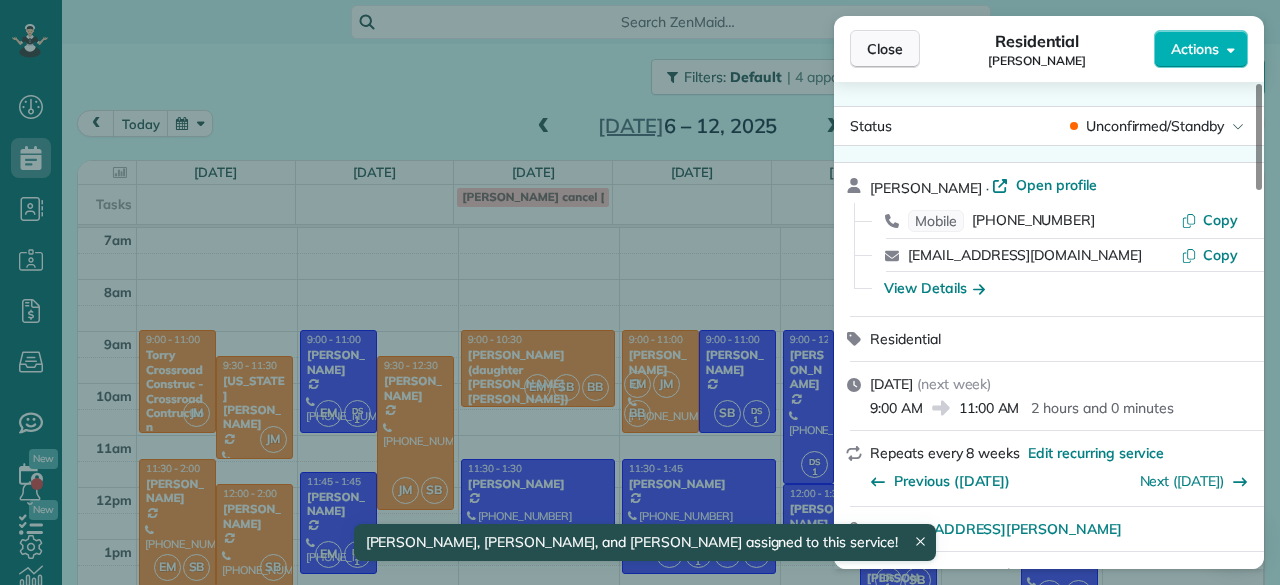 click on "Close" at bounding box center (885, 49) 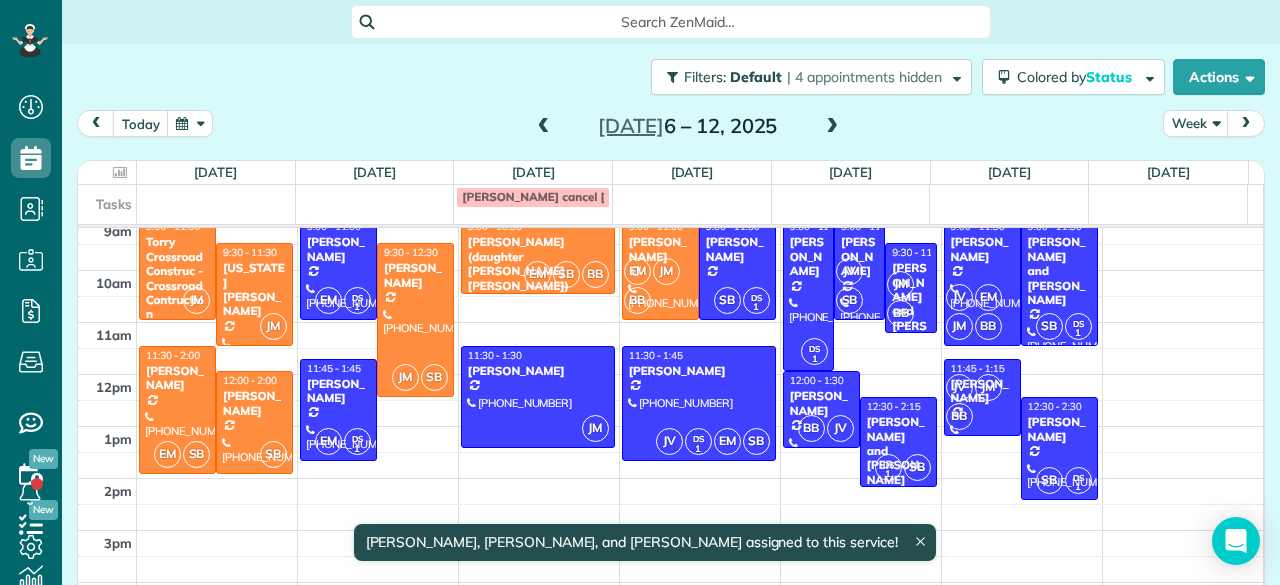 scroll, scrollTop: 111, scrollLeft: 0, axis: vertical 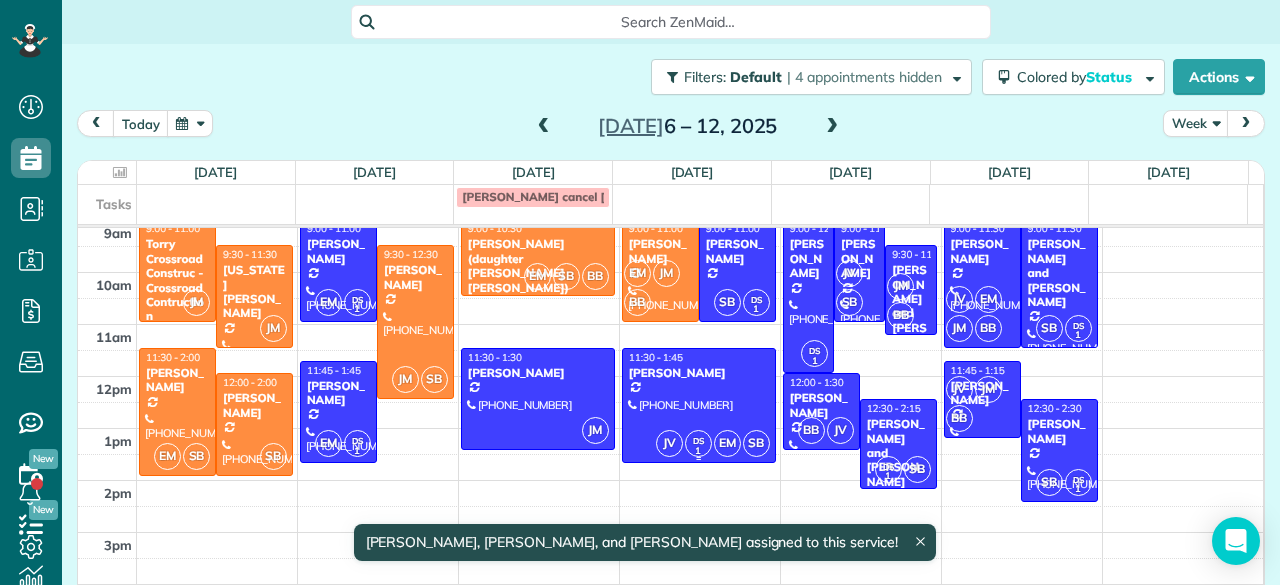 click on "JV DS 1 EM SB" at bounding box center (713, 443) 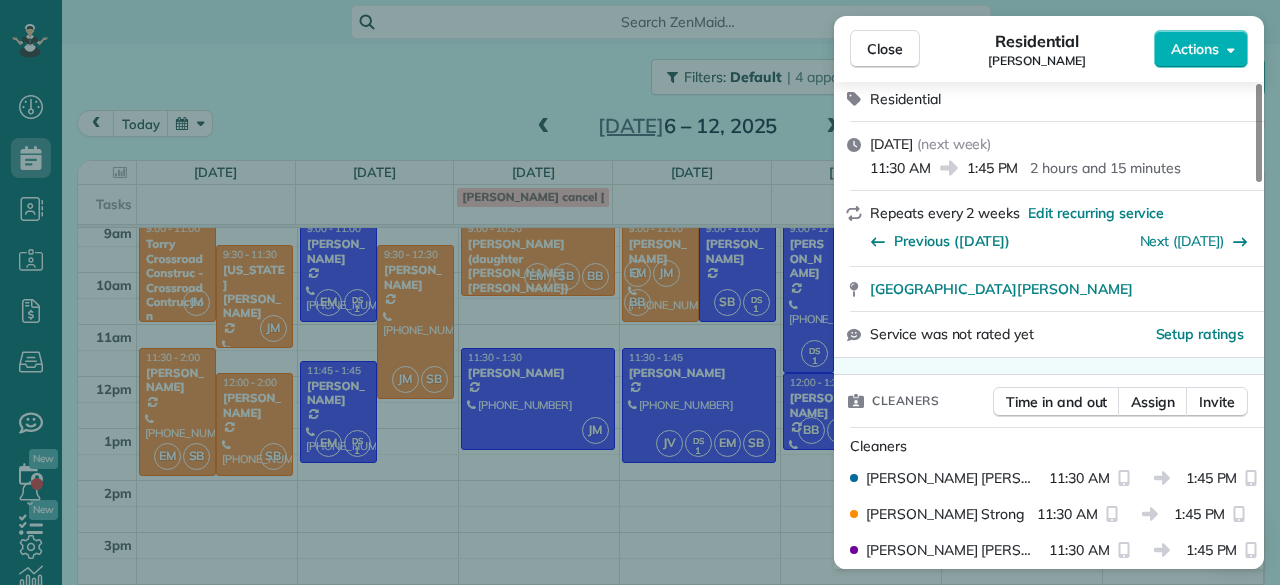 scroll, scrollTop: 282, scrollLeft: 0, axis: vertical 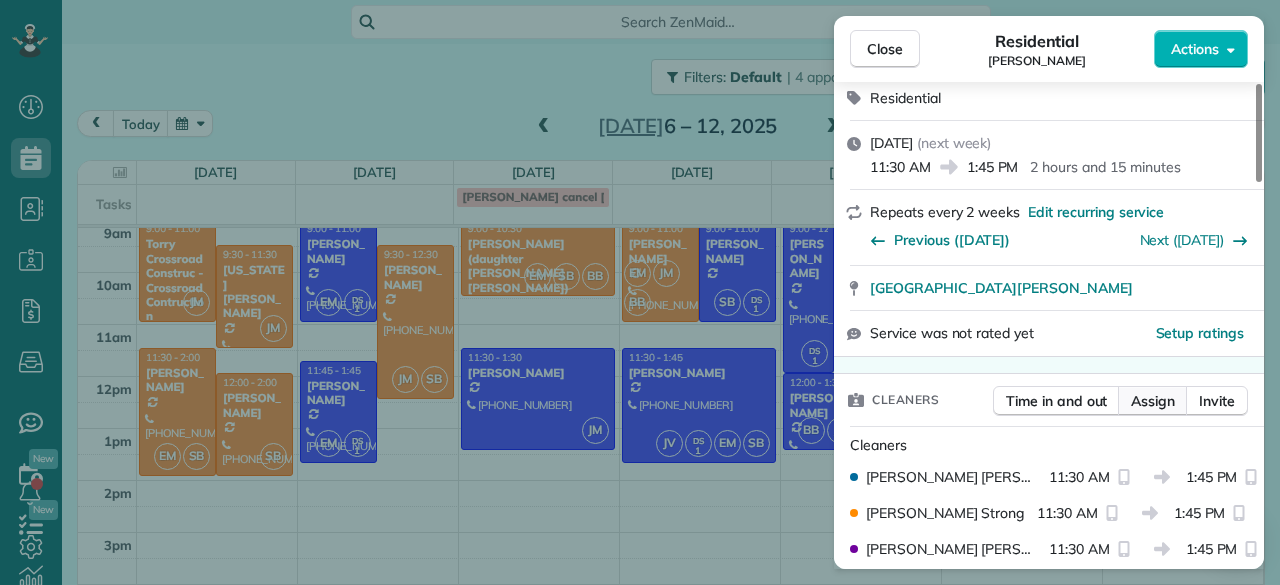 click on "Assign" at bounding box center [1153, 401] 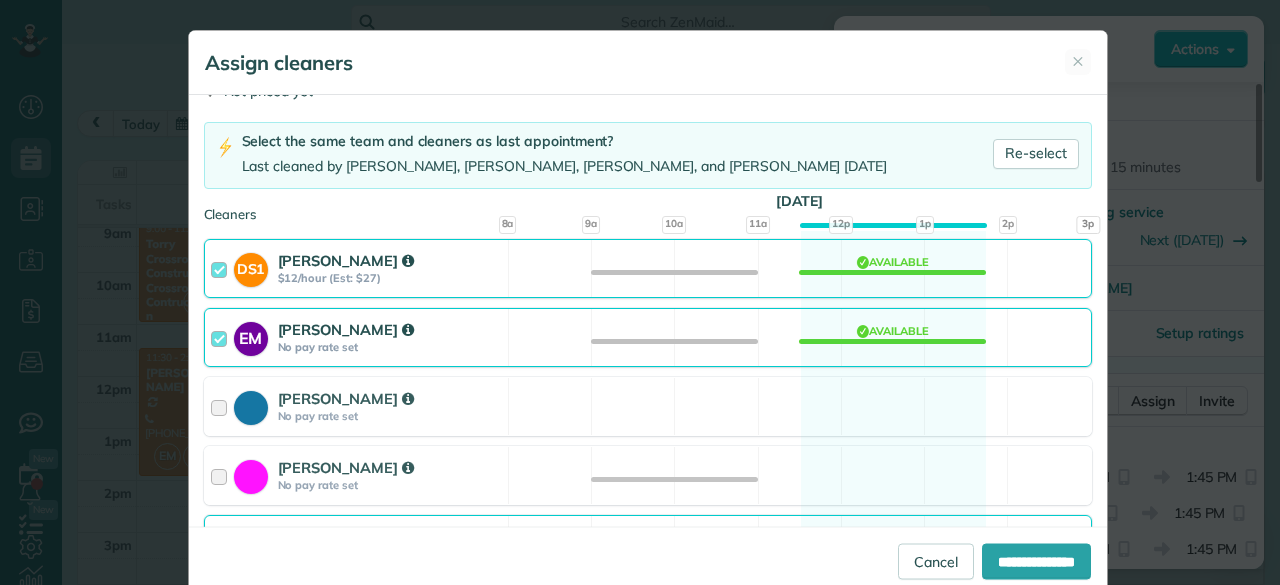scroll, scrollTop: 113, scrollLeft: 0, axis: vertical 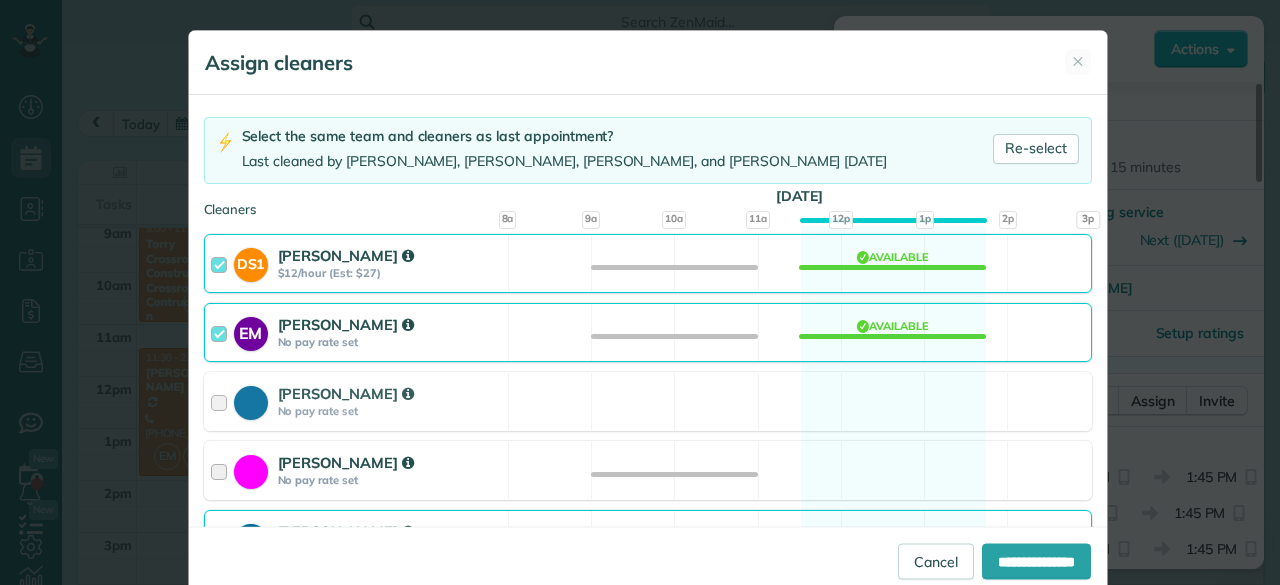 click on "[PERSON_NAME]
No pay rate set" at bounding box center [356, 470] 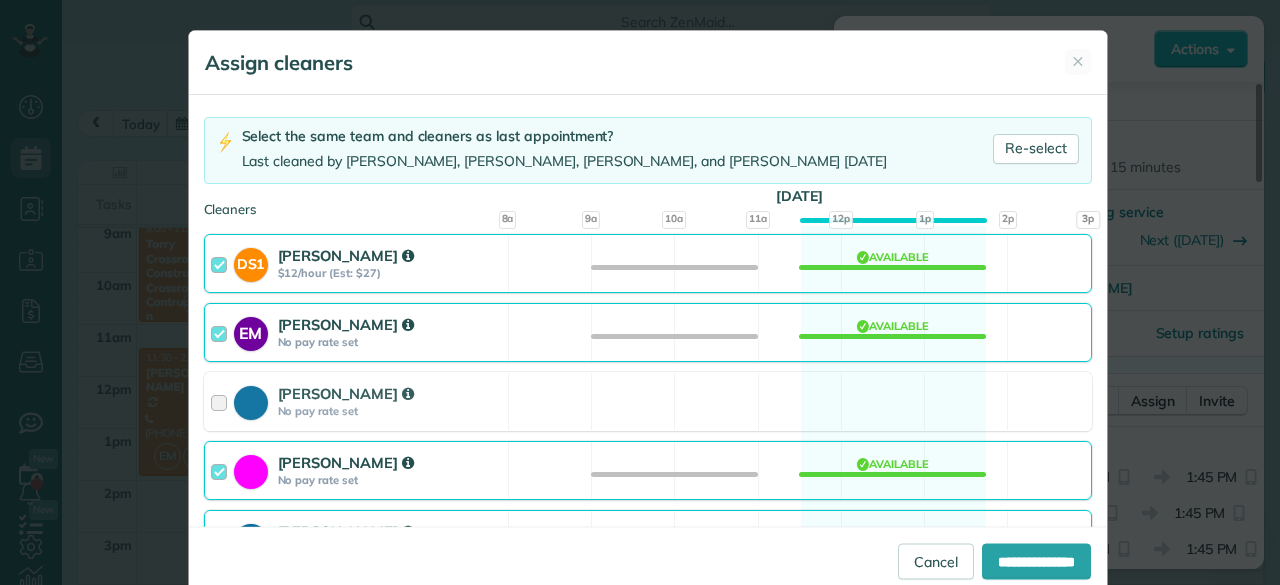 scroll, scrollTop: 232, scrollLeft: 0, axis: vertical 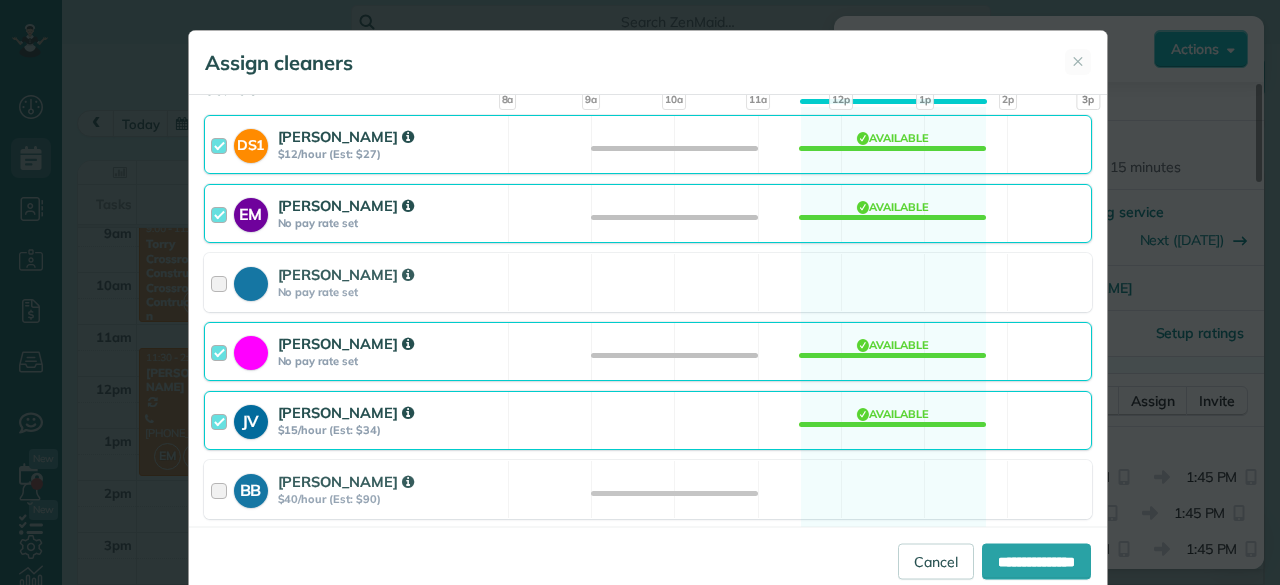 click on "JV
[PERSON_NAME]
$15/hour (Est: $34)" at bounding box center (356, 420) 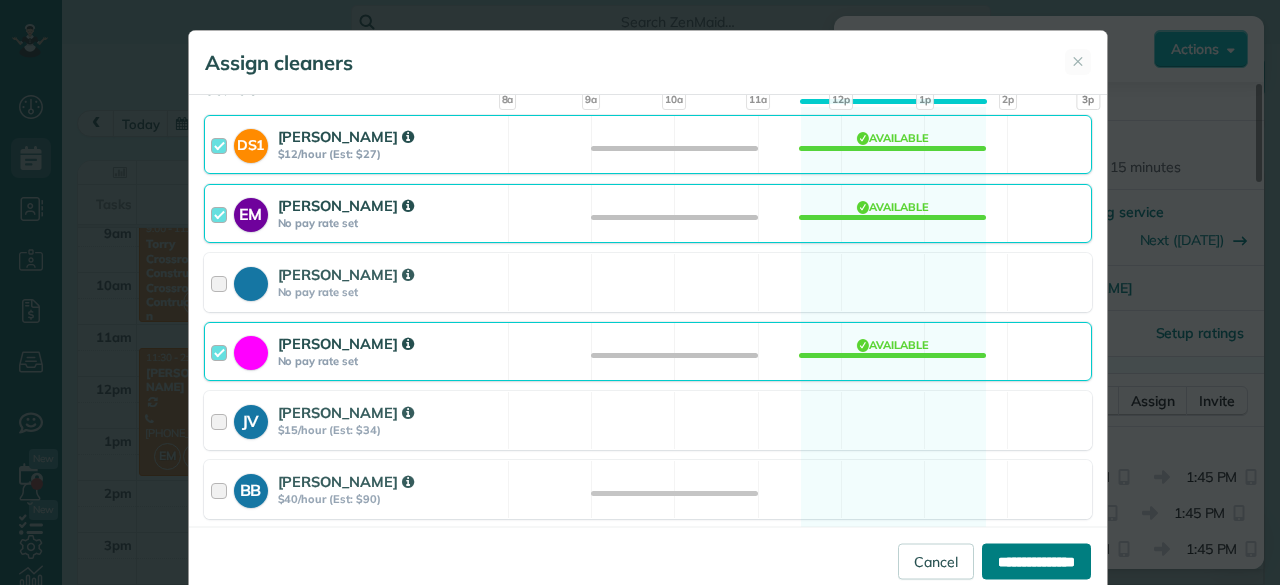 click on "**********" at bounding box center (1036, 561) 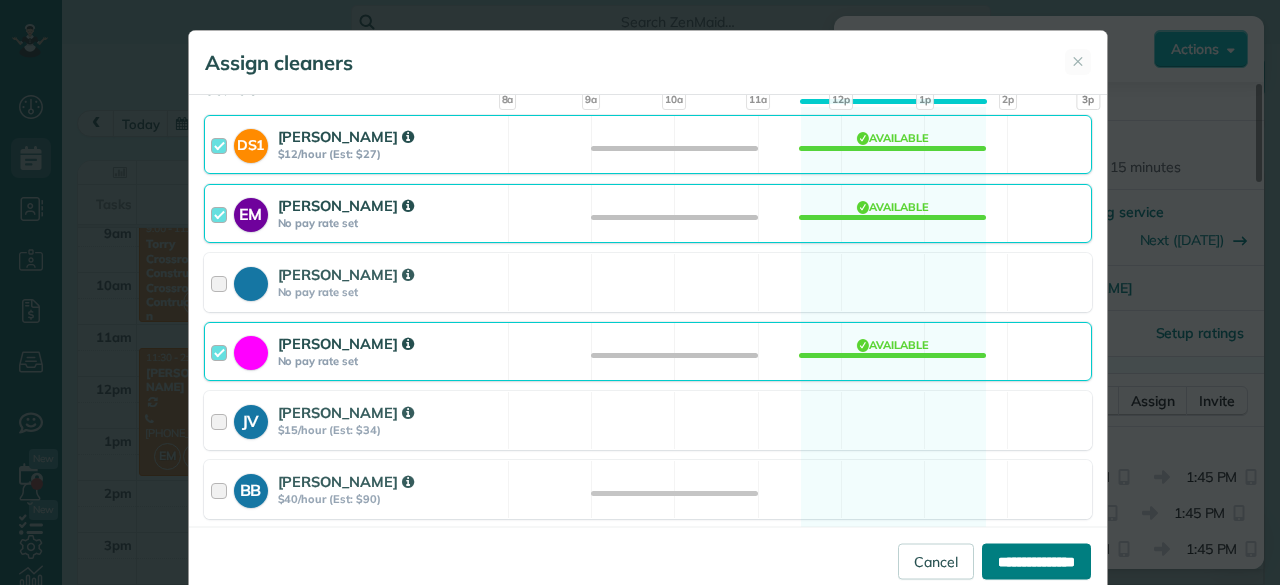 type on "**********" 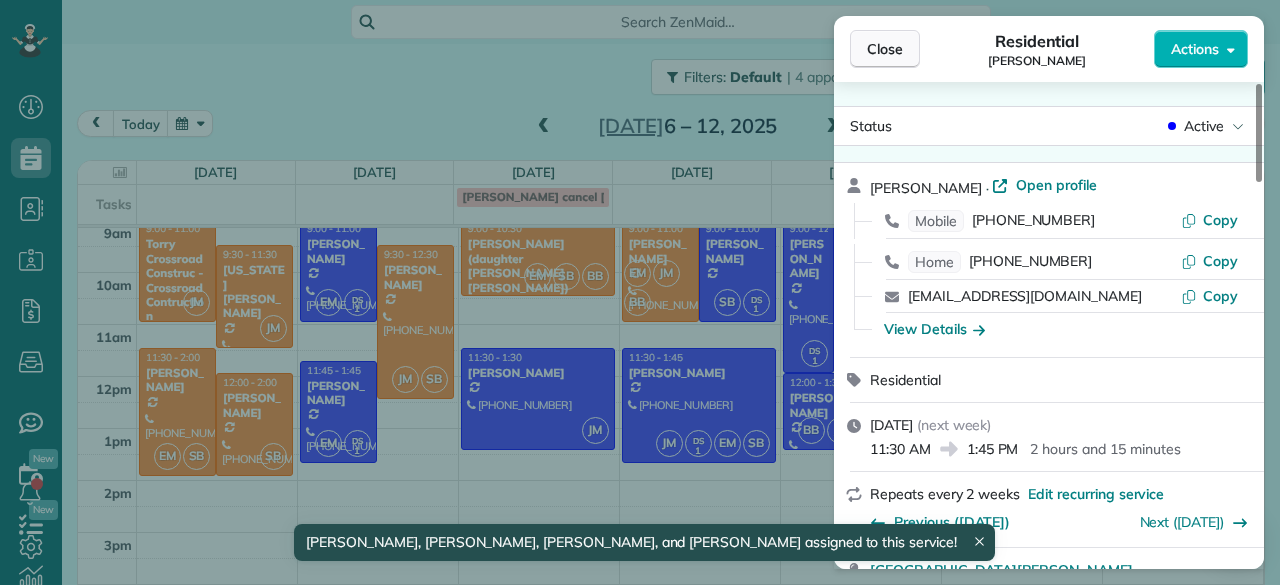 click on "Close" at bounding box center [885, 49] 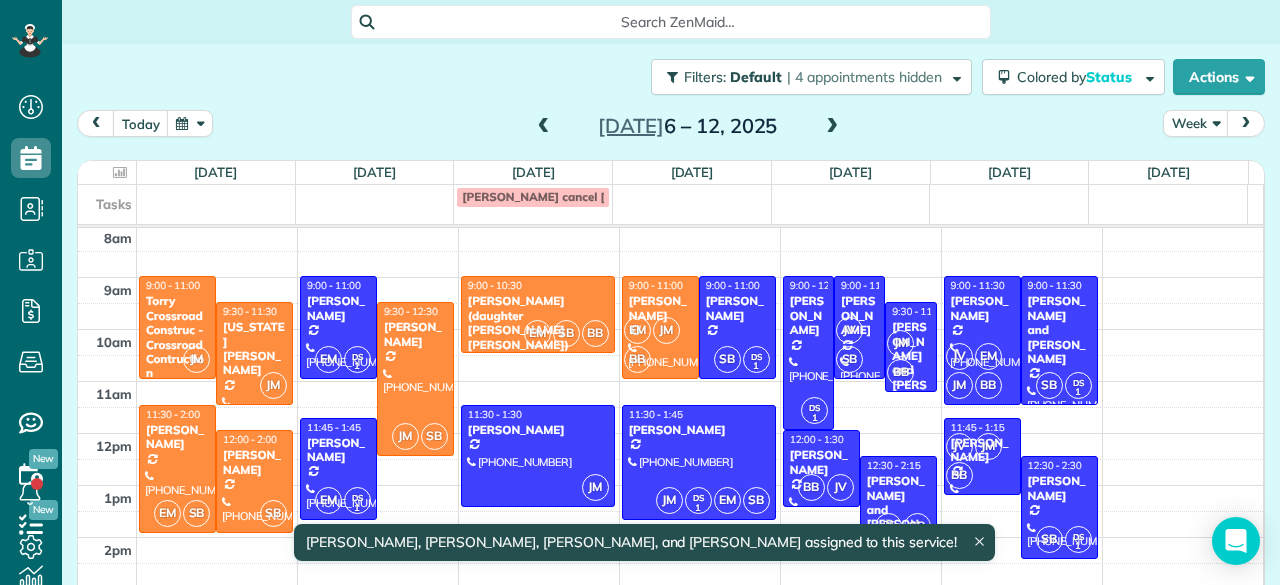 scroll, scrollTop: 53, scrollLeft: 0, axis: vertical 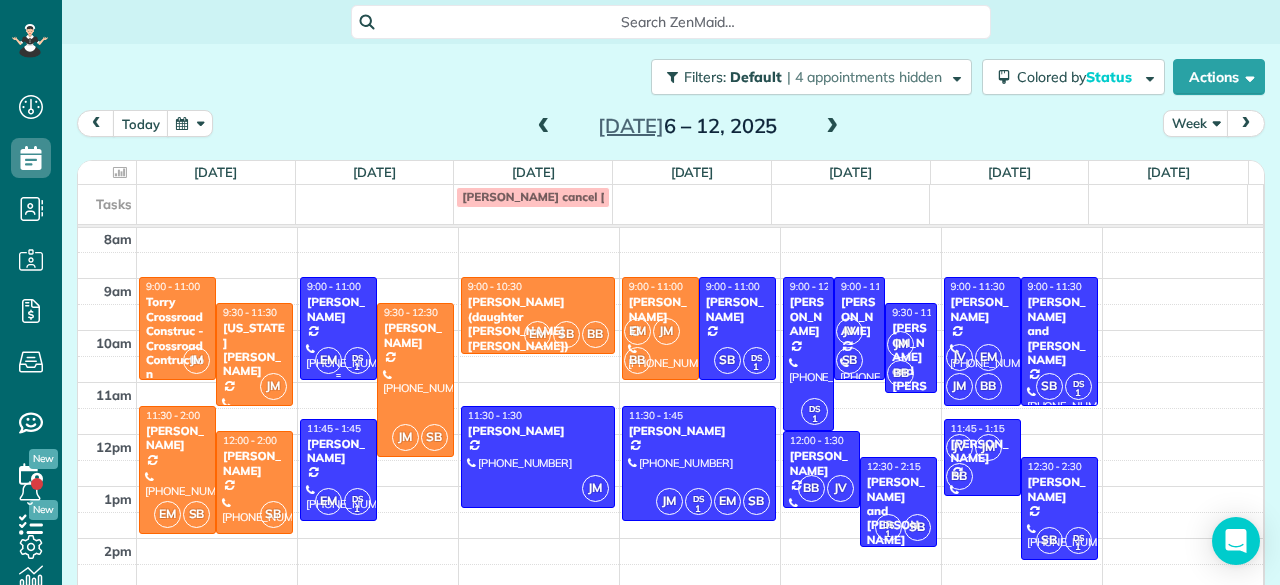 click on "EM DS 1" at bounding box center (343, 360) 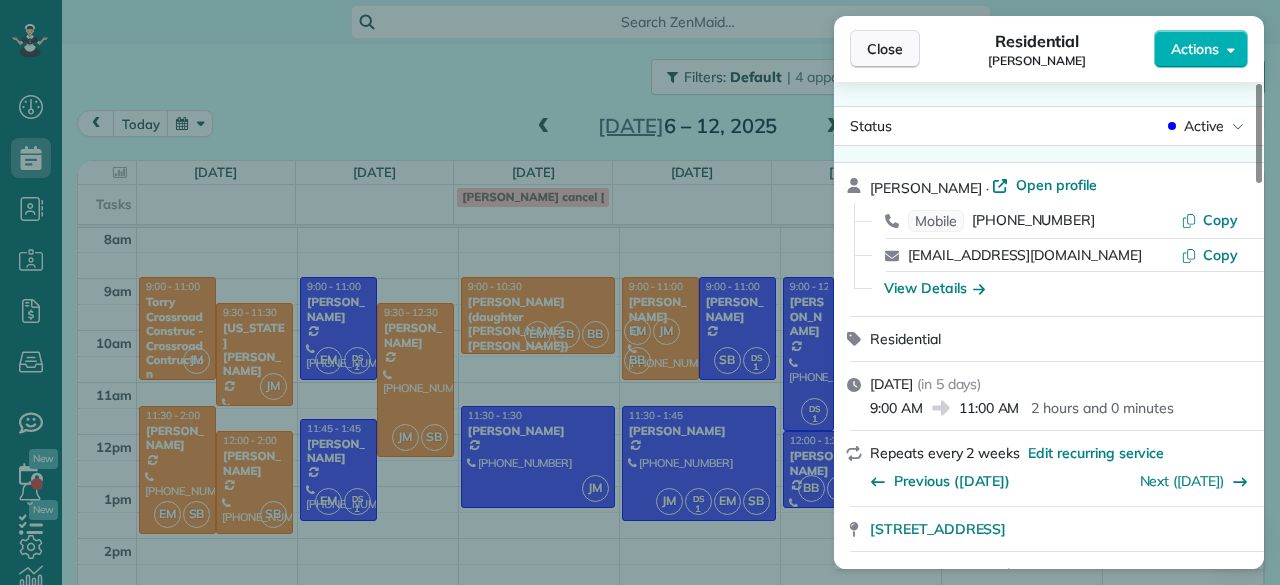 click on "Close" at bounding box center [885, 49] 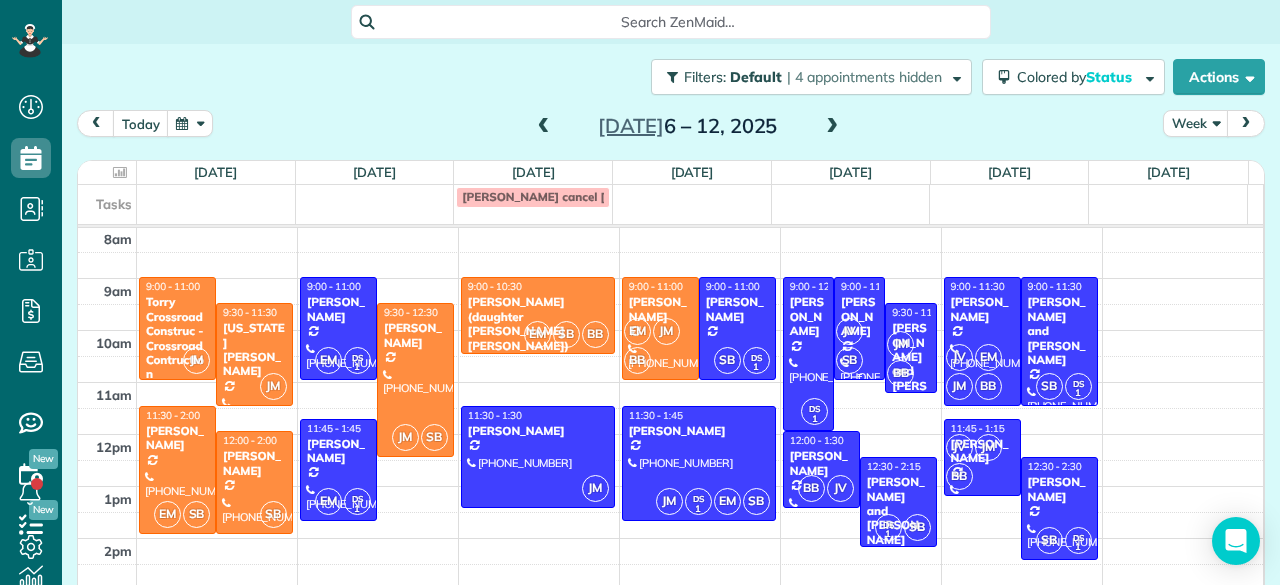 click on "JV" at bounding box center (849, 331) 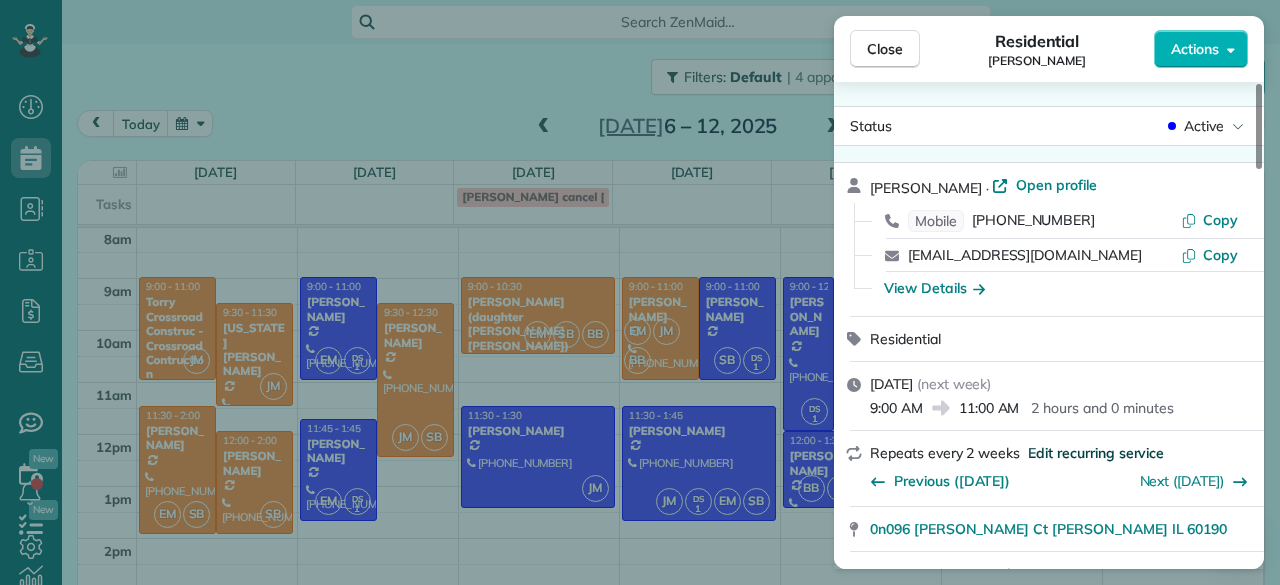scroll, scrollTop: 136, scrollLeft: 0, axis: vertical 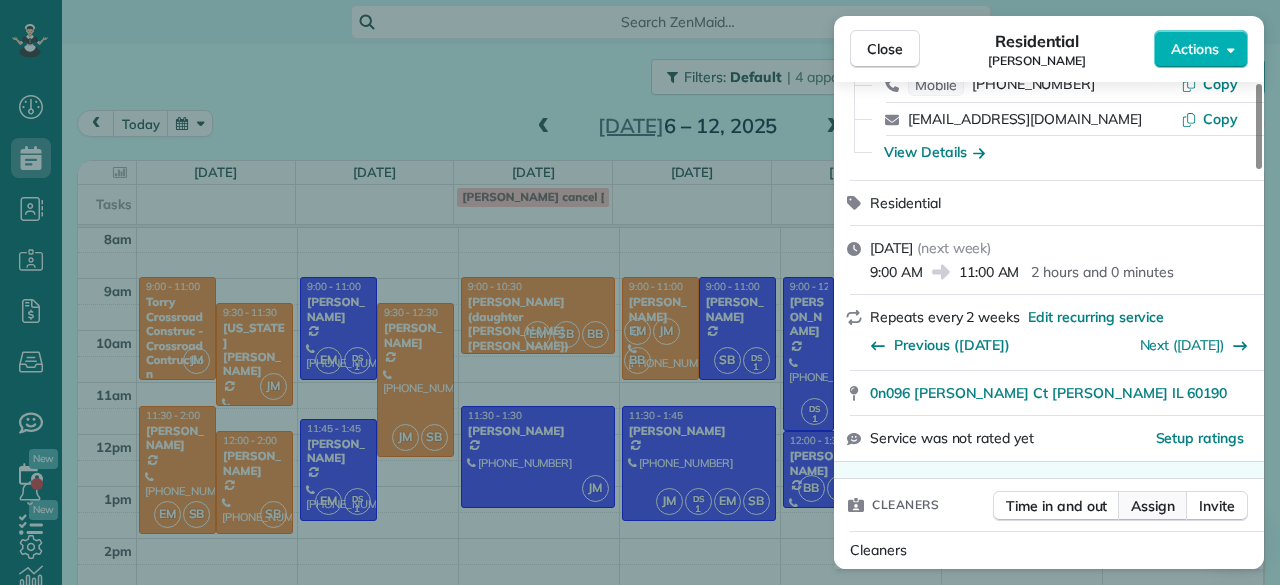 click on "Assign" at bounding box center [1153, 506] 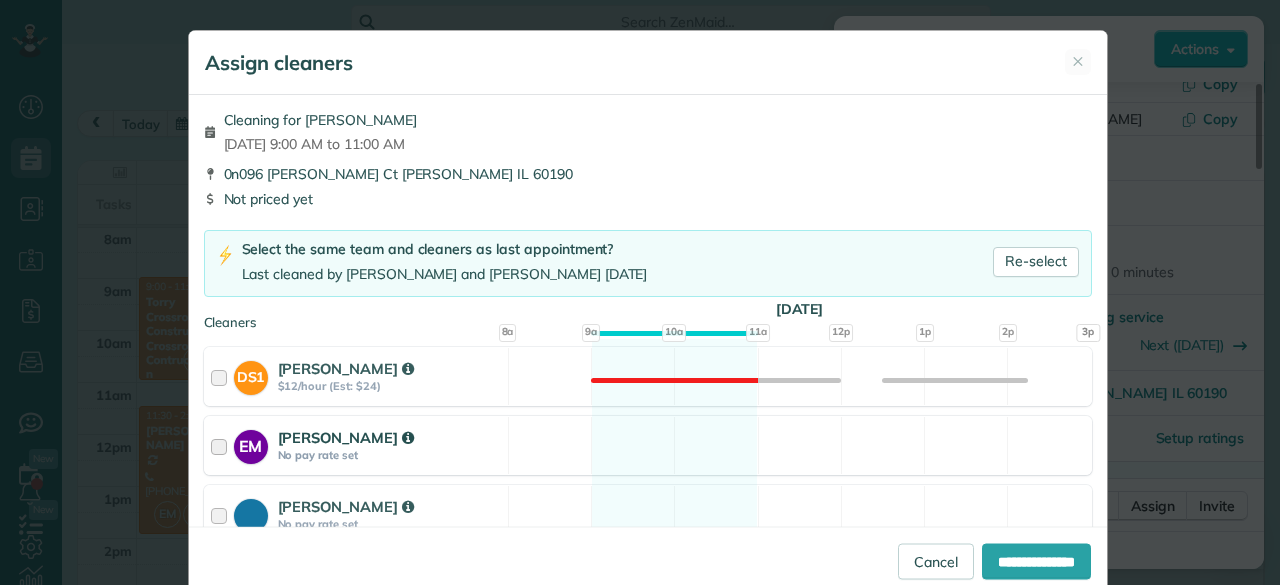 click on "No pay rate set" at bounding box center [390, 455] 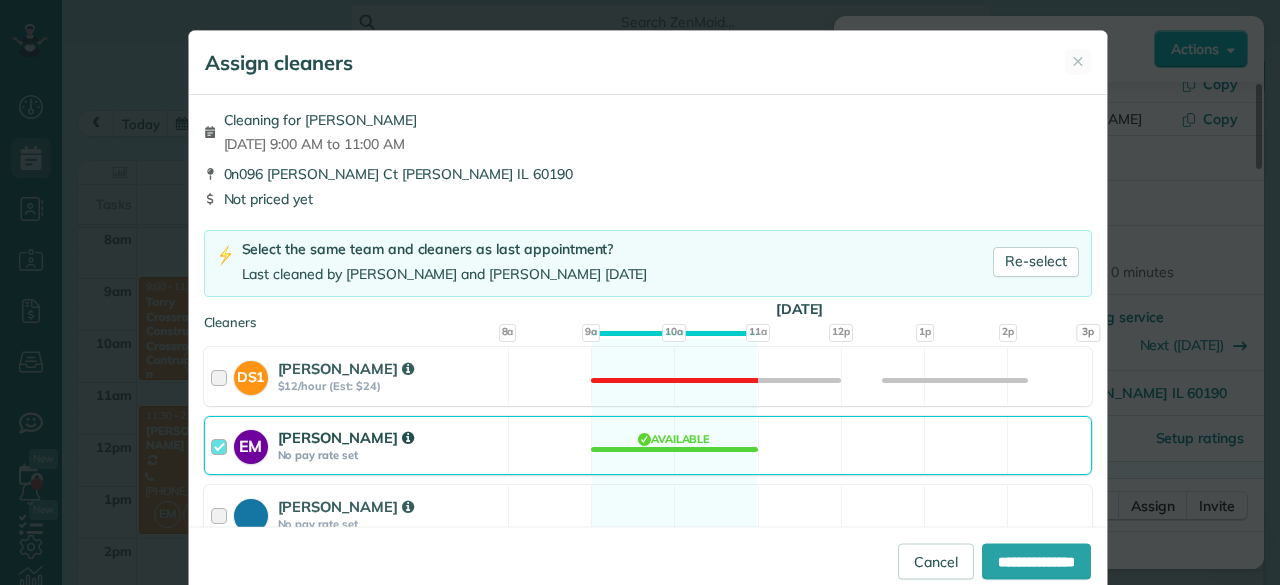 scroll, scrollTop: 229, scrollLeft: 0, axis: vertical 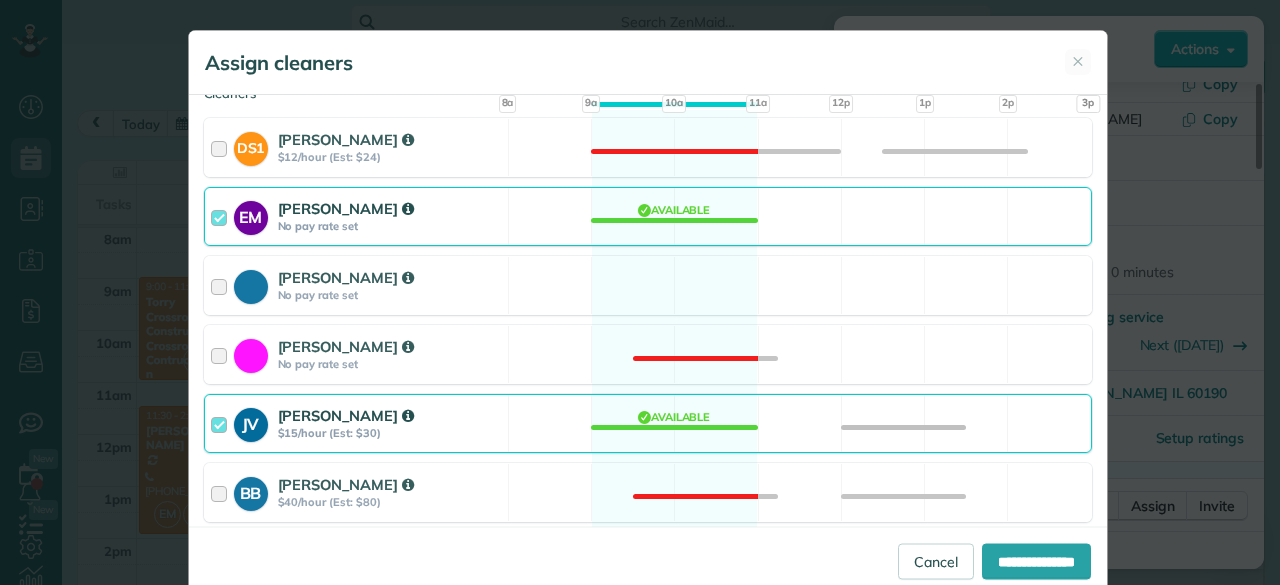 click on "JV
[PERSON_NAME]
$15/hour (Est: $30)" at bounding box center [356, 423] 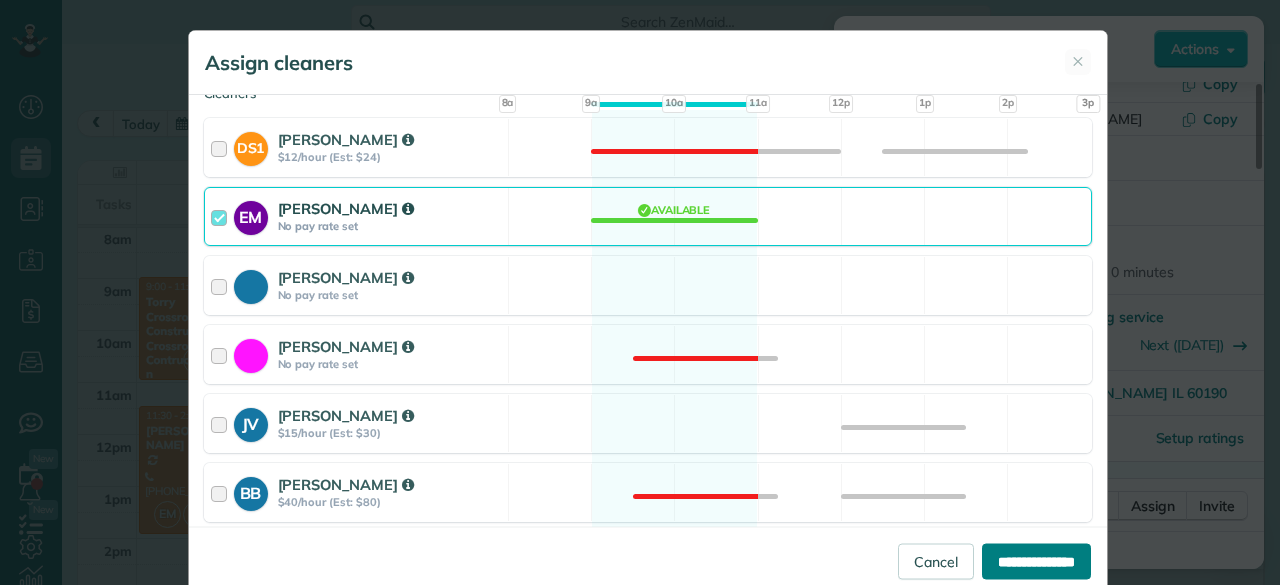 click on "**********" at bounding box center [1036, 561] 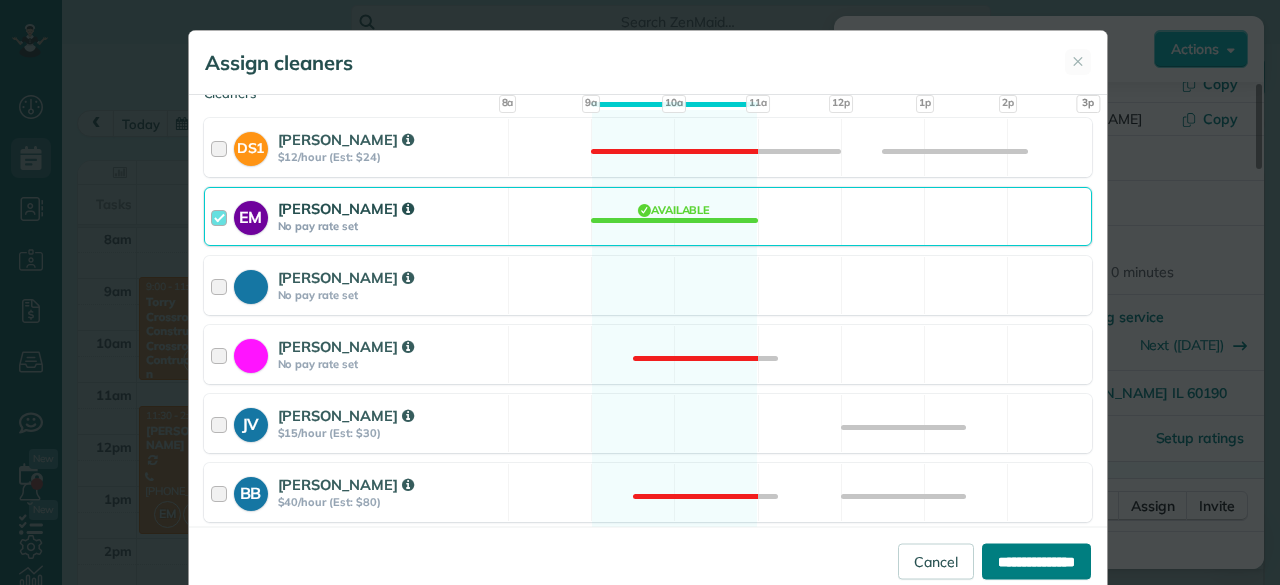 type on "**********" 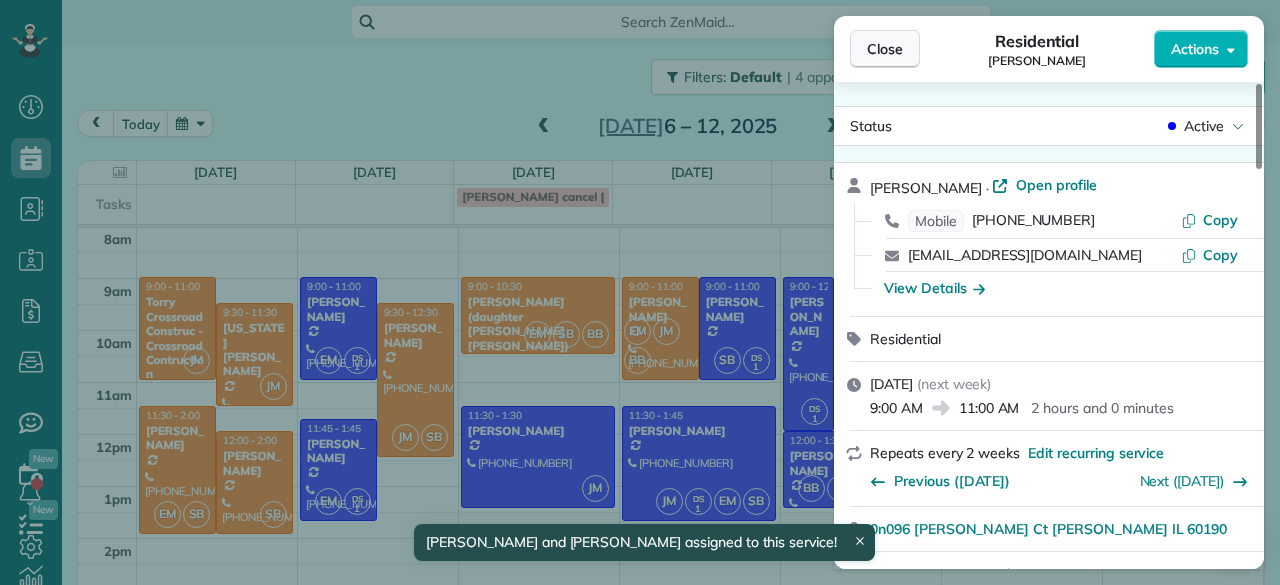 click on "Close" at bounding box center [885, 49] 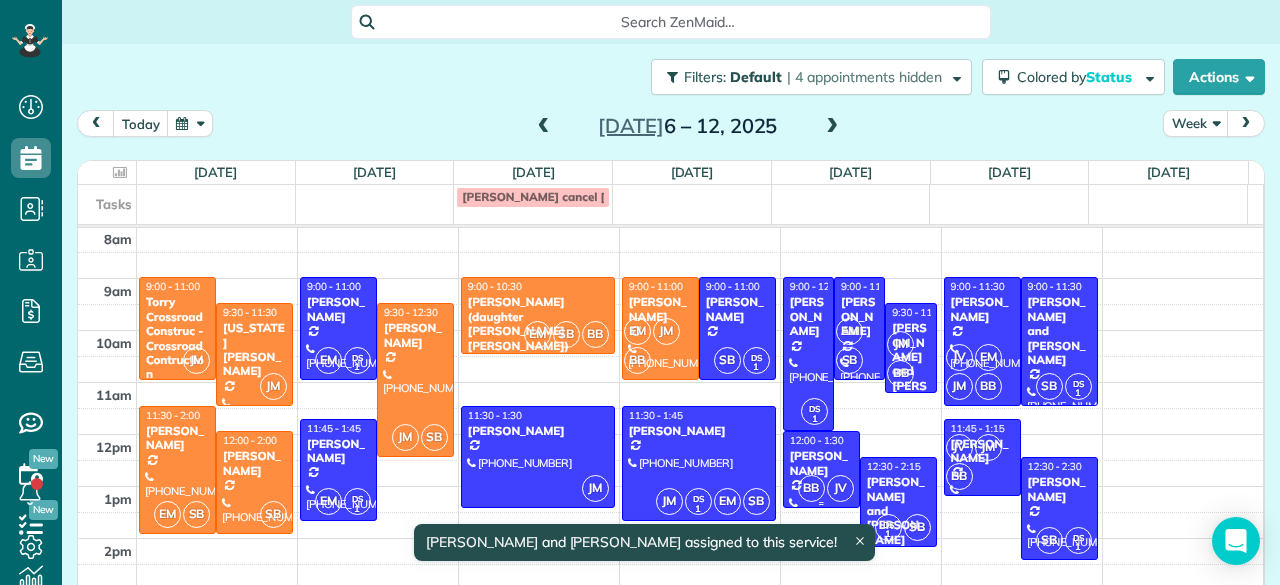 click on "BB" at bounding box center (811, 488) 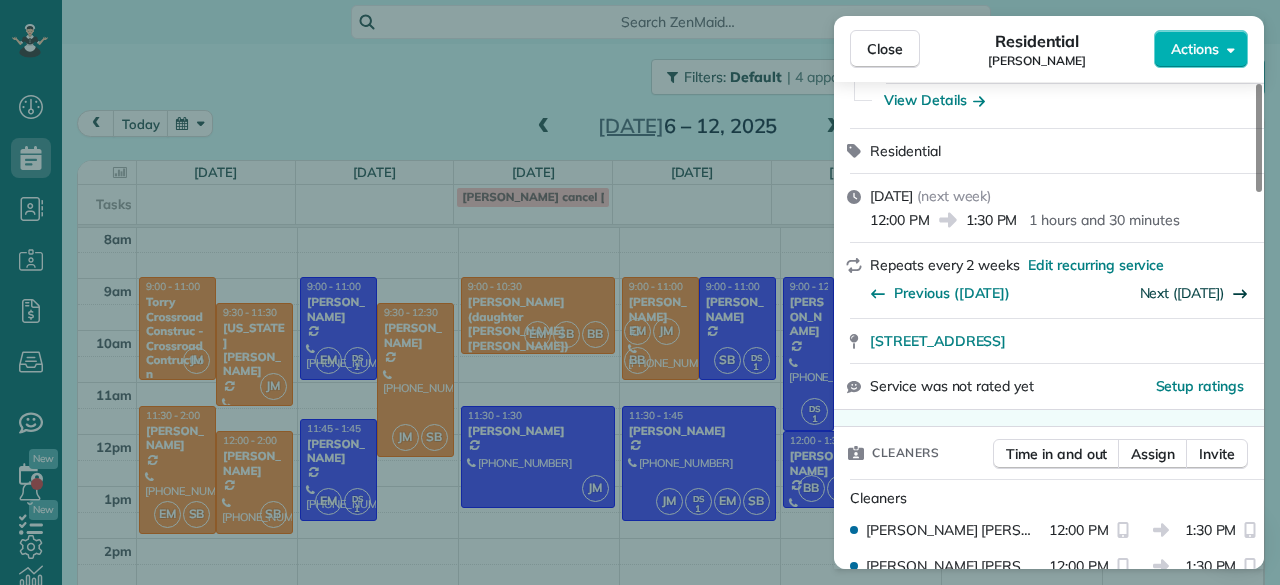 scroll, scrollTop: 188, scrollLeft: 0, axis: vertical 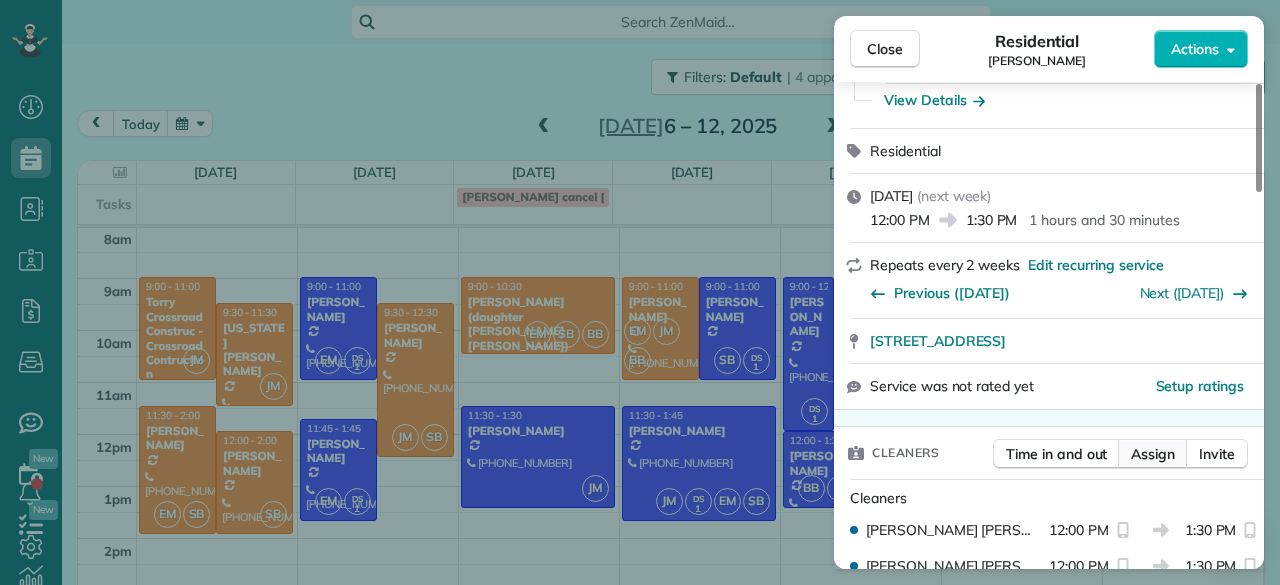 click on "Assign" at bounding box center (1153, 454) 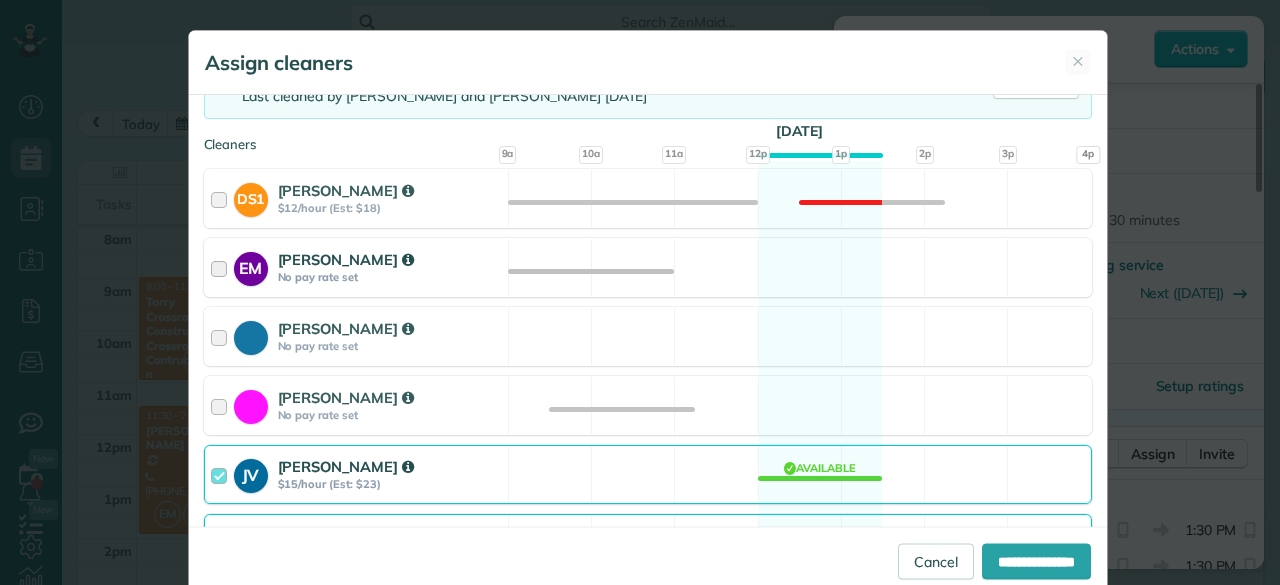 scroll, scrollTop: 190, scrollLeft: 0, axis: vertical 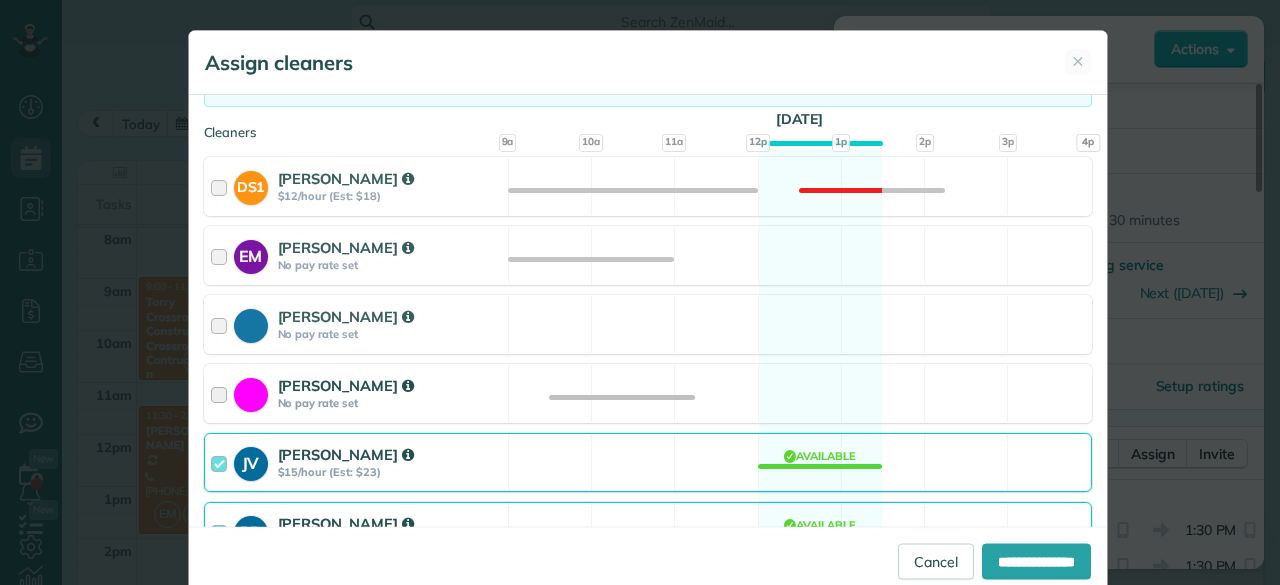 click on "No pay rate set" at bounding box center (390, 403) 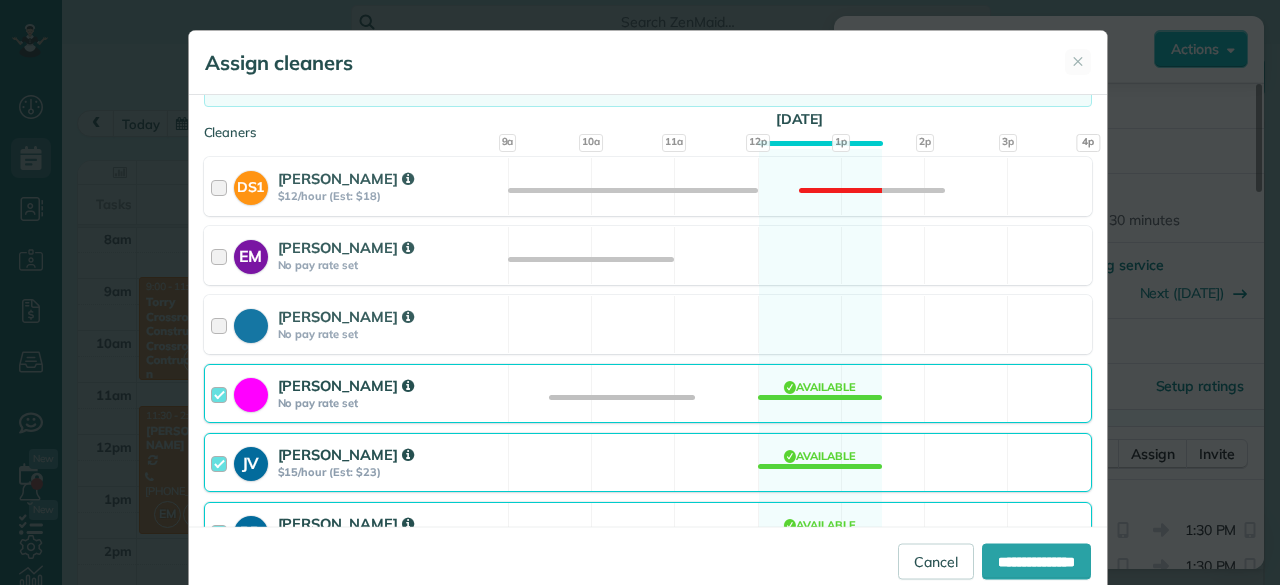 click on "JV
[PERSON_NAME]
$15/hour (Est: $23)
Available" at bounding box center [648, 462] 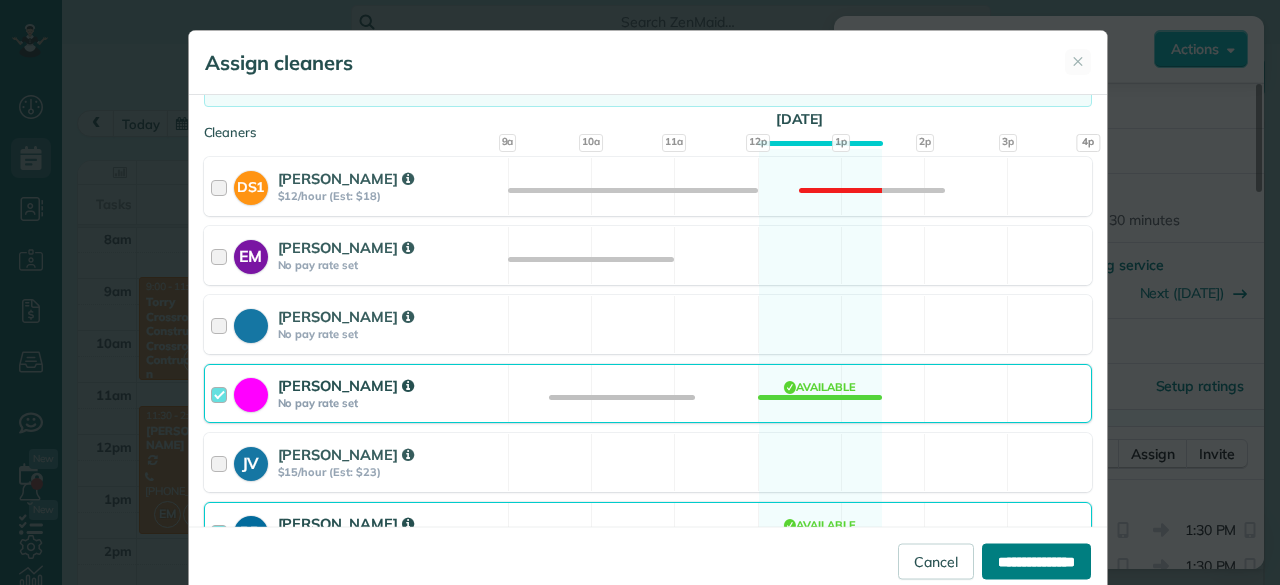 click on "**********" at bounding box center (1036, 561) 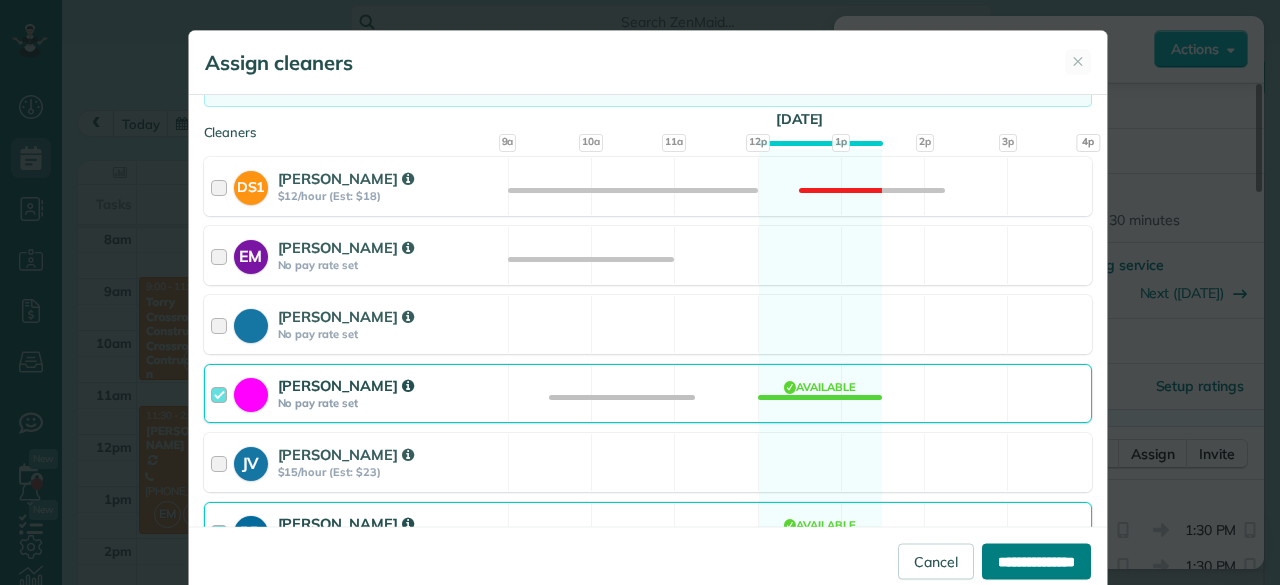 type on "**********" 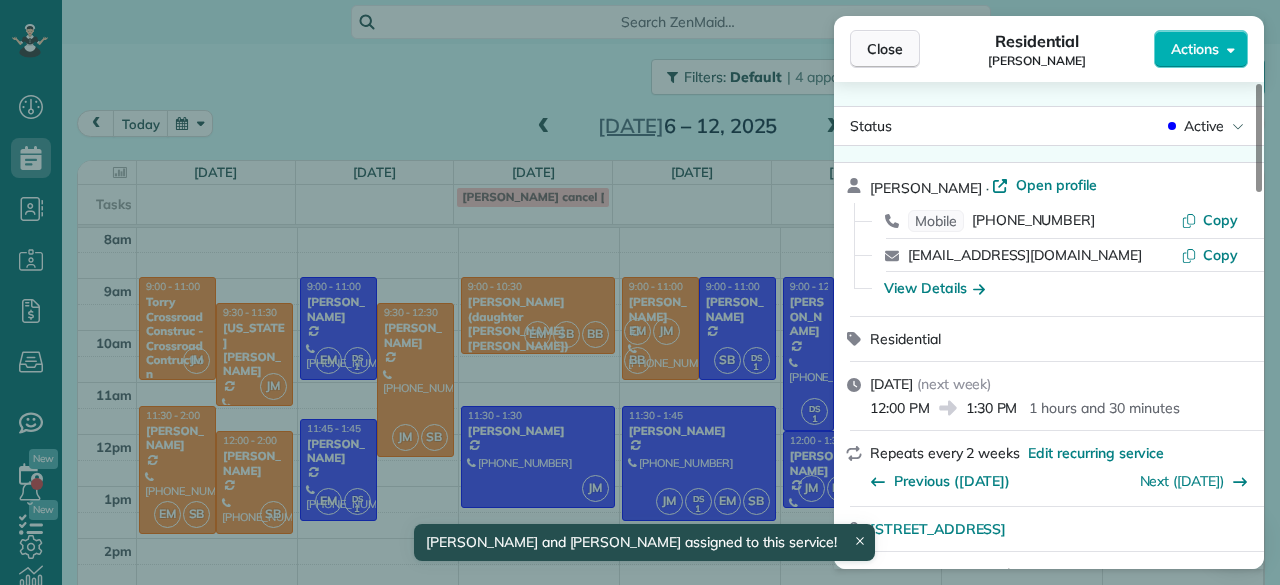 click on "Close" at bounding box center (885, 49) 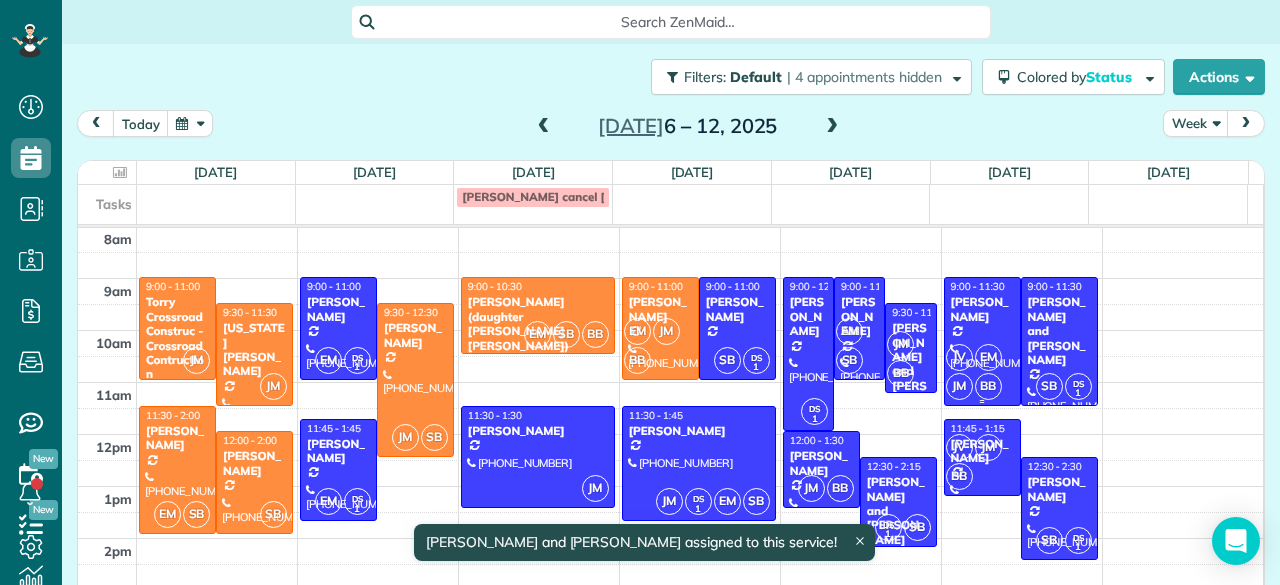 click on "EM" at bounding box center (988, 357) 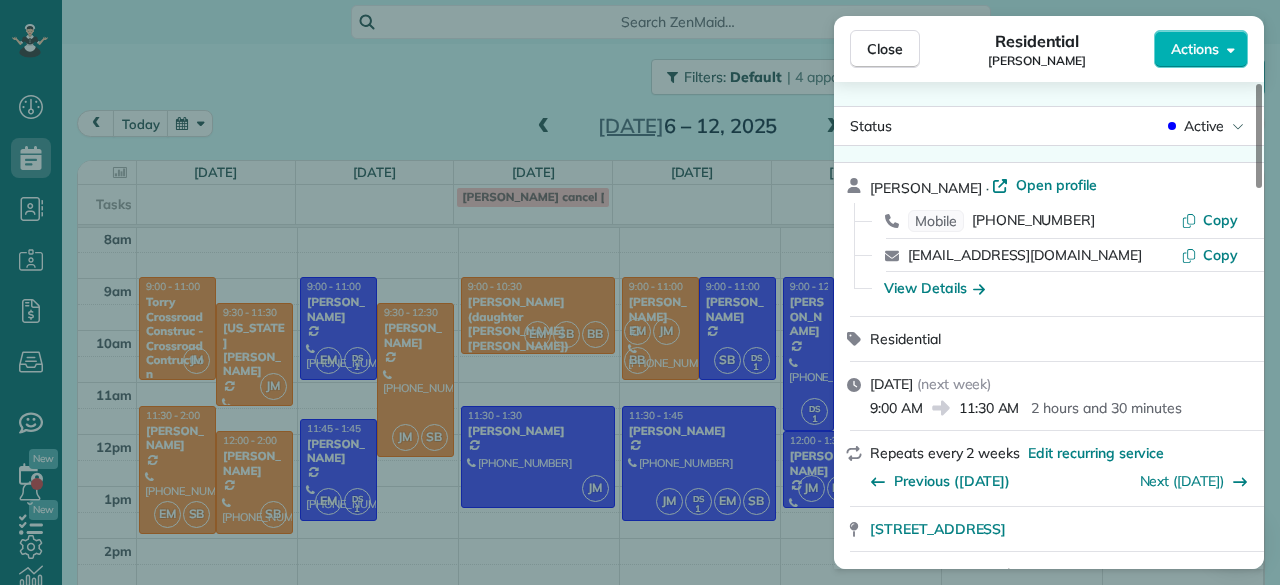 scroll, scrollTop: 244, scrollLeft: 0, axis: vertical 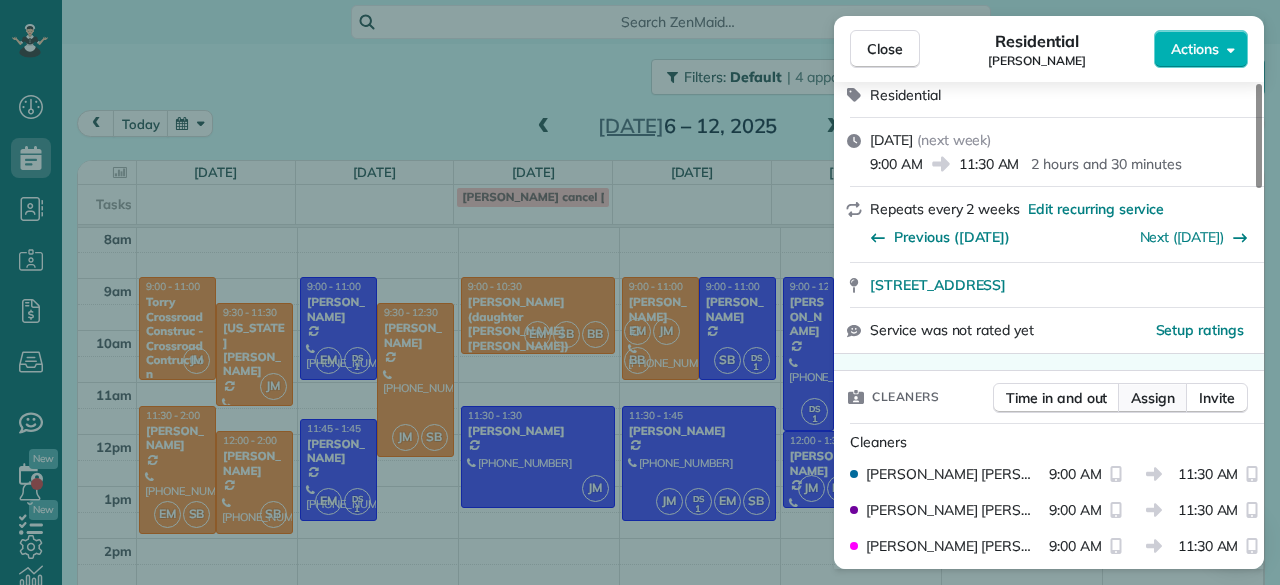 click on "Assign" at bounding box center [1153, 398] 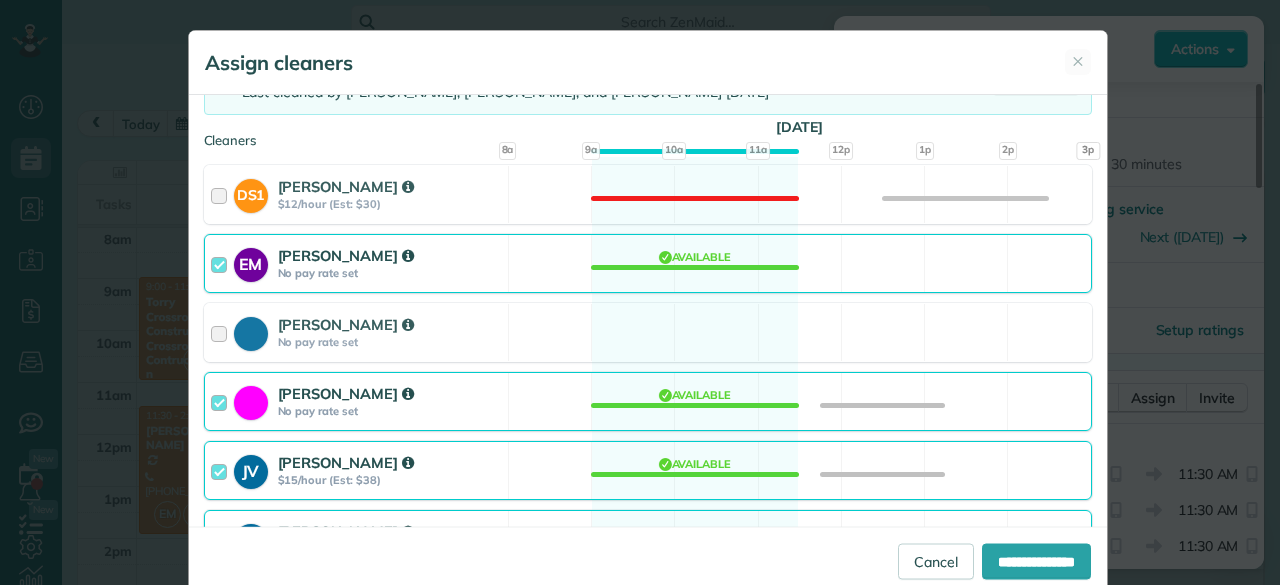 scroll, scrollTop: 182, scrollLeft: 0, axis: vertical 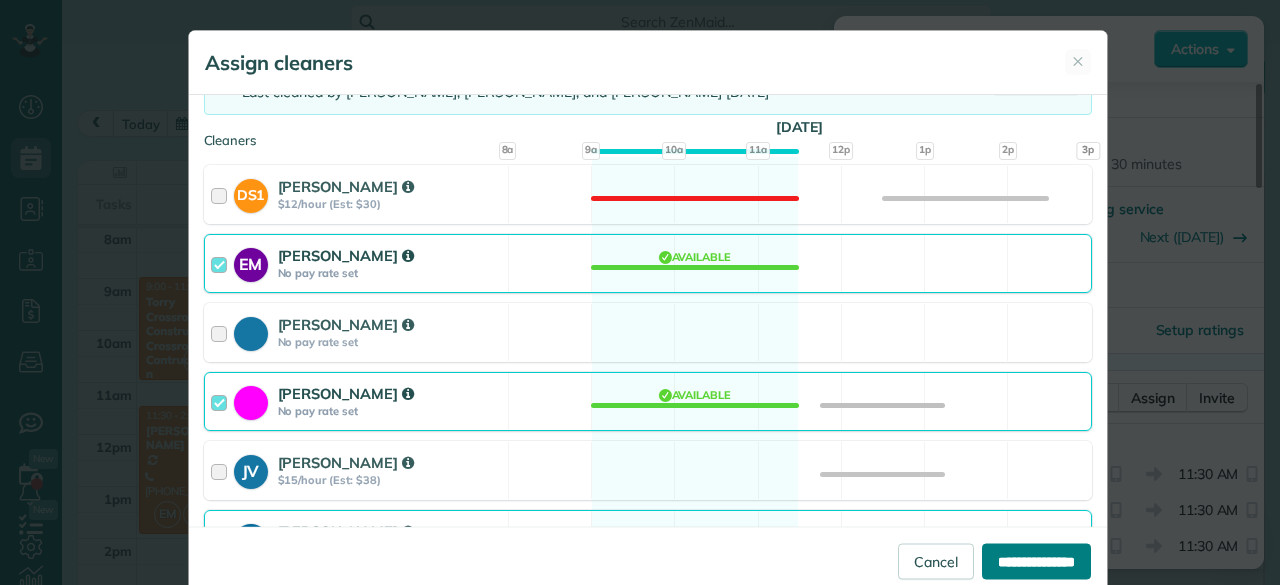 click on "**********" at bounding box center (1036, 561) 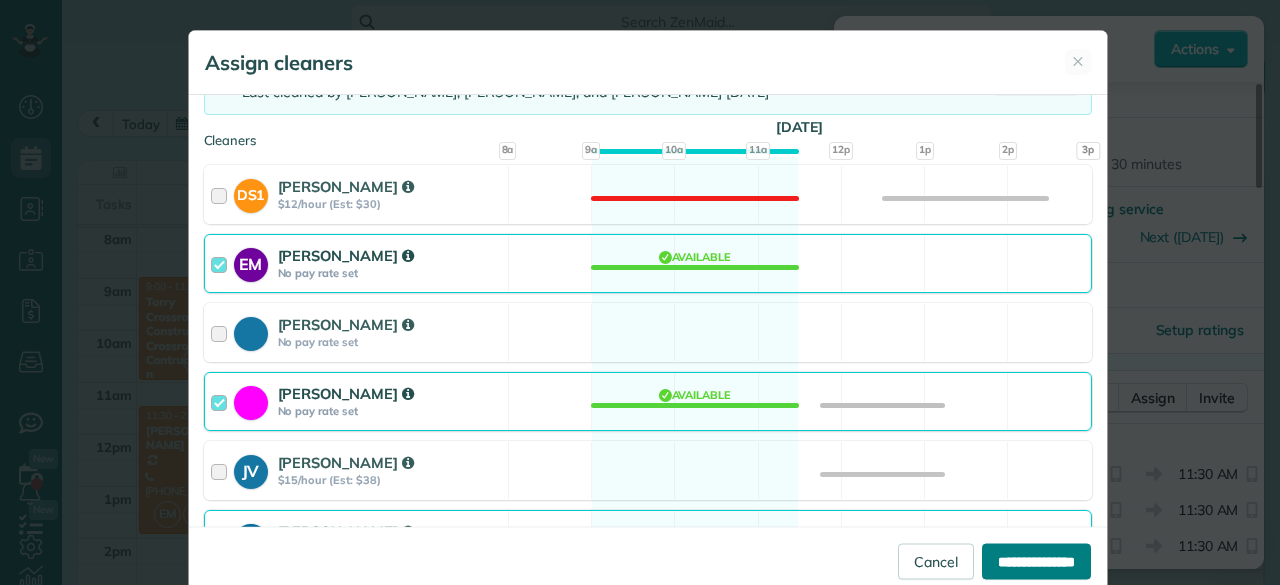 type on "**********" 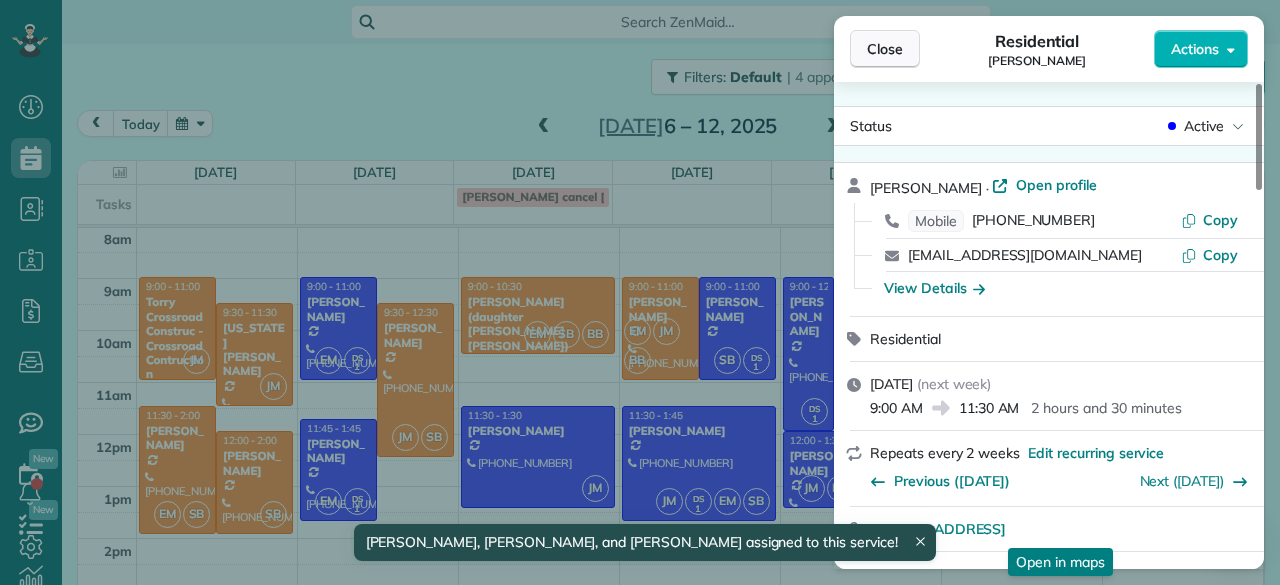 click on "Close" at bounding box center (885, 49) 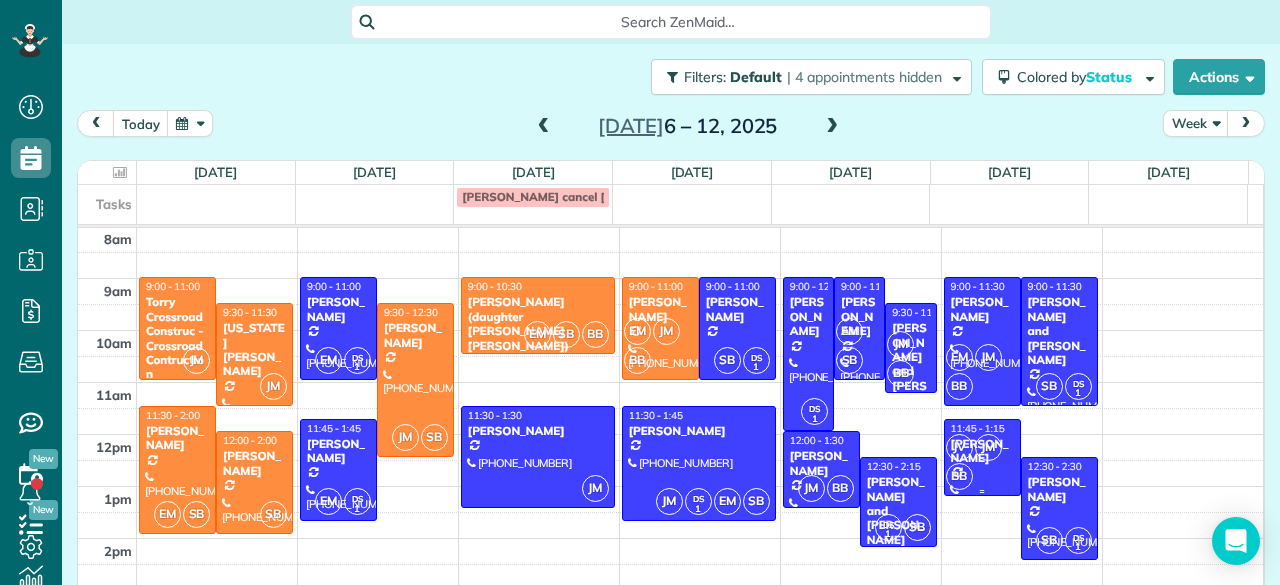 click on "JV JM BB" at bounding box center (980, 462) 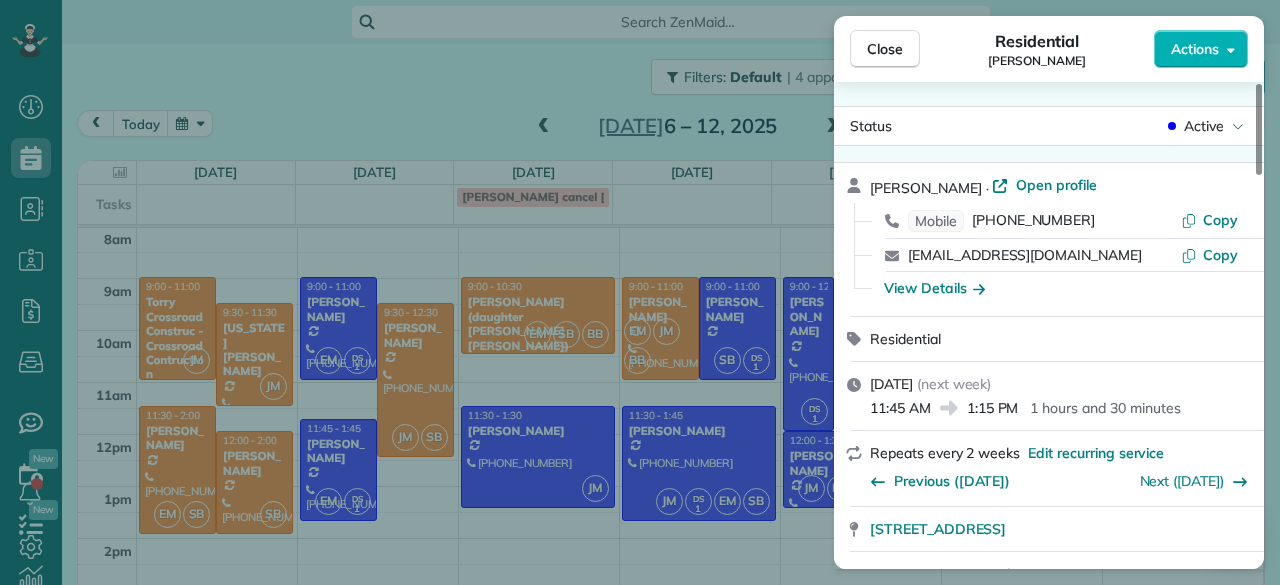 click on "Previous ([DATE])" at bounding box center (940, 478) 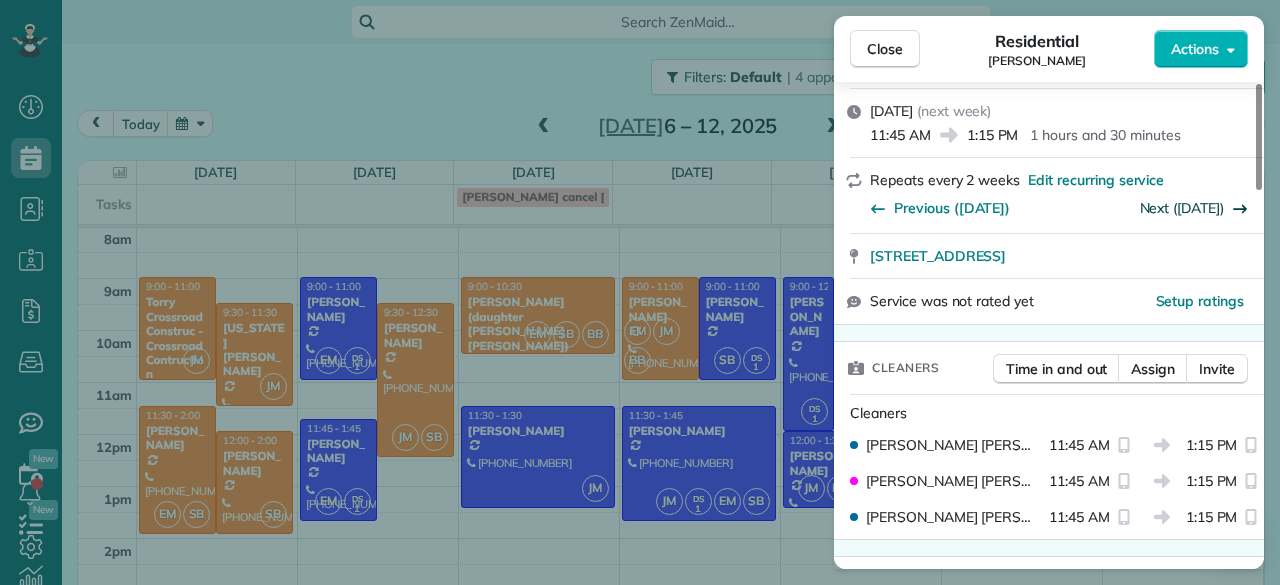 scroll, scrollTop: 275, scrollLeft: 0, axis: vertical 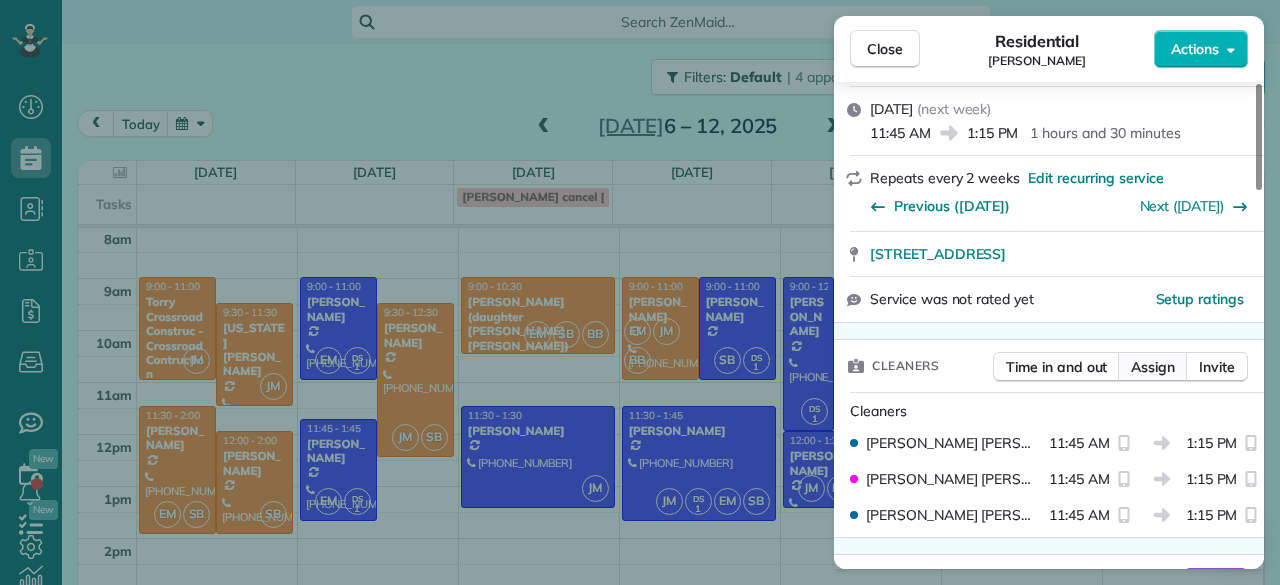click on "Assign" at bounding box center (1153, 367) 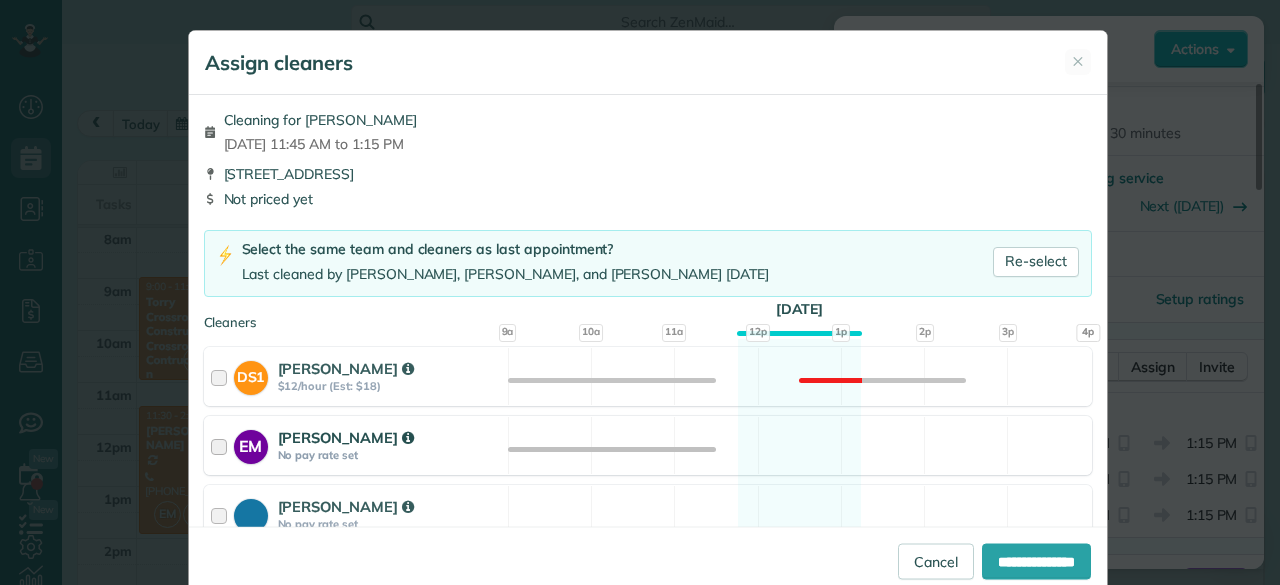 click on "[PERSON_NAME]" at bounding box center [346, 437] 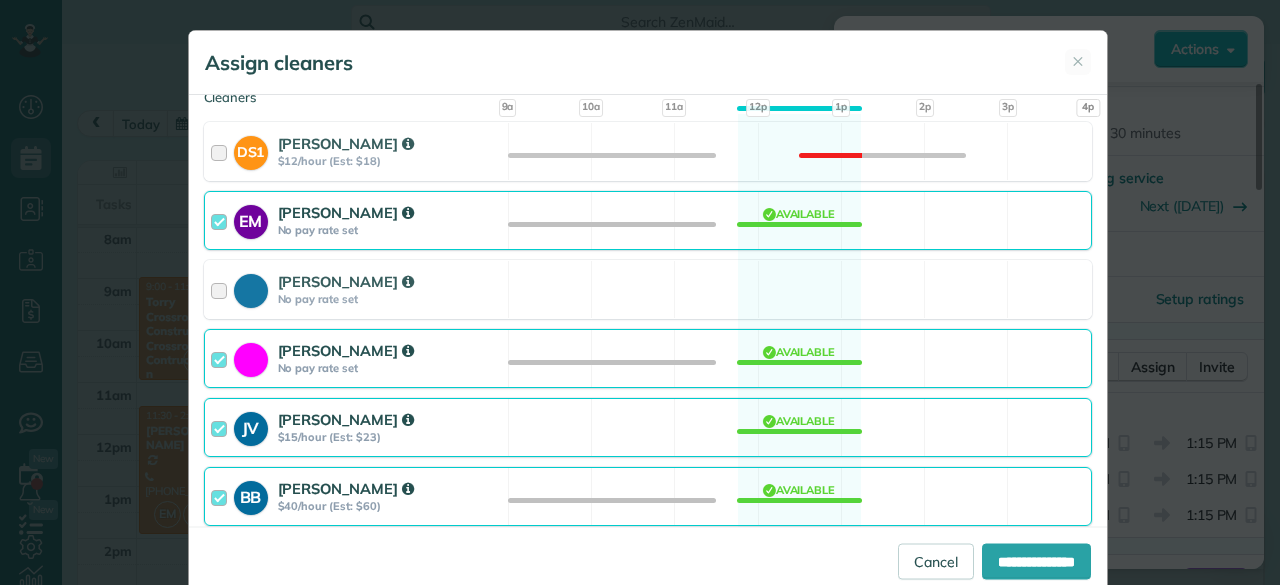 scroll, scrollTop: 226, scrollLeft: 0, axis: vertical 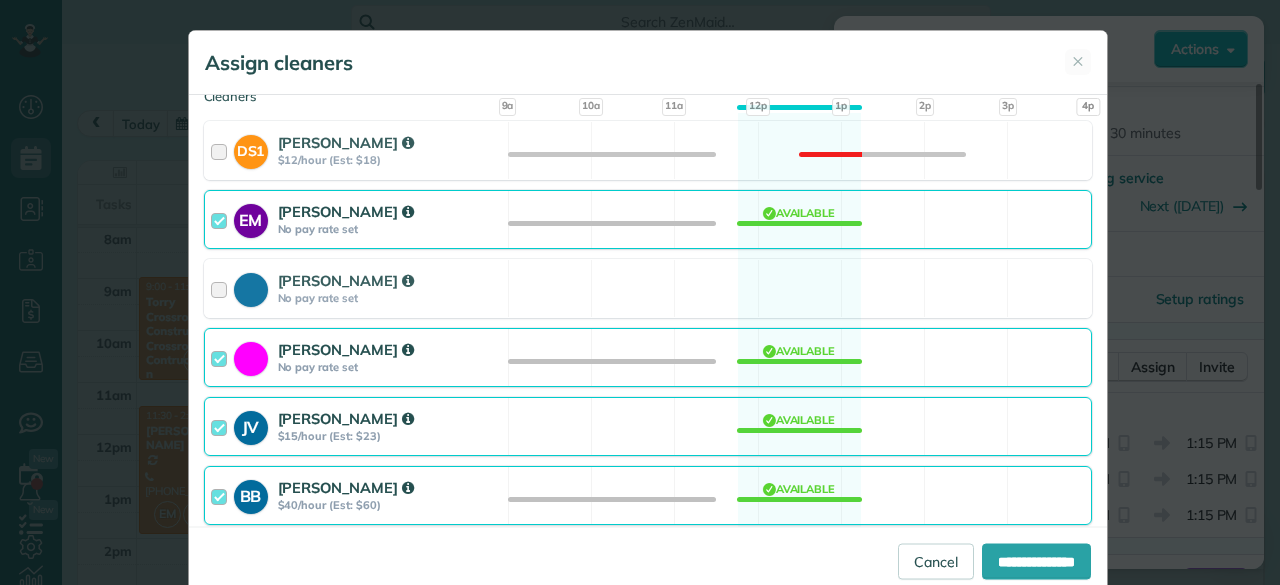 click on "JV
[PERSON_NAME]
$15/hour (Est: $23)
Available" at bounding box center (648, 426) 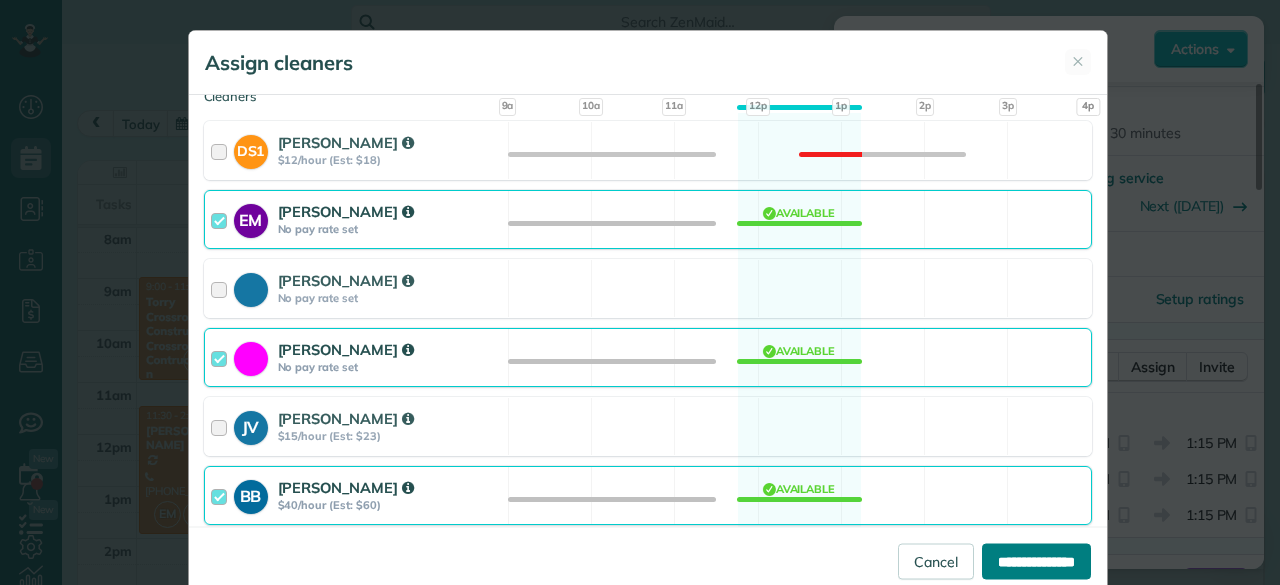 click on "**********" at bounding box center (1036, 561) 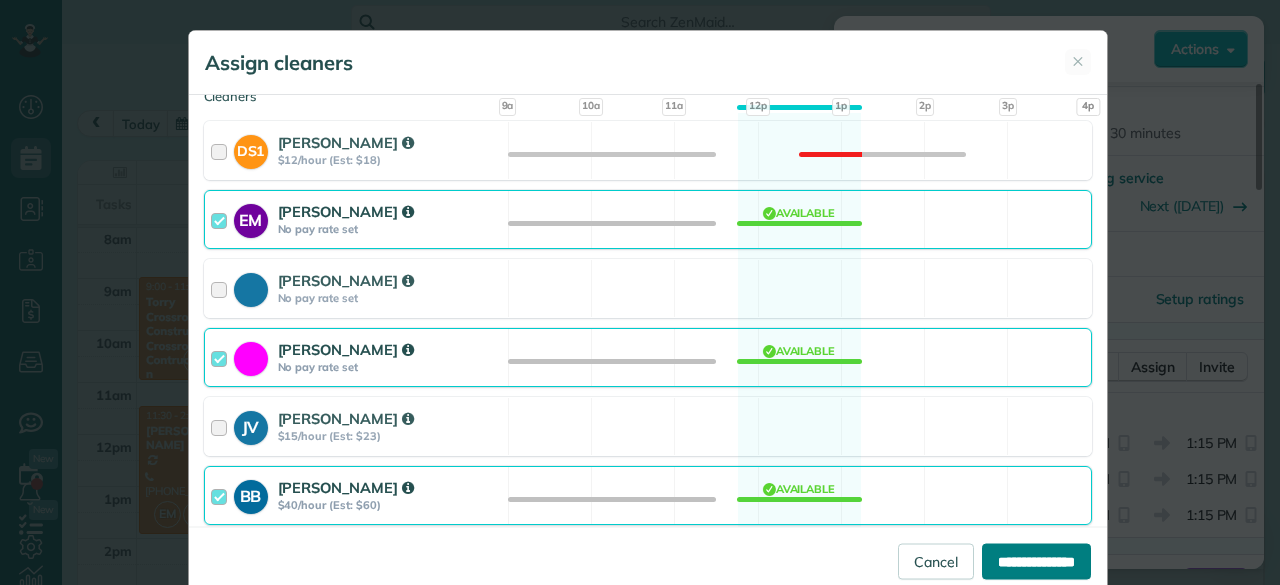 type on "**********" 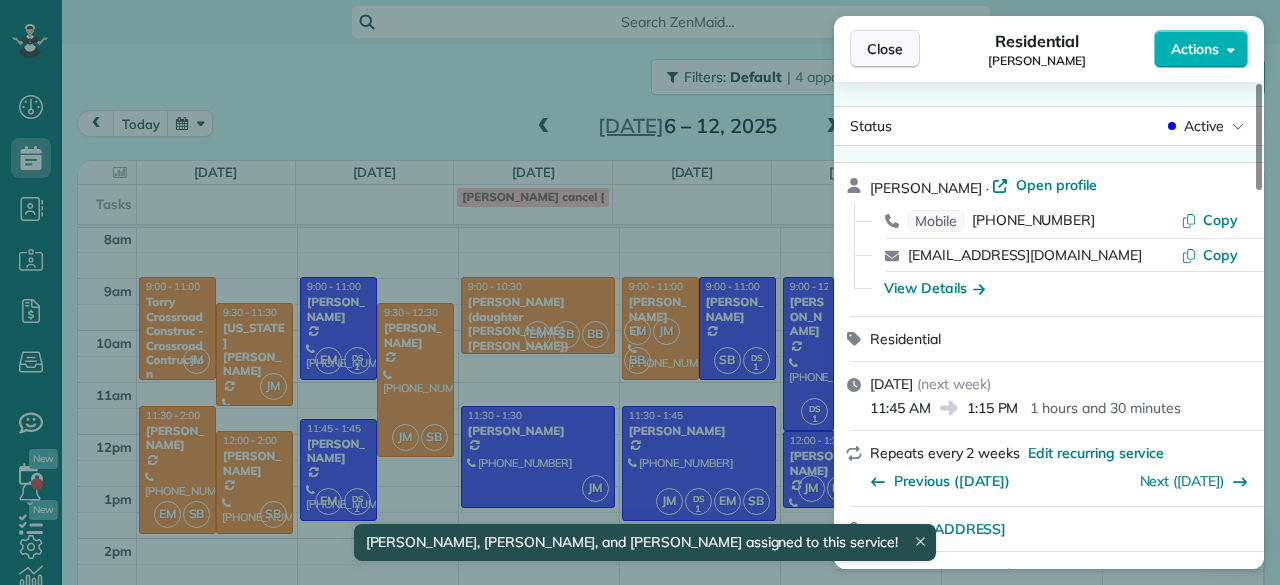 click on "Close" at bounding box center [885, 49] 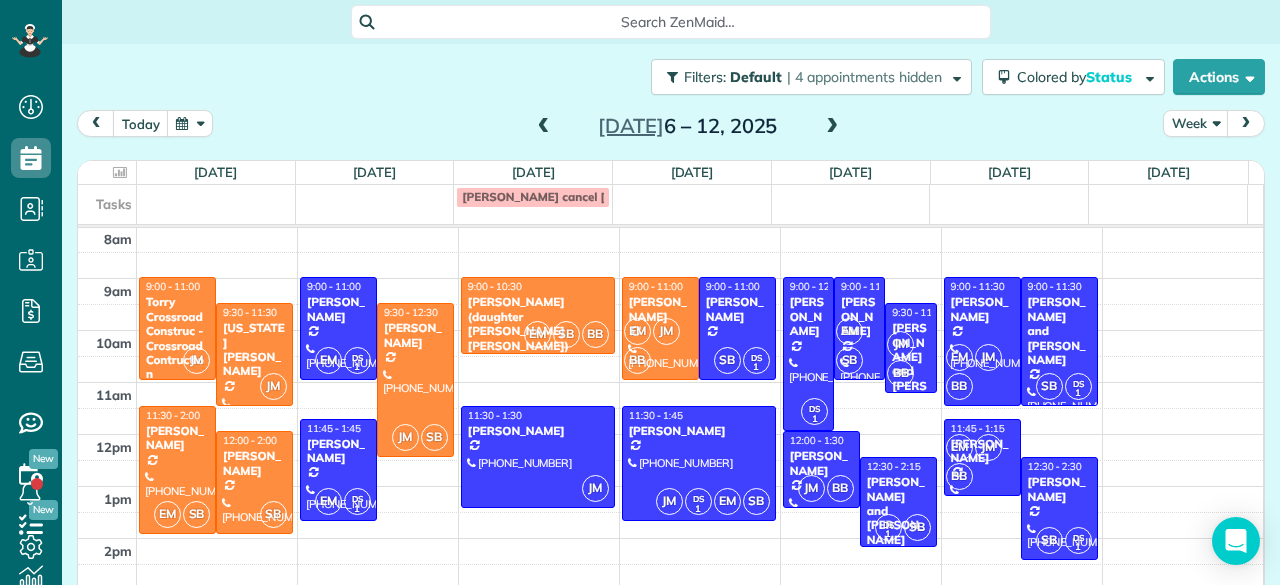 drag, startPoint x: 136, startPoint y: 165, endPoint x: 167, endPoint y: 149, distance: 34.88553 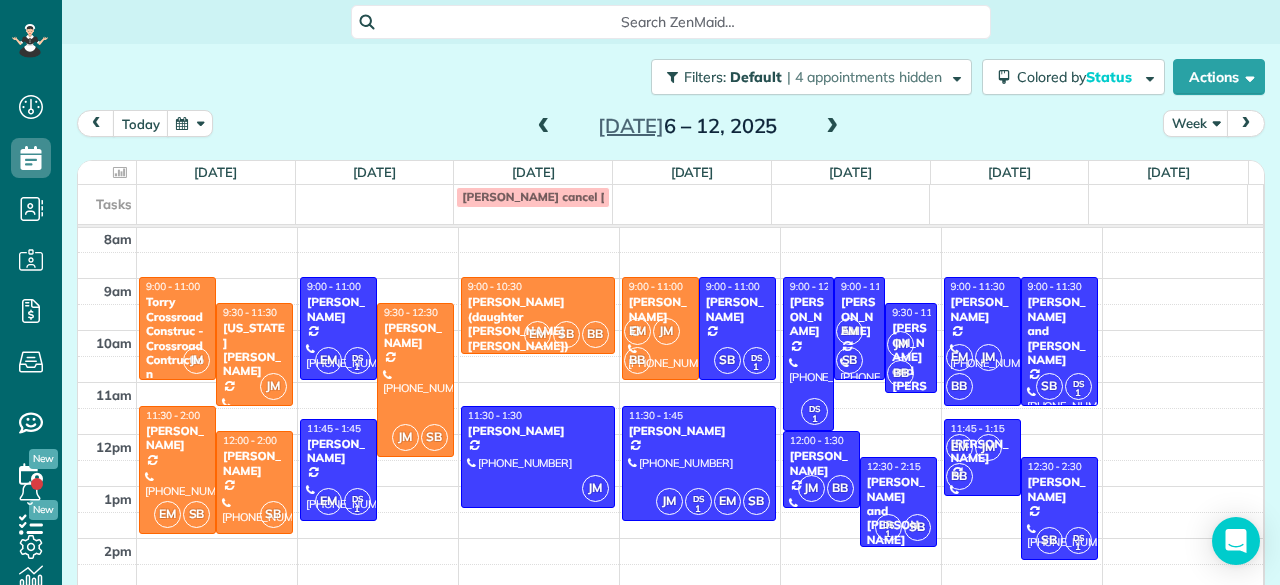 click on "[DATE]   Week [DATE] – [DATE] [DATE] $0.00 11  Man Hours 4  Appointments 0% Paid All Assigned [DATE] $0.00 14  Man Hours 3  Appointments 0% Paid All Assigned [DATE] $0.00 6.5  Man Hours 2  Appointments 0% Paid All Assigned [DATE] $0.00 19  Man Hours 3  Appointments 0% Paid All Assigned [DATE] $0.00 17  Man Hours 5  Appointments 0% Paid All Assigned [DATE] $0.00 21  Man Hours 4  Appointments 0% Paid All Assigned [DATE] No Appointments Tasks   [PERSON_NAME] cancel [DATE] 7am 8am 9am 10am 11am 12pm 1pm 2pm 3pm 4pm 5pm 6pm 7pm 8pm 9pm 10pm 11pm JM 9:00 - 11:00 Torry Crossroad Construc - Crossroad Contruction (630) 847-[GEOGRAPHIC_DATA][STREET_ADDRESS] JM 9:30 - 11:30 [US_STATE][PERSON_NAME] [PHONE_NUMBER] [STREET_ADDRESS][PERSON_NAME] EM SB 11:30 - 2:00 [PERSON_NAME] [PHONE_NUMBER] 0N606 [PERSON_NAME][GEOGRAPHIC_DATA][PERSON_NAME] SB 12:00 - 2:00 [PERSON_NAME] [PHONE_NUMBER] [STREET_ADDRESS] EM DS 1 9:00 - 11:00 [PERSON_NAME] [PHONE_NUMBER] [STREET_ADDRESS] JM" at bounding box center [671, 327] 